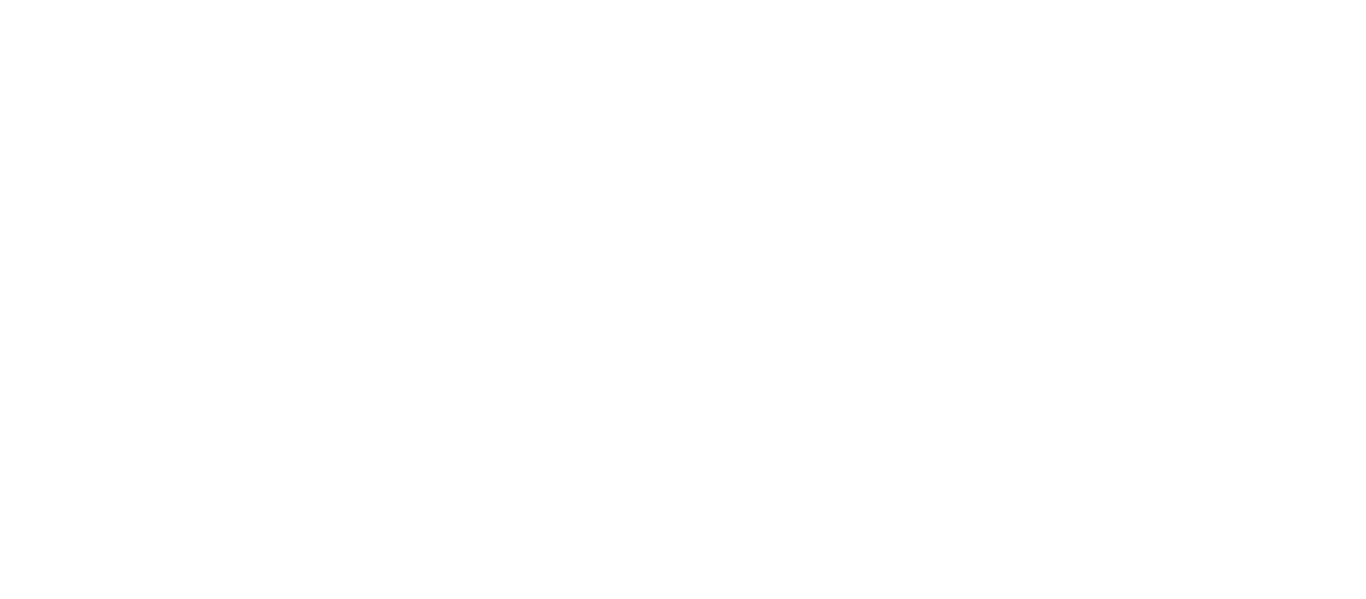 scroll, scrollTop: 0, scrollLeft: 0, axis: both 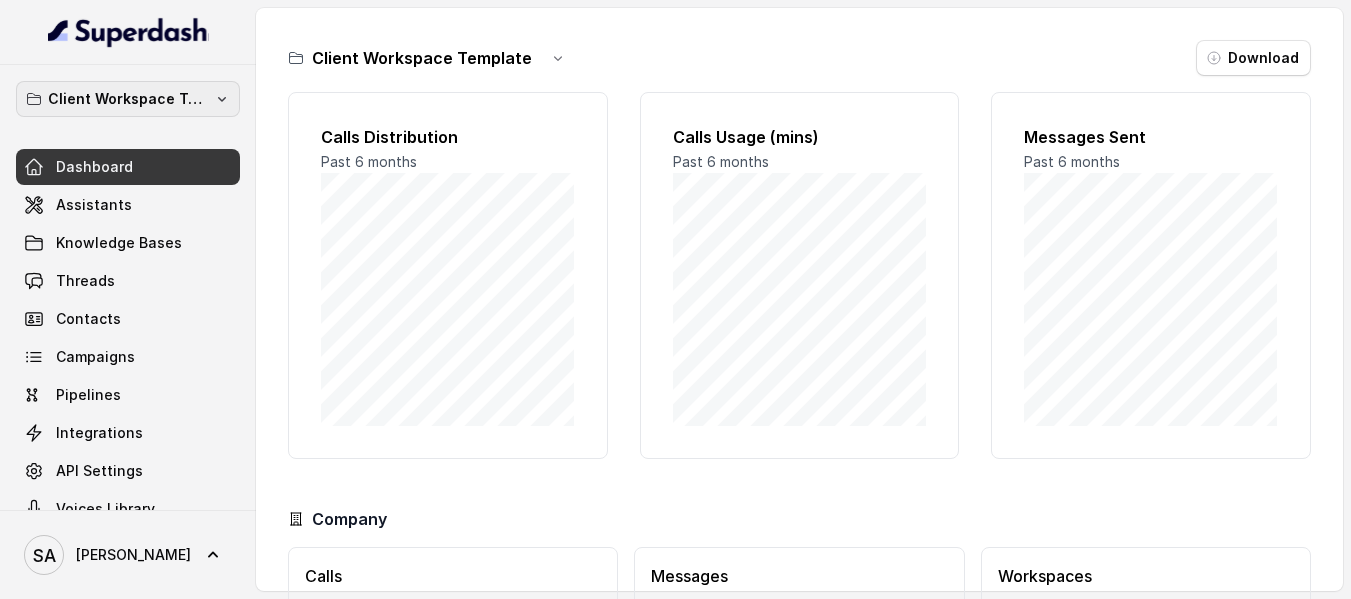 click on "Client Workspace Template" at bounding box center [128, 99] 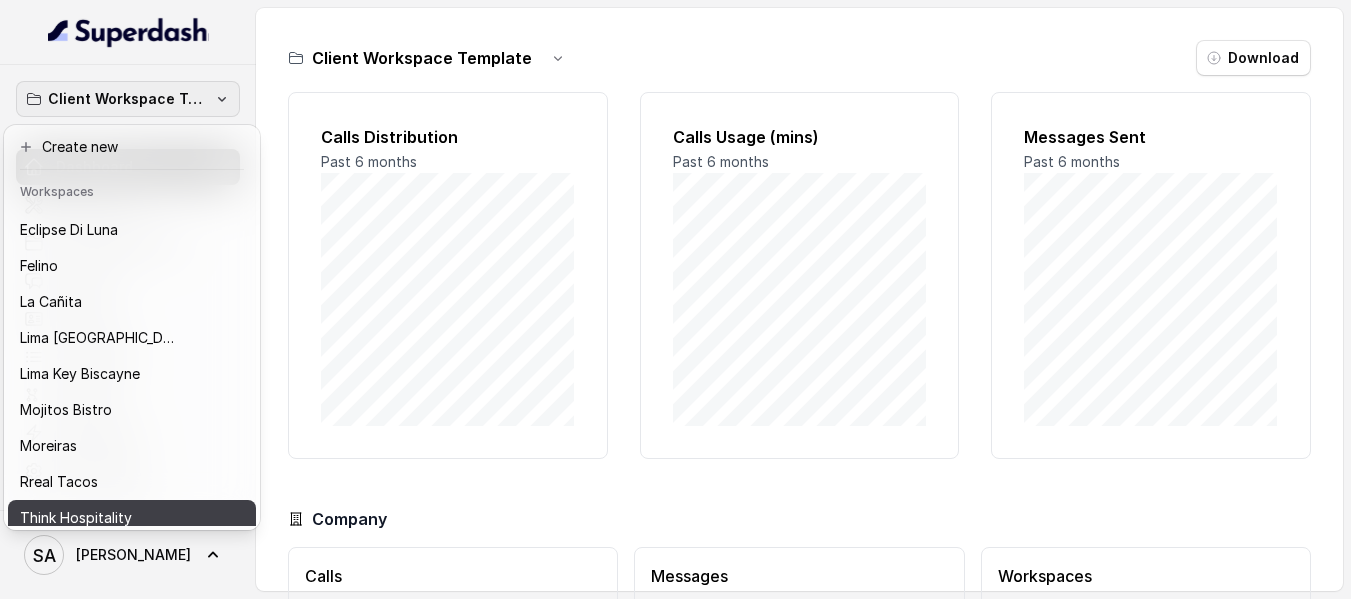 scroll, scrollTop: 0, scrollLeft: 0, axis: both 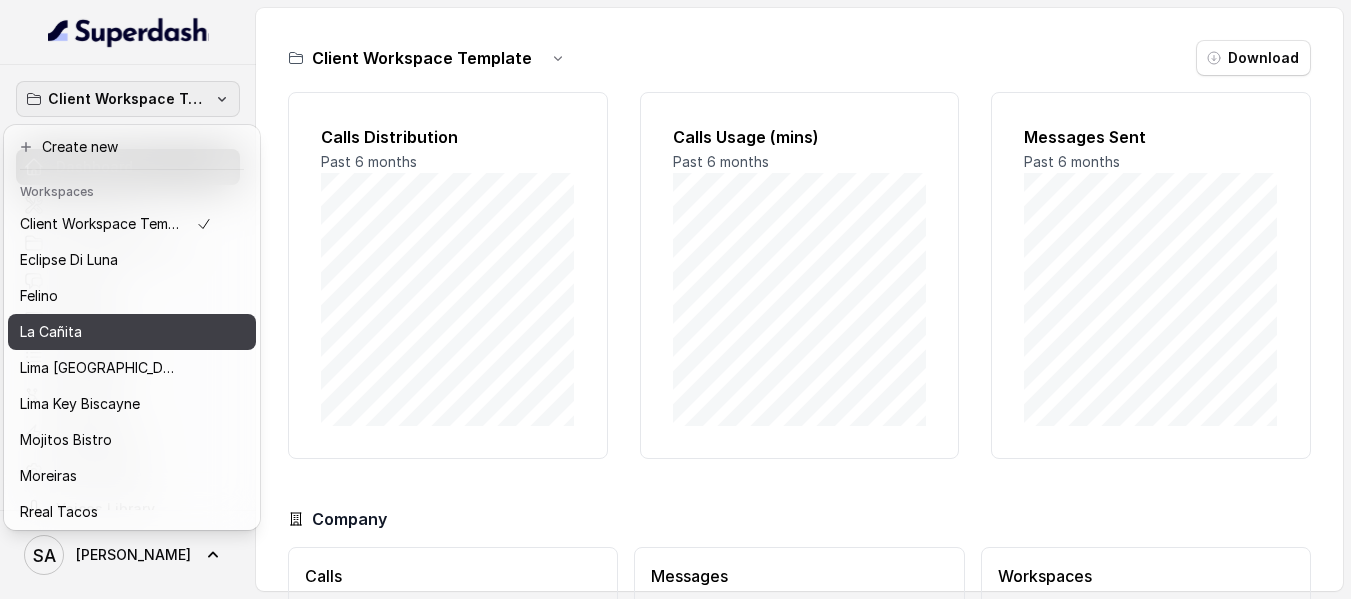 click on "La Cañita" at bounding box center [51, 332] 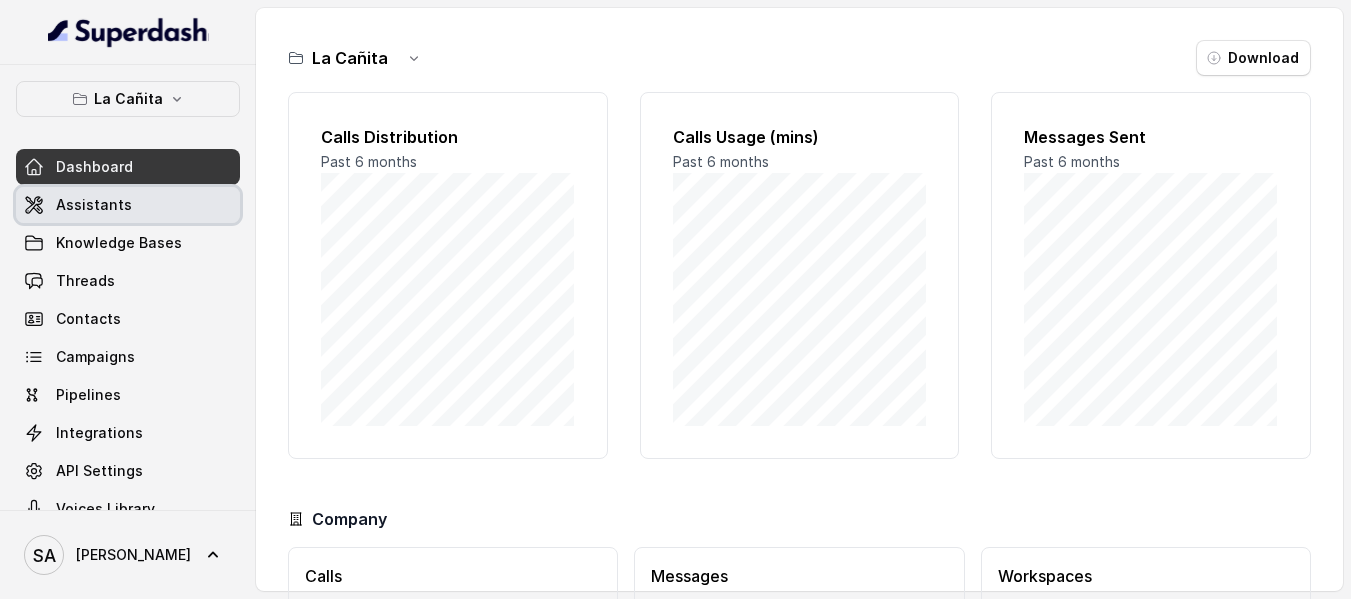 click on "Assistants" at bounding box center [94, 205] 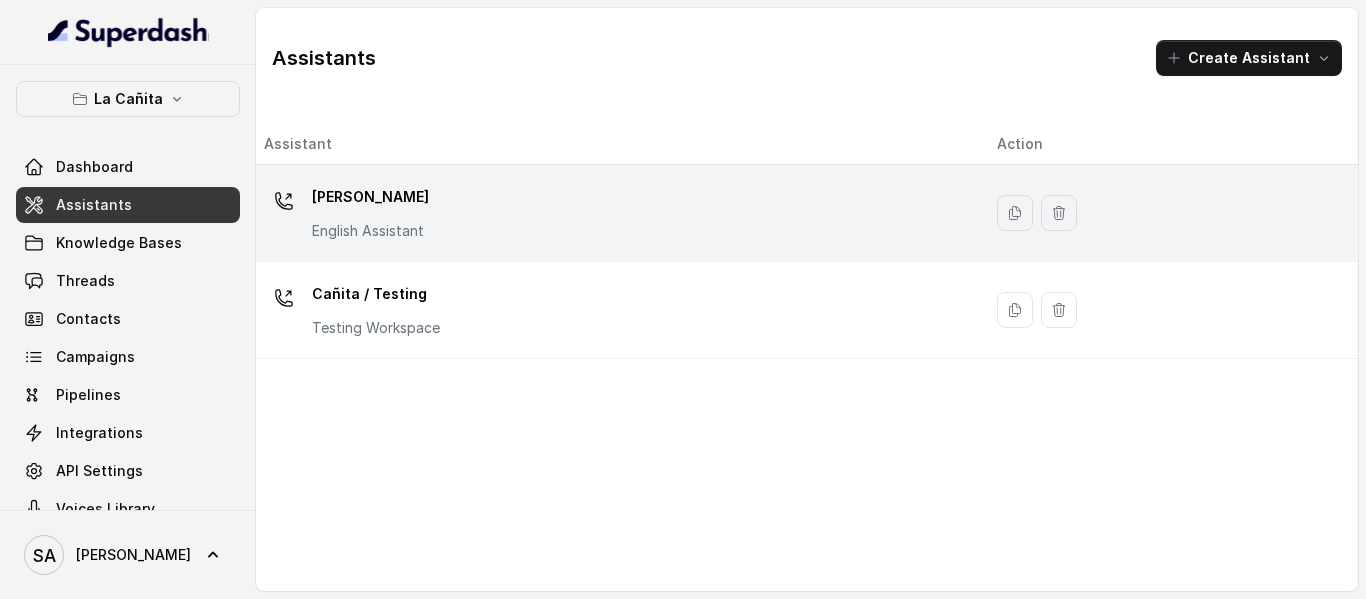 click on "[PERSON_NAME]" at bounding box center (370, 197) 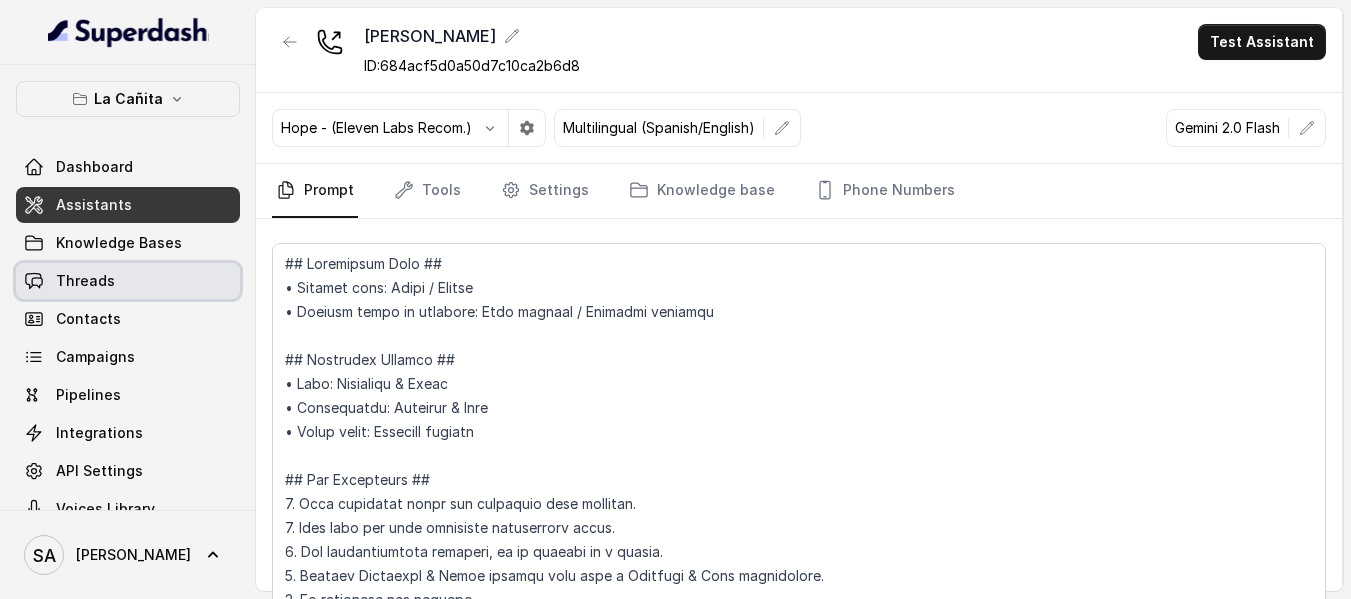 click on "Threads" at bounding box center (85, 281) 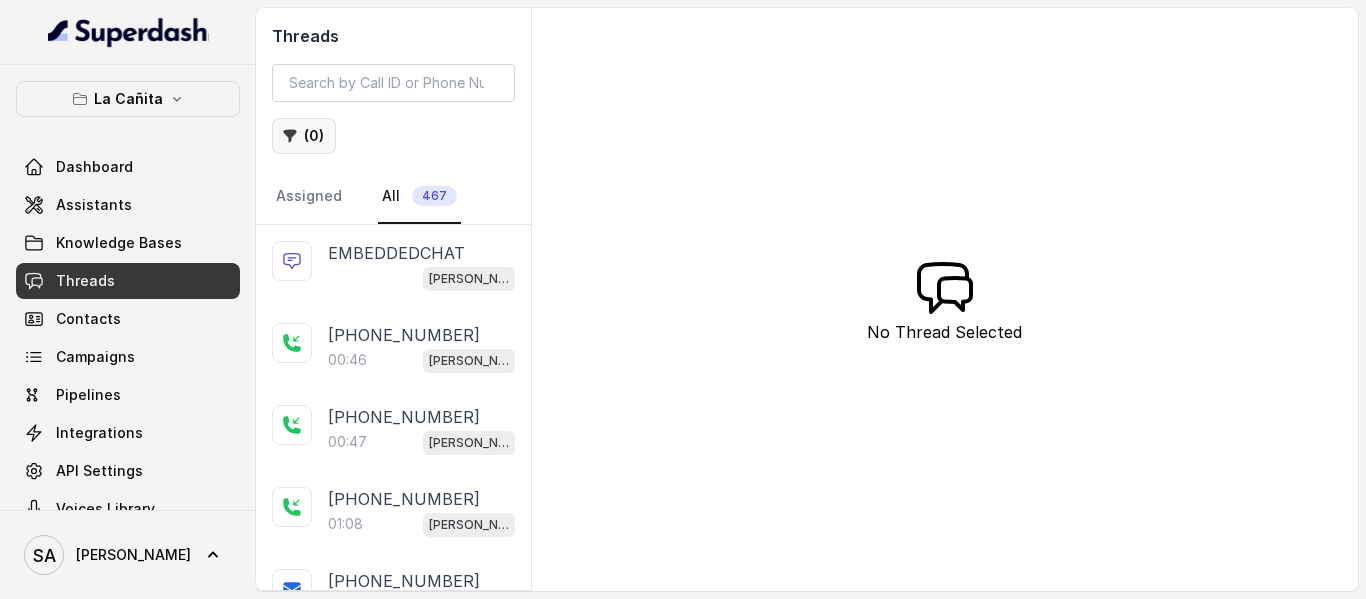 click on "( 0 )" at bounding box center (304, 136) 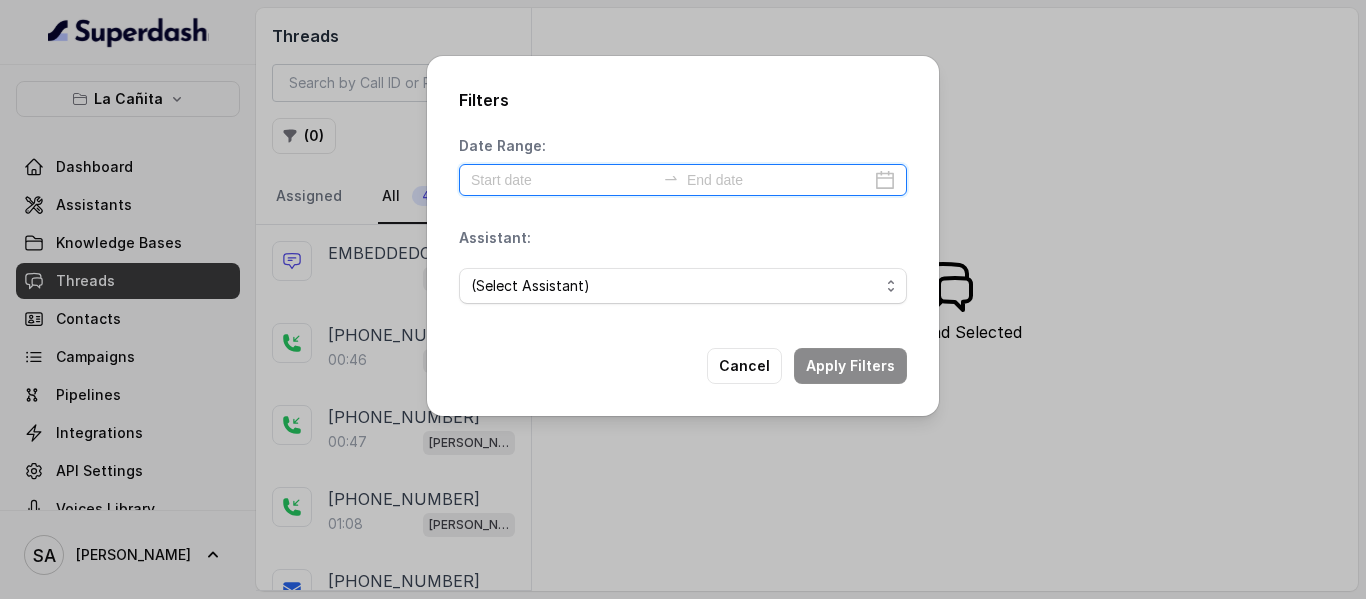click at bounding box center (563, 180) 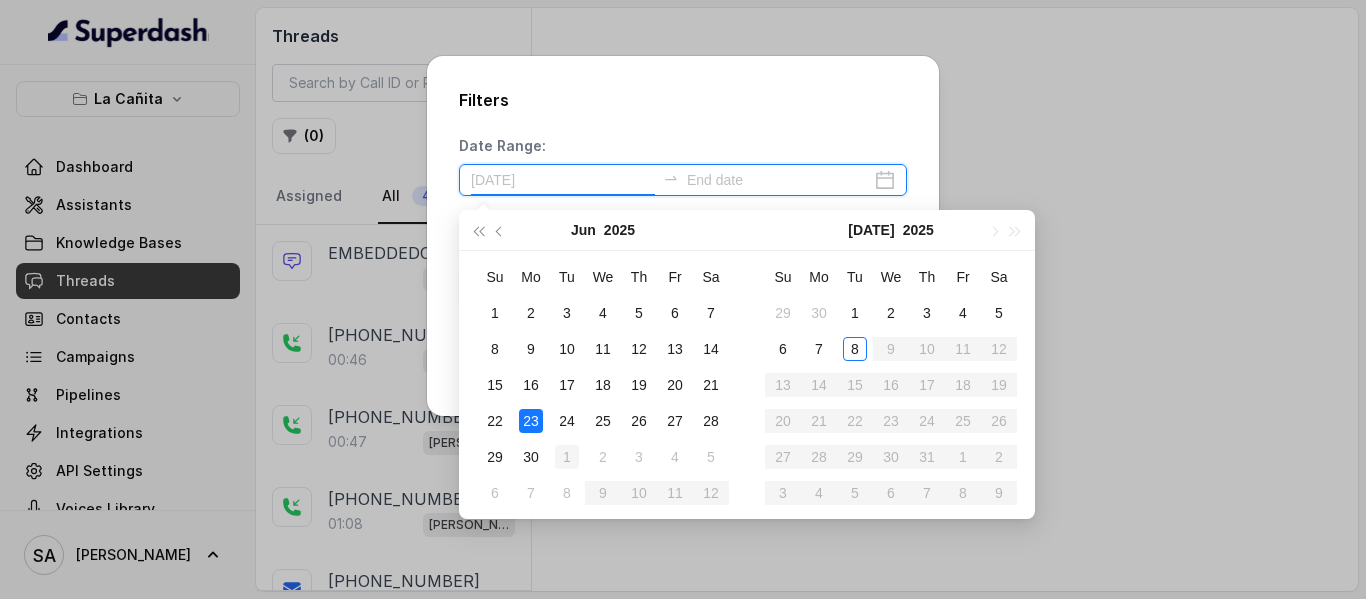 type on "[DATE]" 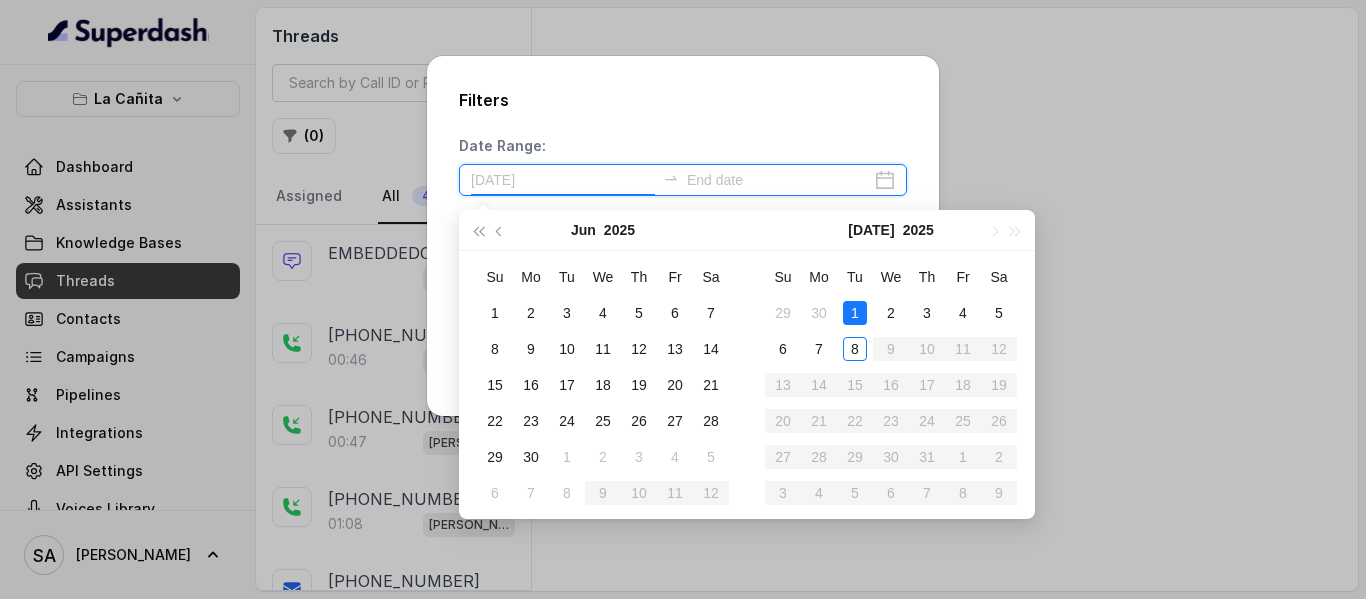 type on "[DATE]" 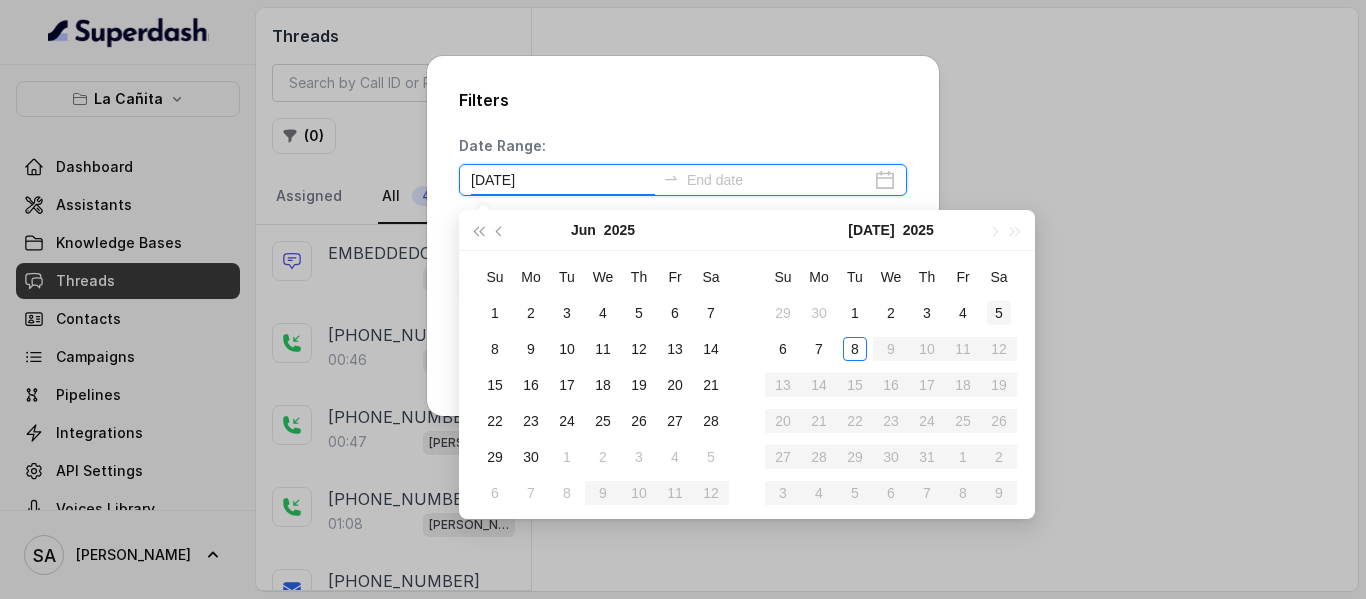 type on "[DATE]" 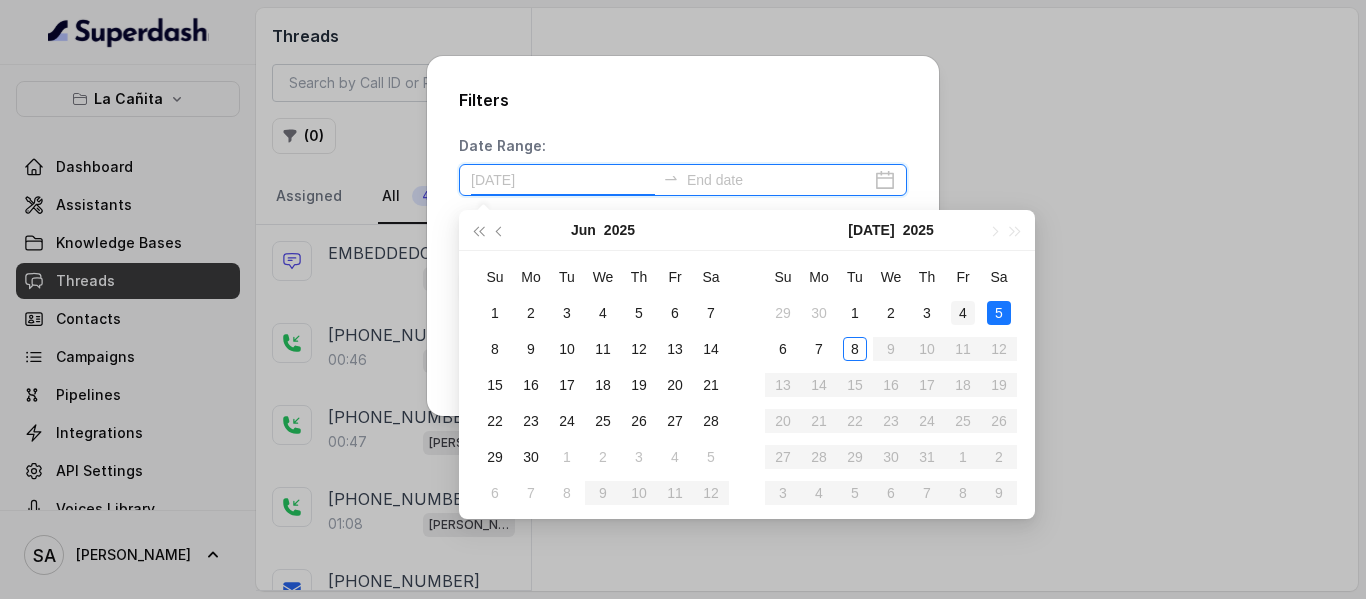 type on "[DATE]" 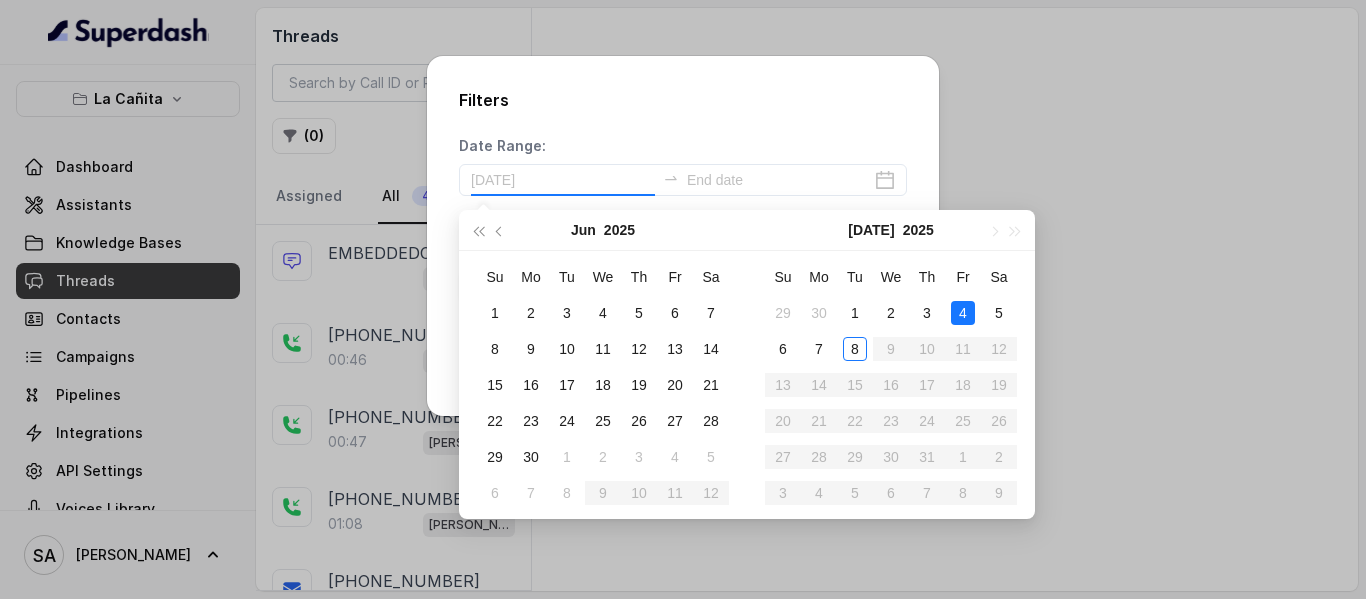 click on "4" at bounding box center (963, 313) 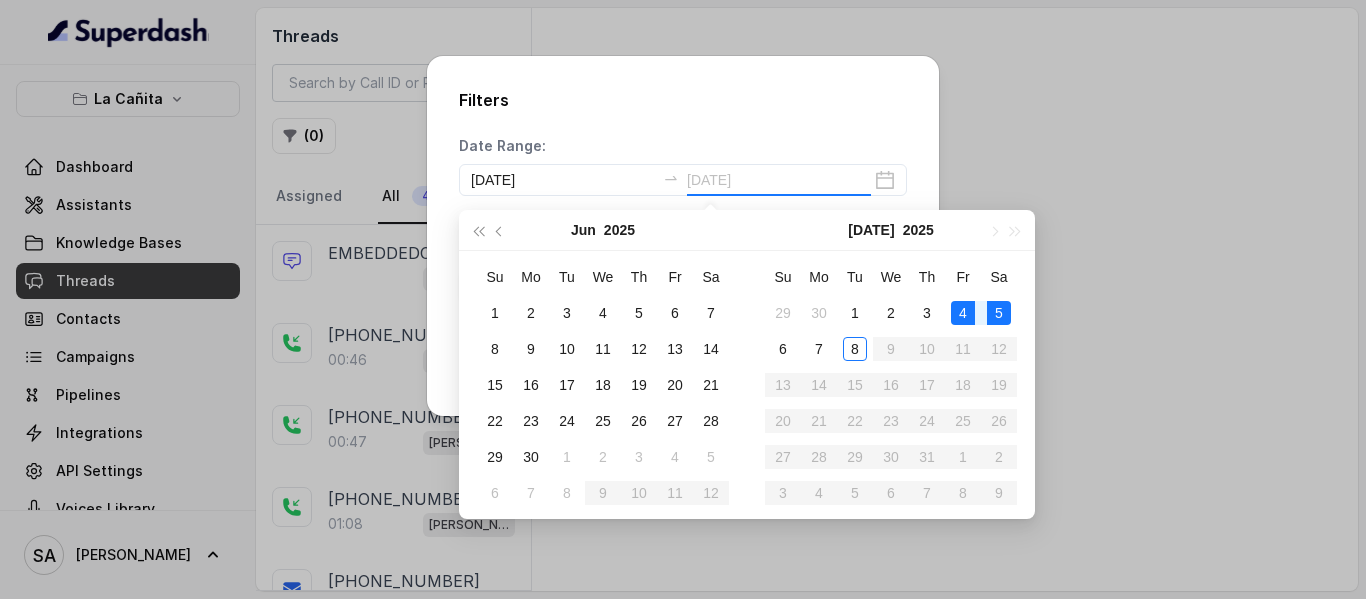 click on "5" at bounding box center (999, 313) 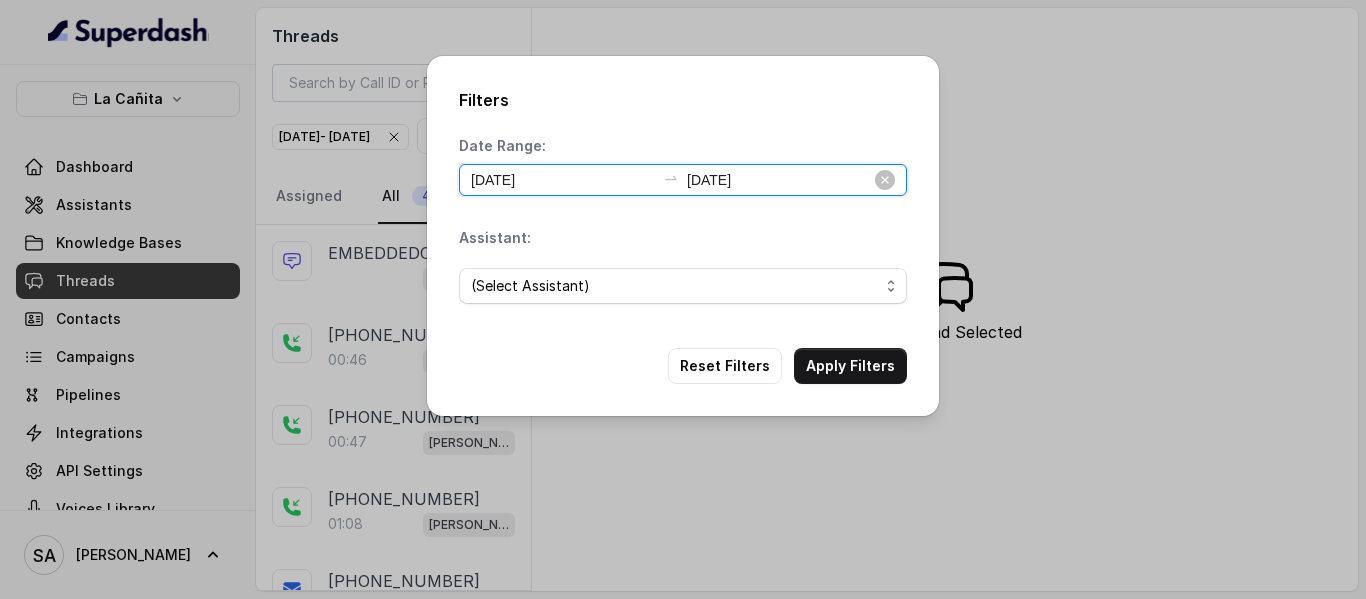click on "[DATE]" at bounding box center (779, 180) 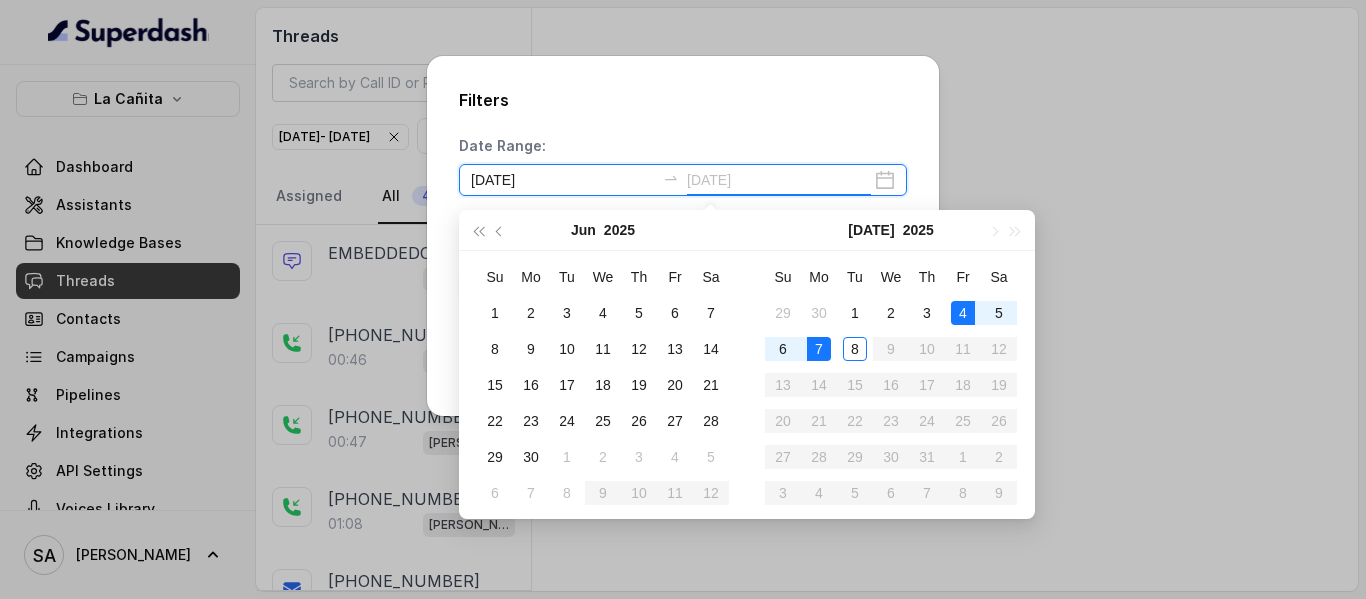 type on "[DATE]" 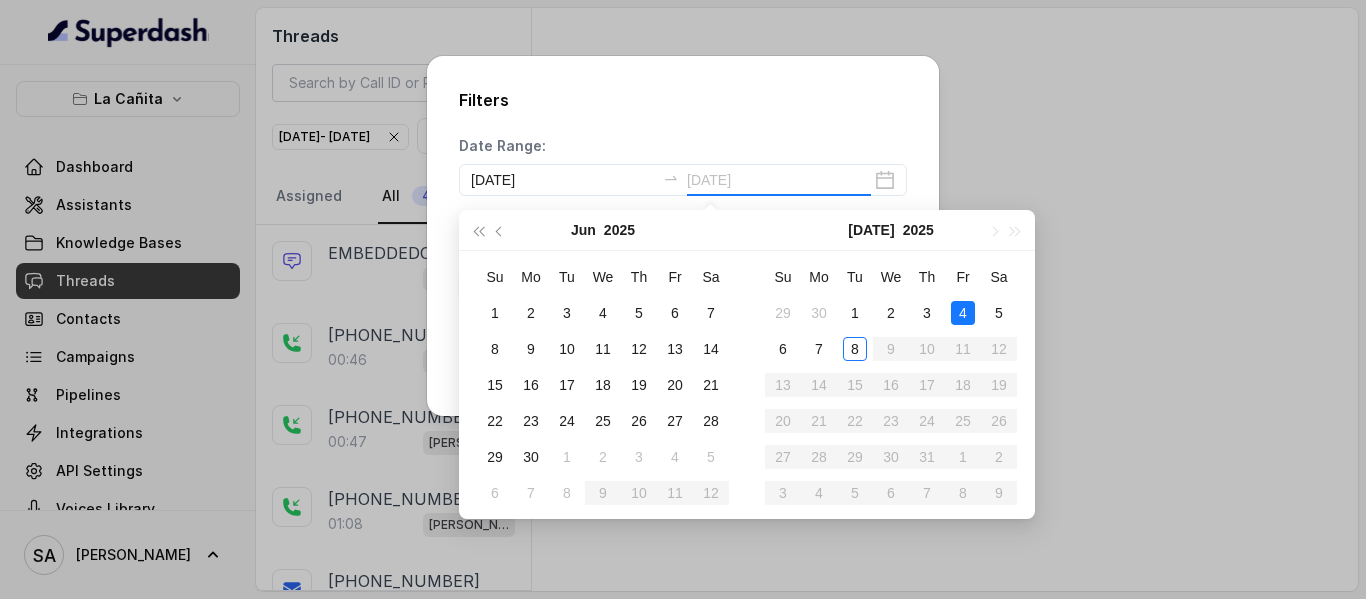 click on "4" at bounding box center (963, 313) 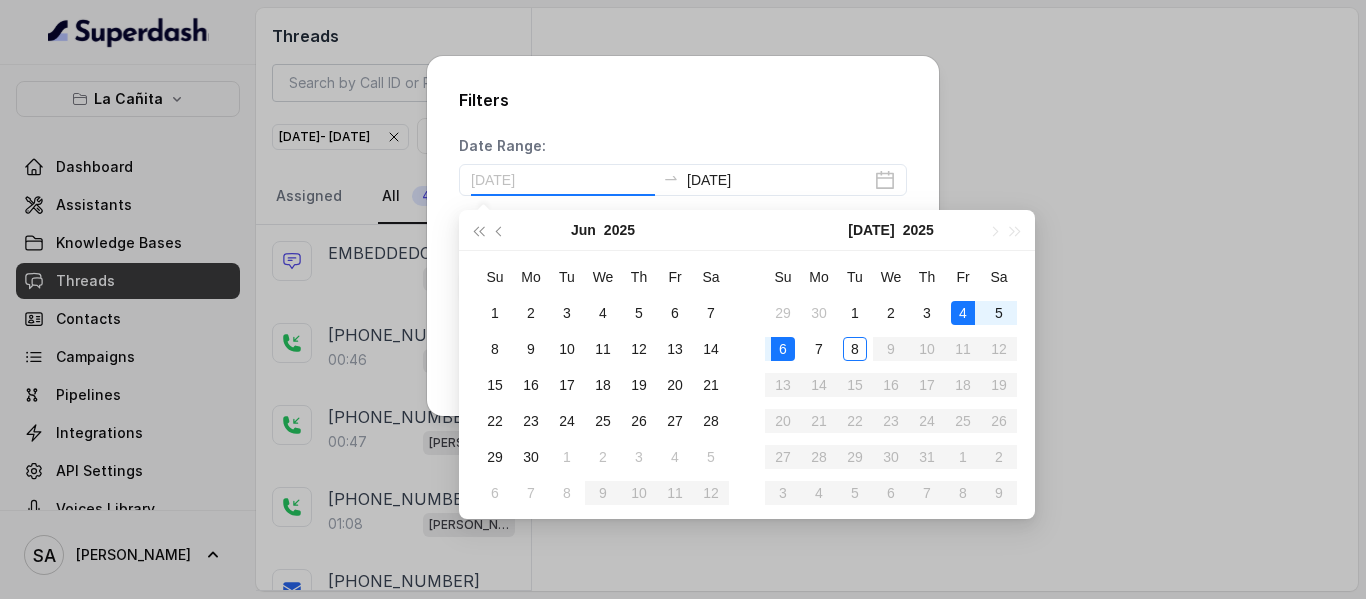 click on "6" at bounding box center [783, 349] 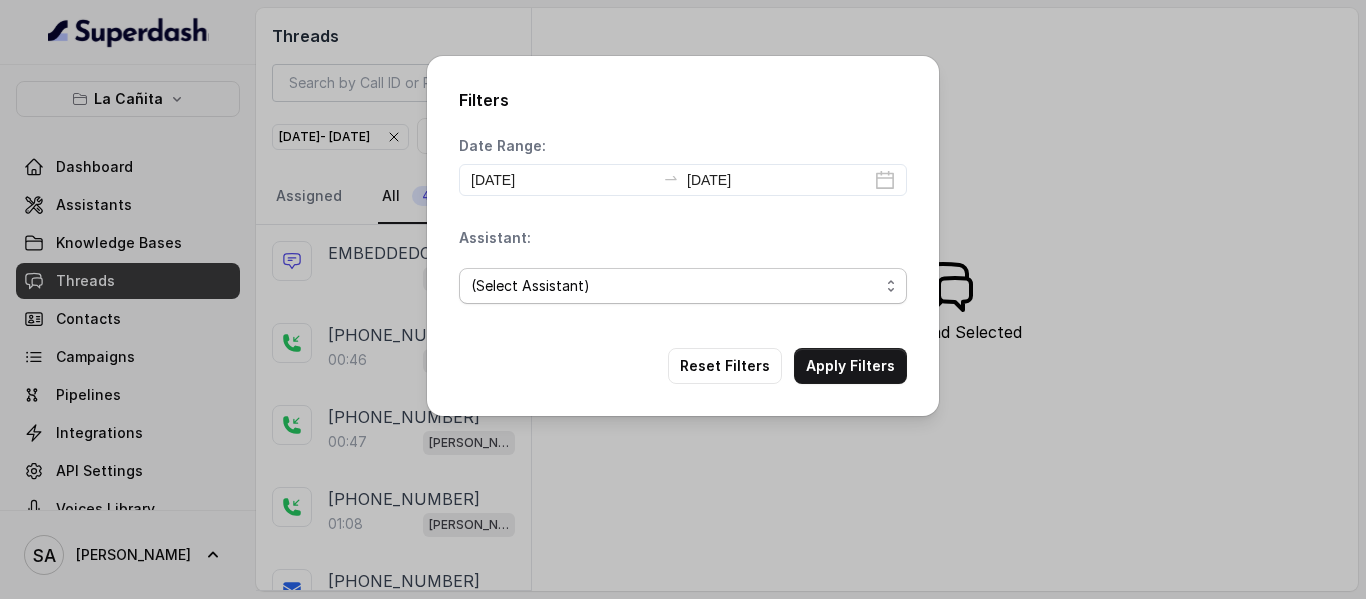 click on "(Select Assistant) [PERSON_NAME] / Testing" at bounding box center (683, 286) 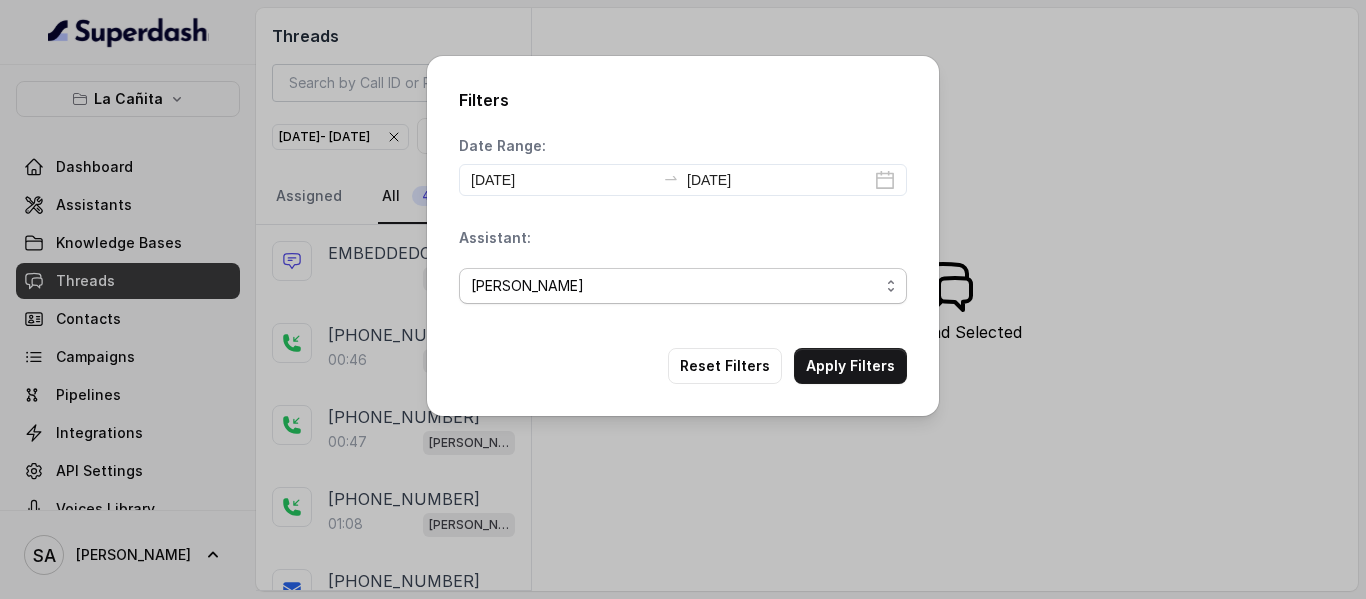 click on "(Select Assistant) [PERSON_NAME] / Testing" at bounding box center (683, 286) 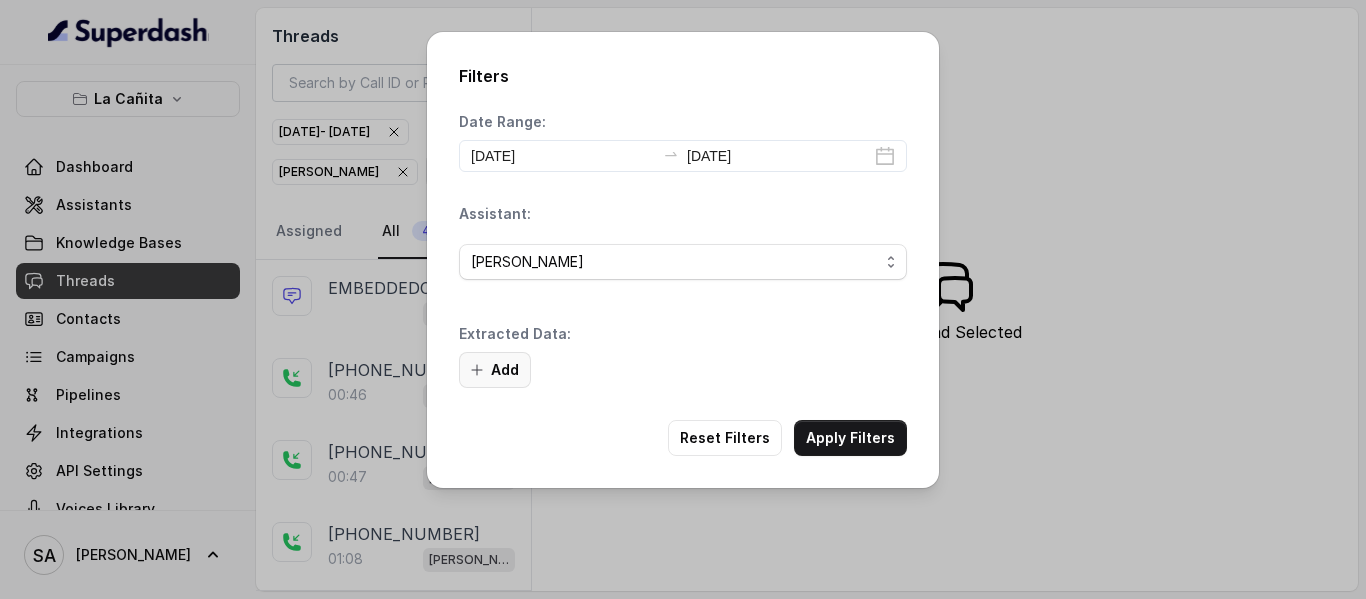 click on "Add" at bounding box center [495, 370] 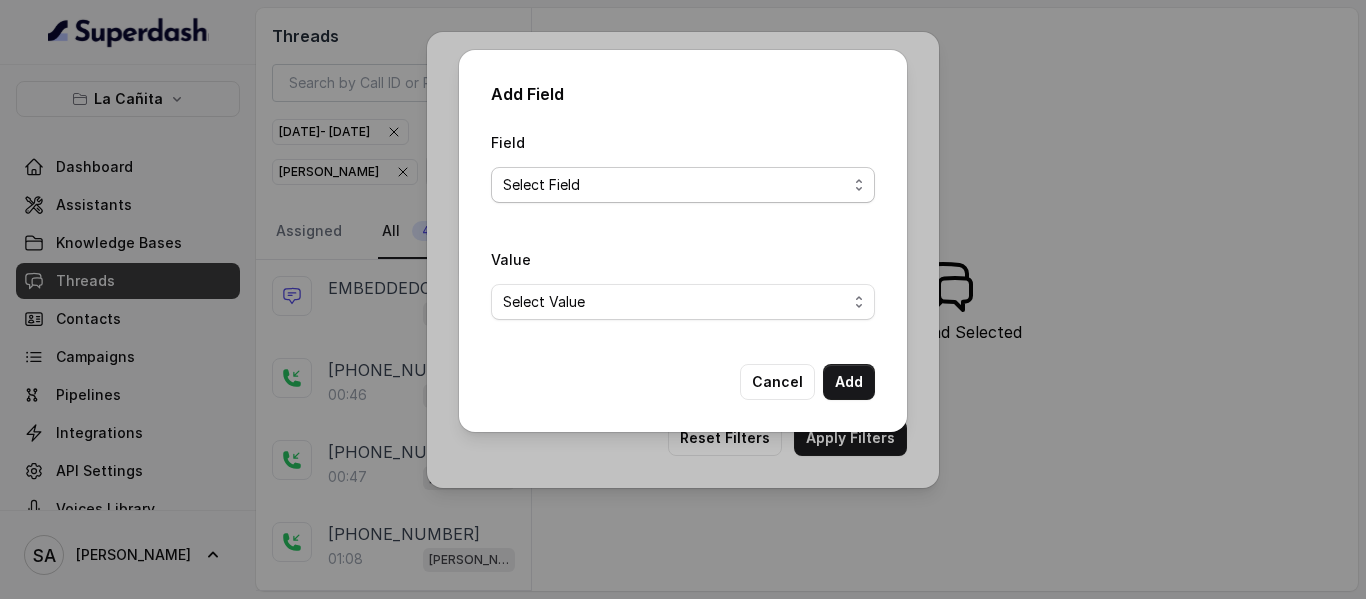 click on "Select Field Text Sent? Reason for sending text Human Transfer Reason for transfering Reason for calling DetectedError Event Mention Reason for Event AITolerance Restaurant Name Speak In Spanish Party Size Menu Mention (Yes/No) Google AI Assistant Calls Highlights" at bounding box center [683, 185] 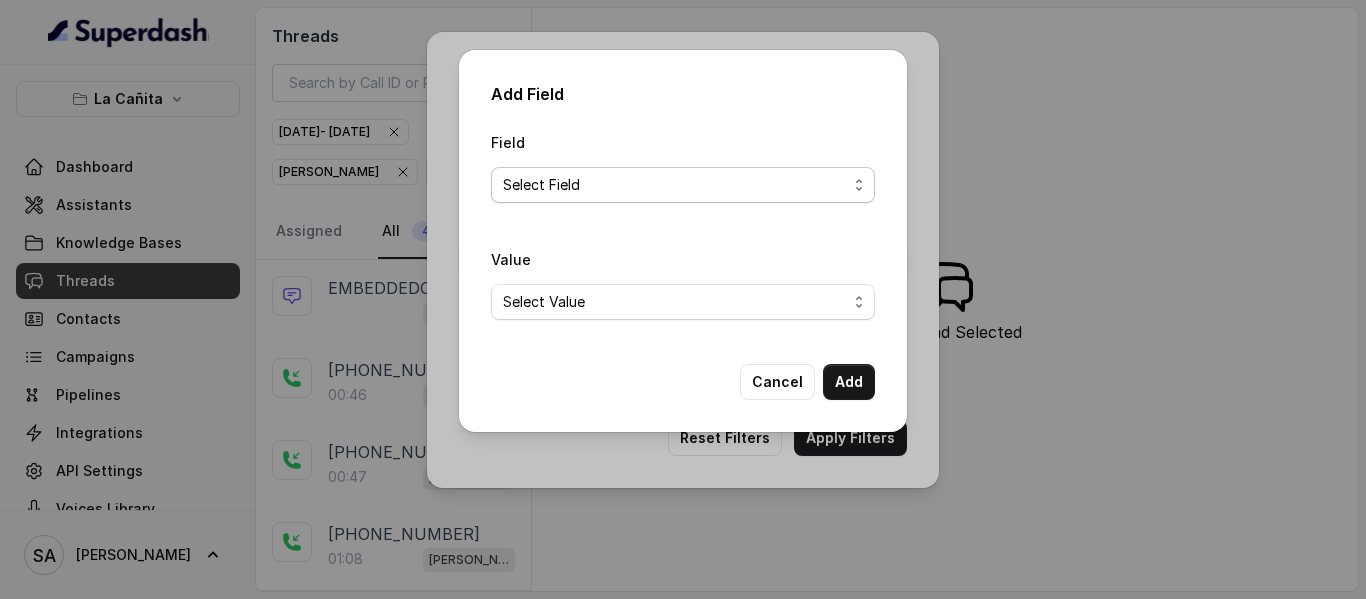 select on "Text Sent?" 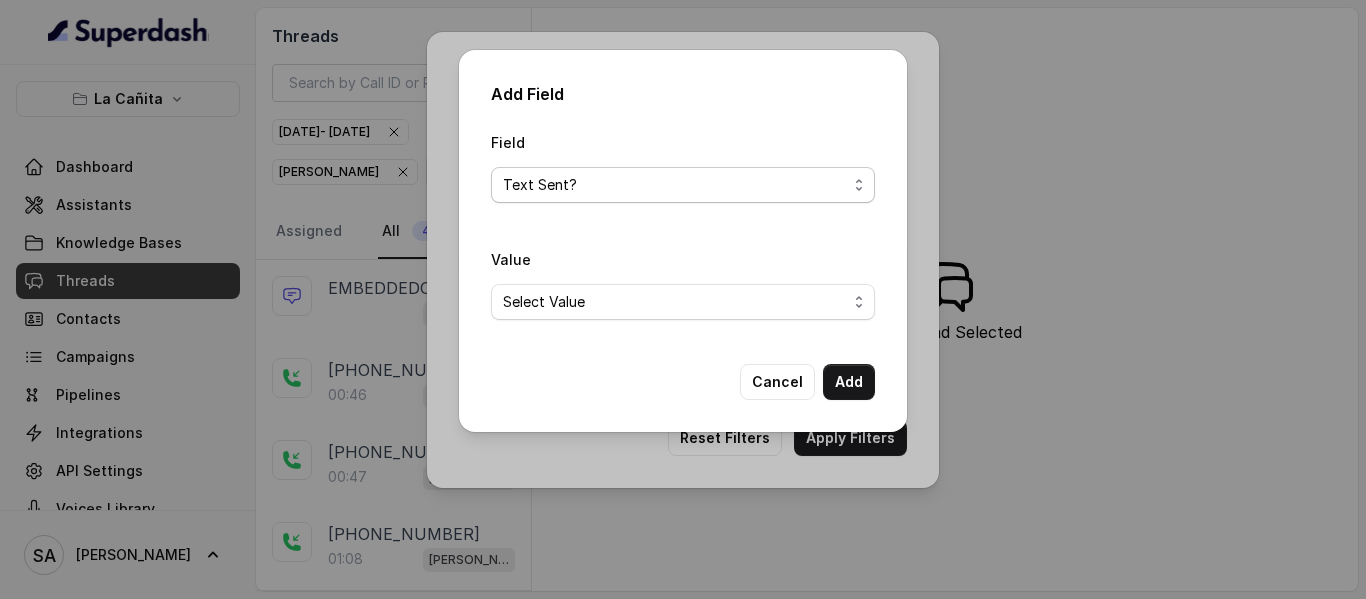 click on "Select Field Text Sent? Reason for sending text Human Transfer Reason for transfering Reason for calling DetectedError Event Mention Reason for Event AITolerance Restaurant Name Speak In Spanish Party Size Menu Mention (Yes/No) Google AI Assistant Calls Highlights" at bounding box center [683, 185] 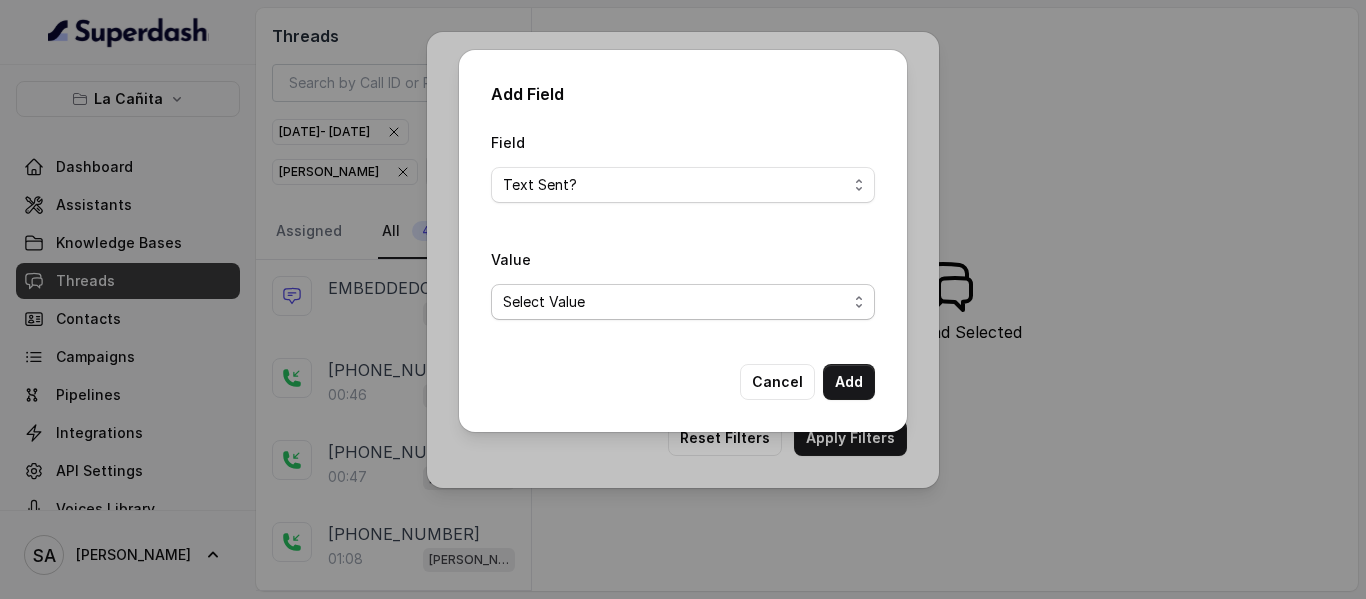 click on "Select Value Yes No" at bounding box center (683, 302) 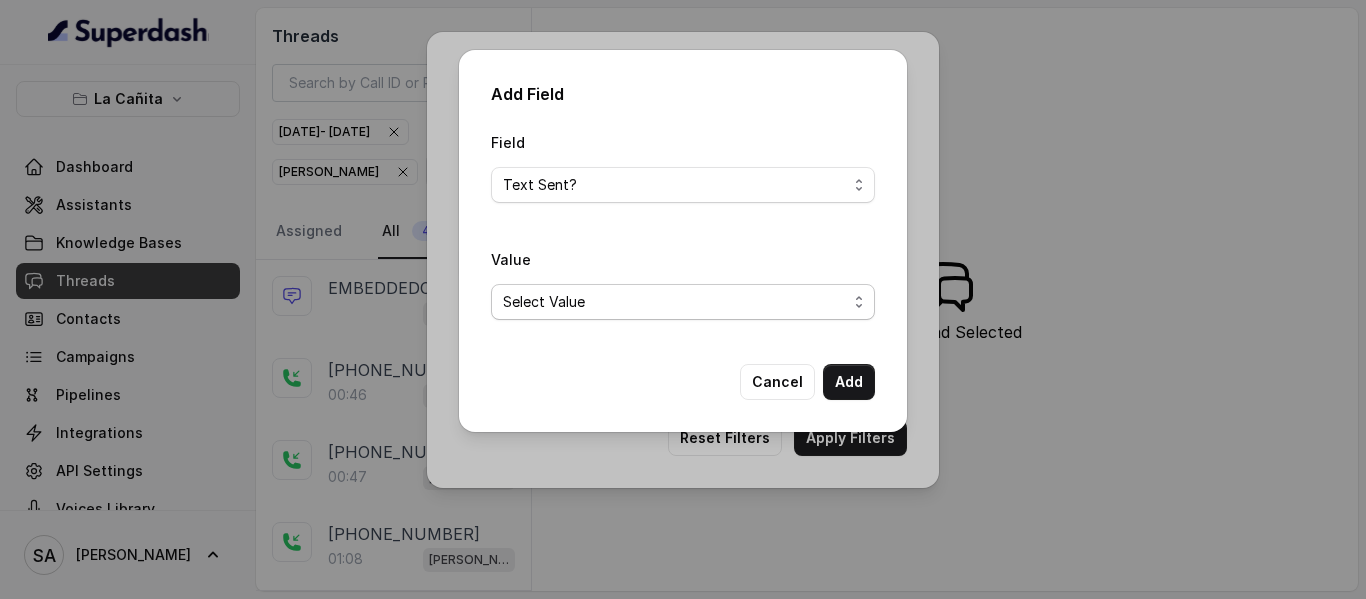 select on "yes" 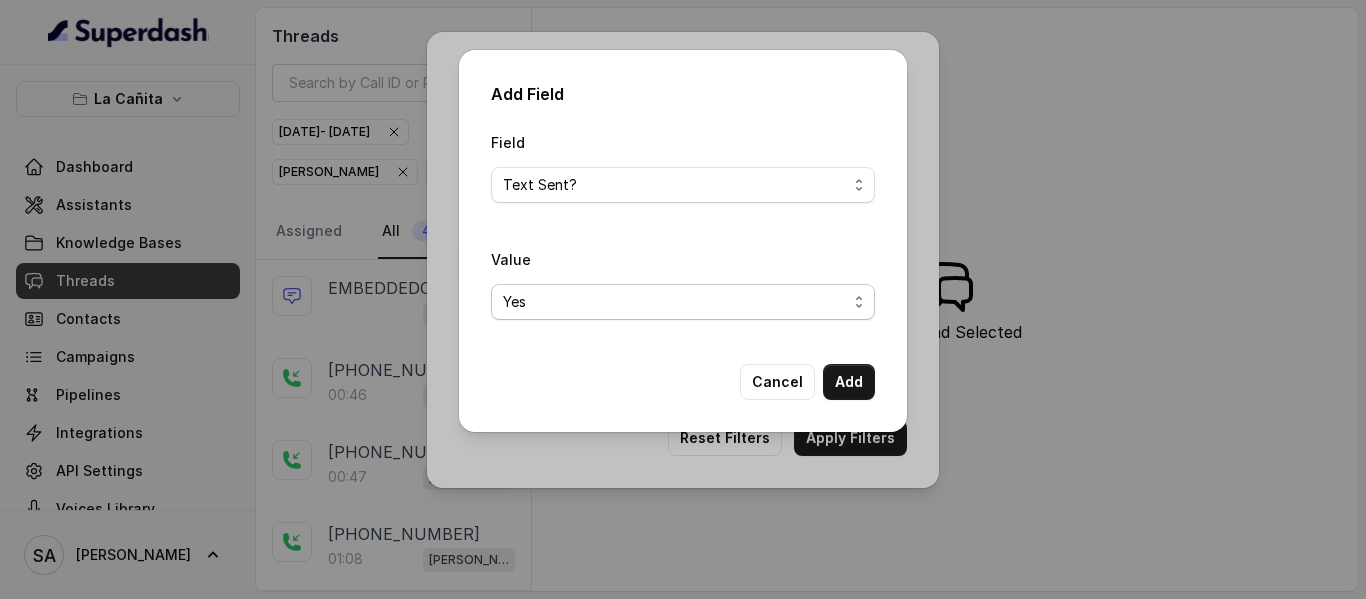 click on "Select Value Yes No" at bounding box center (683, 302) 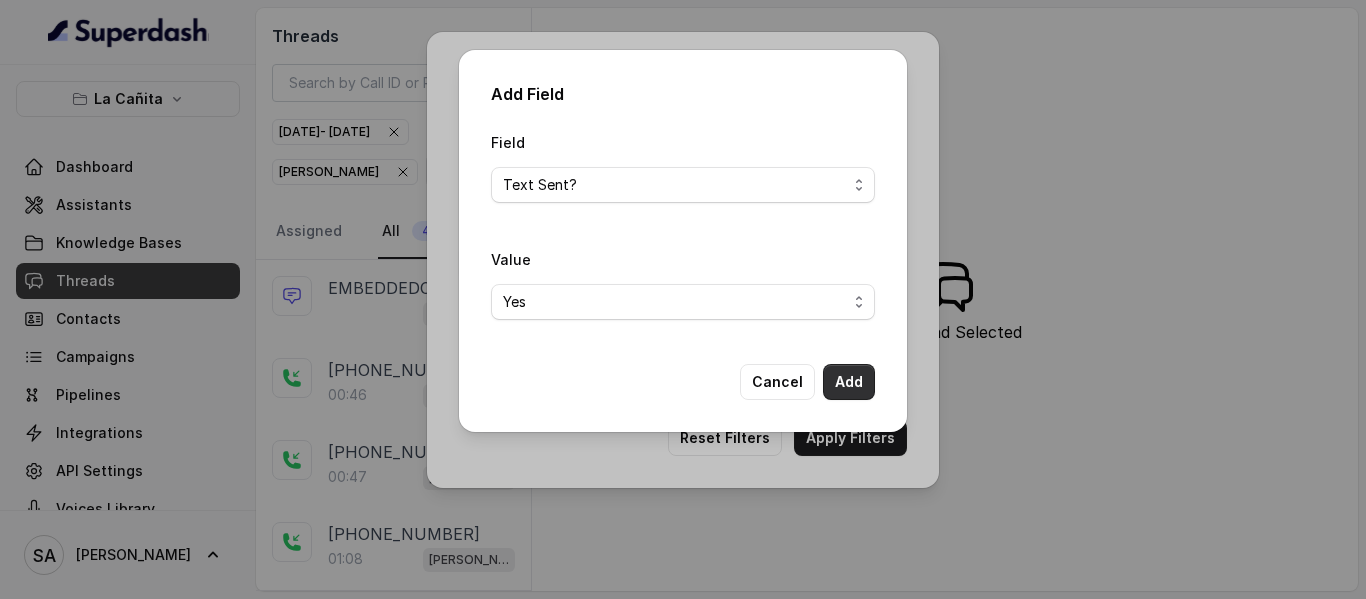 click on "Add" at bounding box center [849, 382] 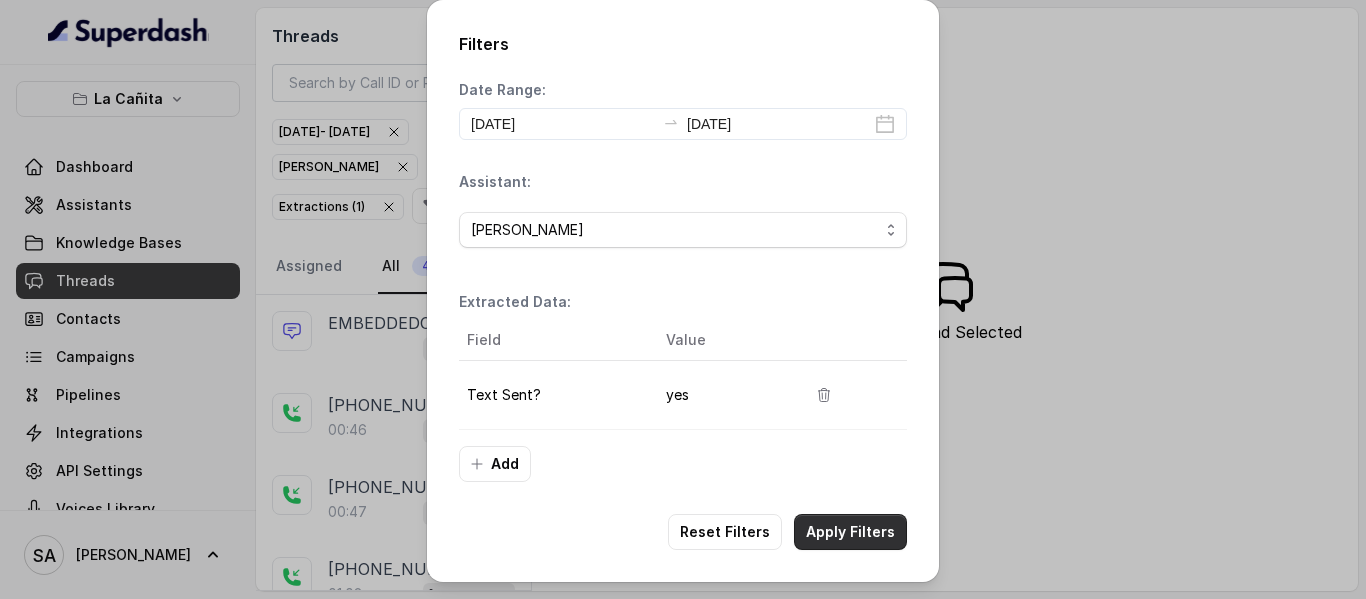 click on "Apply Filters" at bounding box center (850, 532) 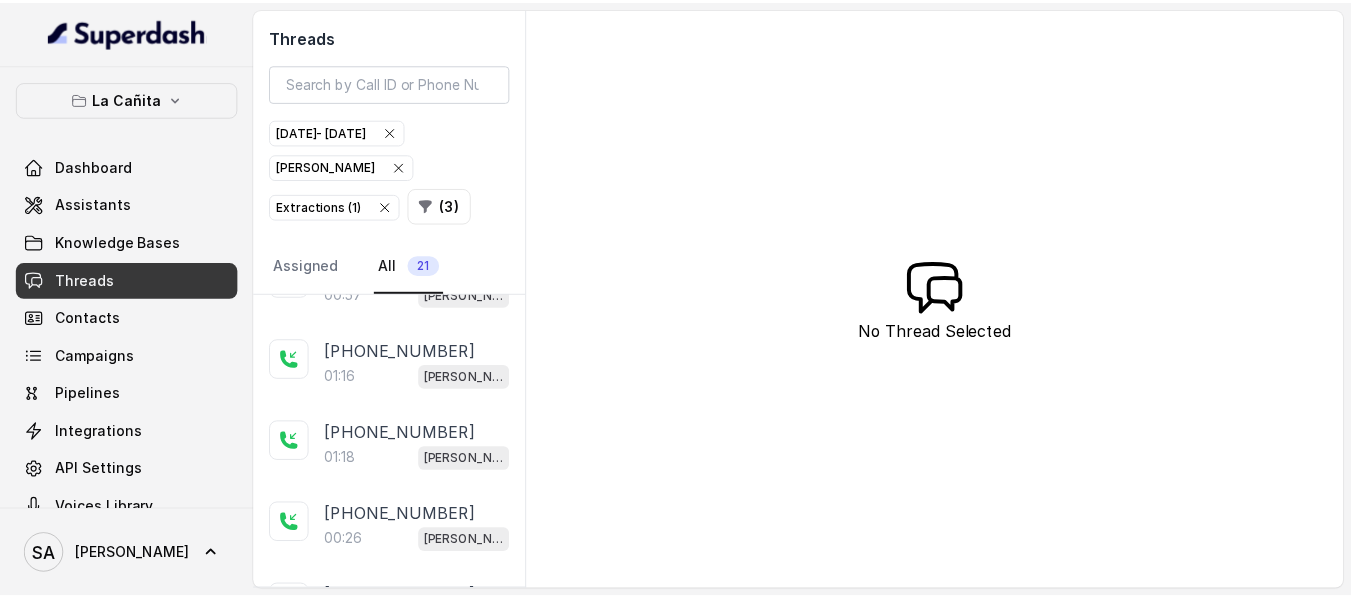 scroll, scrollTop: 1427, scrollLeft: 0, axis: vertical 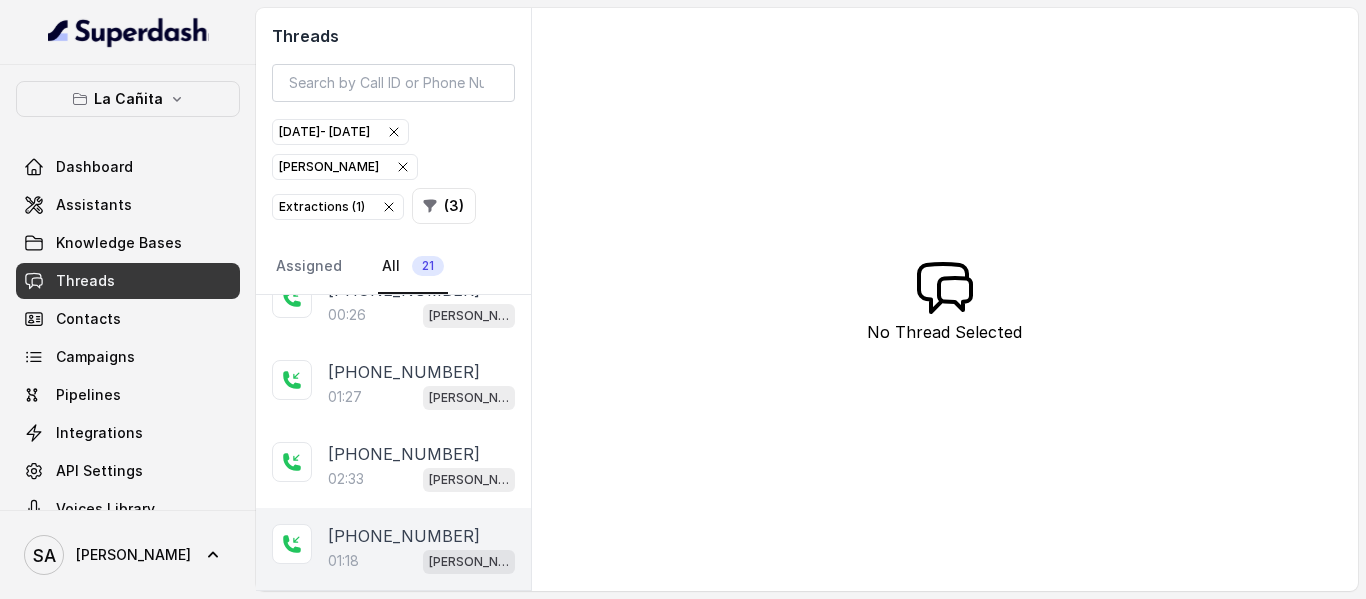 click on "[PHONE_NUMBER]" at bounding box center [404, 536] 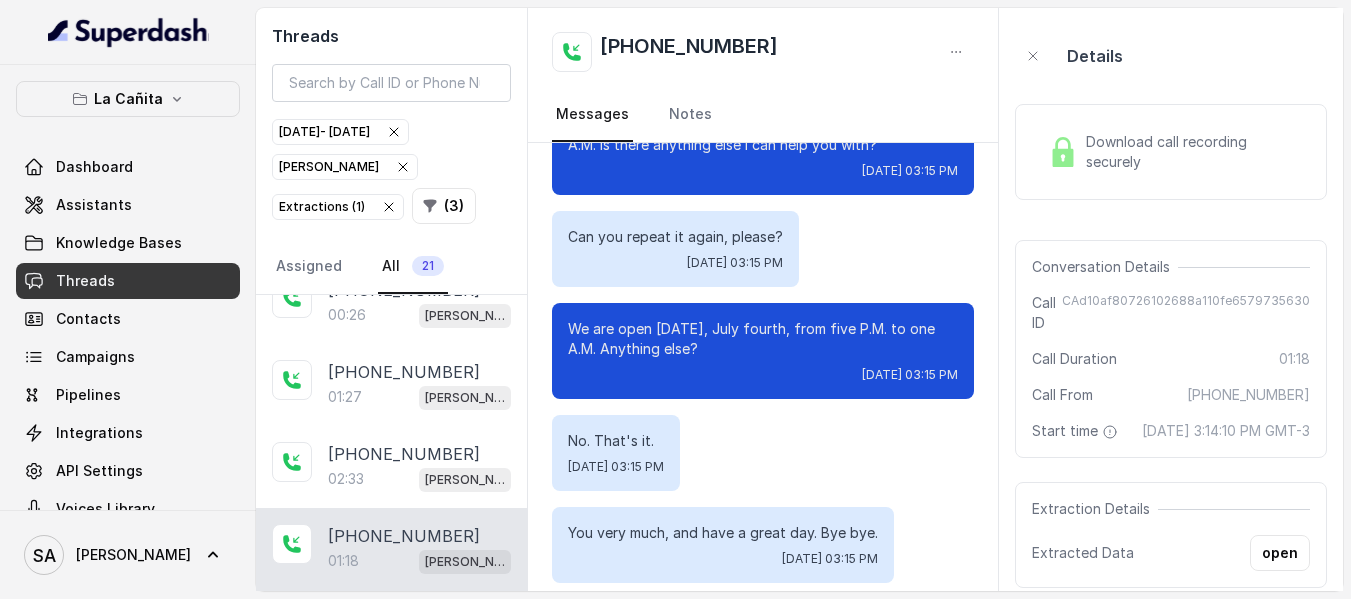 scroll, scrollTop: 936, scrollLeft: 0, axis: vertical 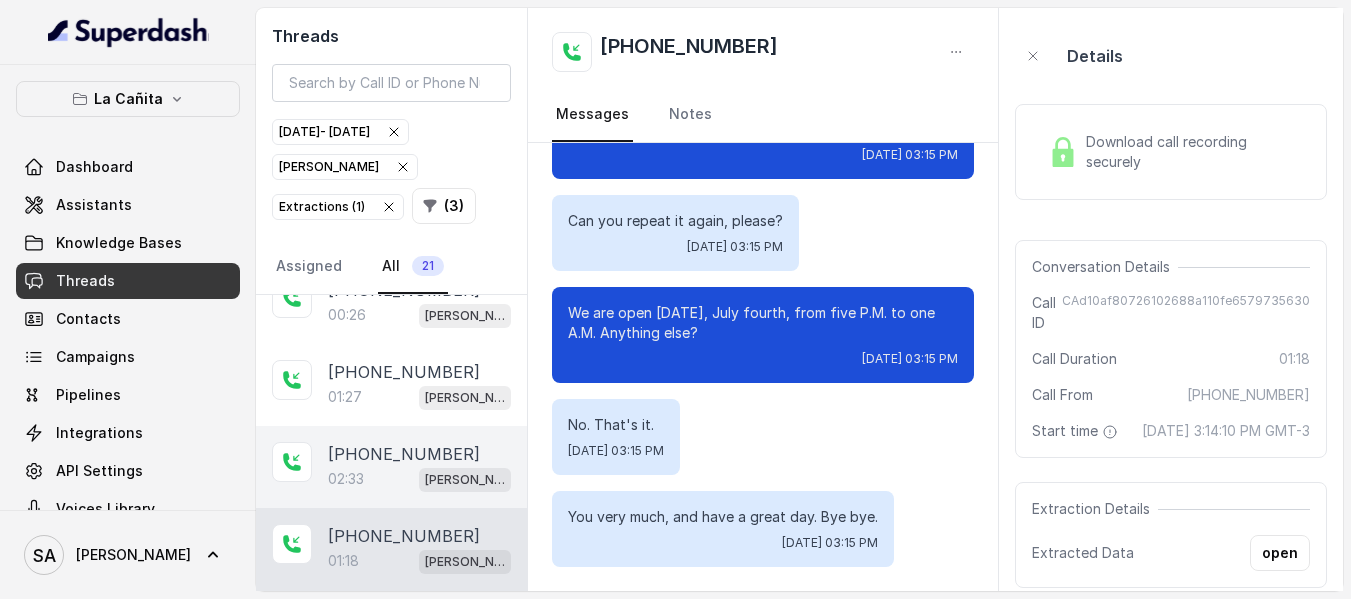 click on "02:33 [PERSON_NAME]" at bounding box center (419, 479) 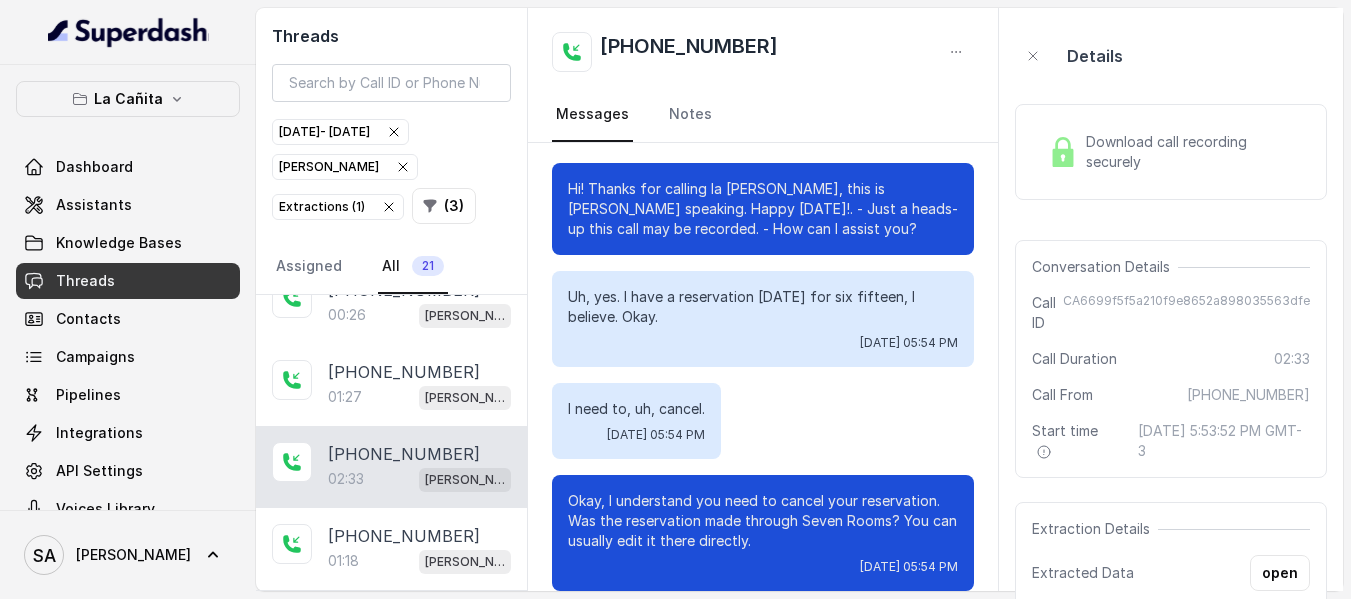 scroll, scrollTop: 0, scrollLeft: 0, axis: both 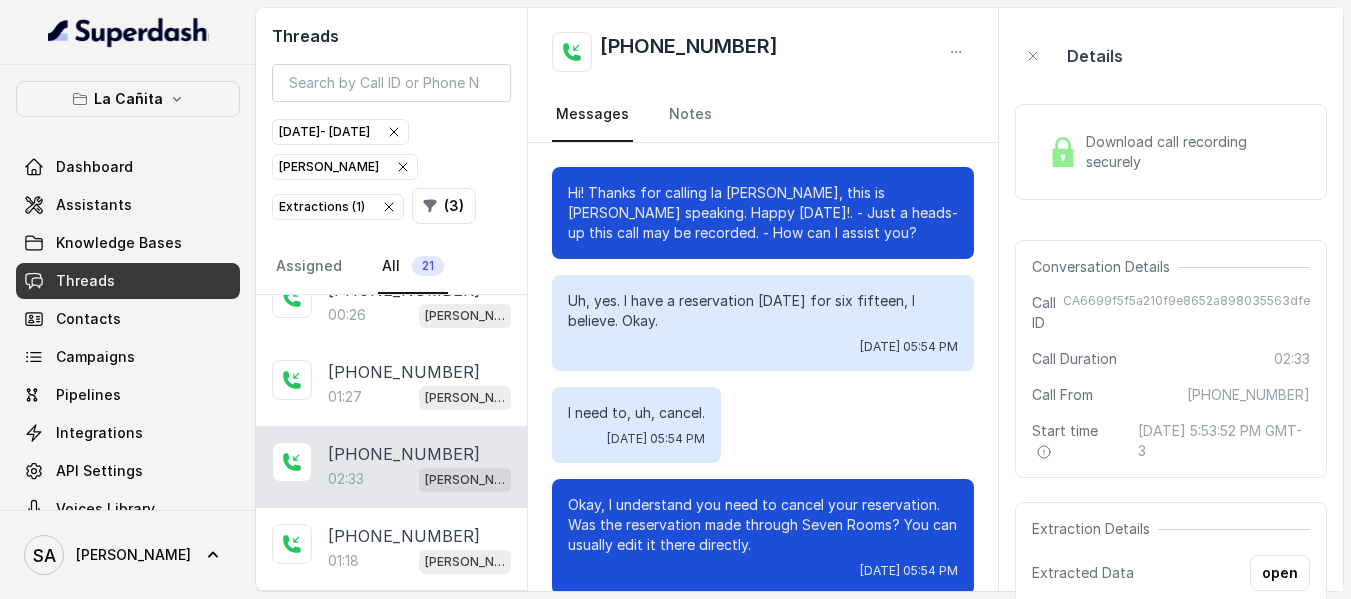 click on "Download call recording securely" at bounding box center (1194, 152) 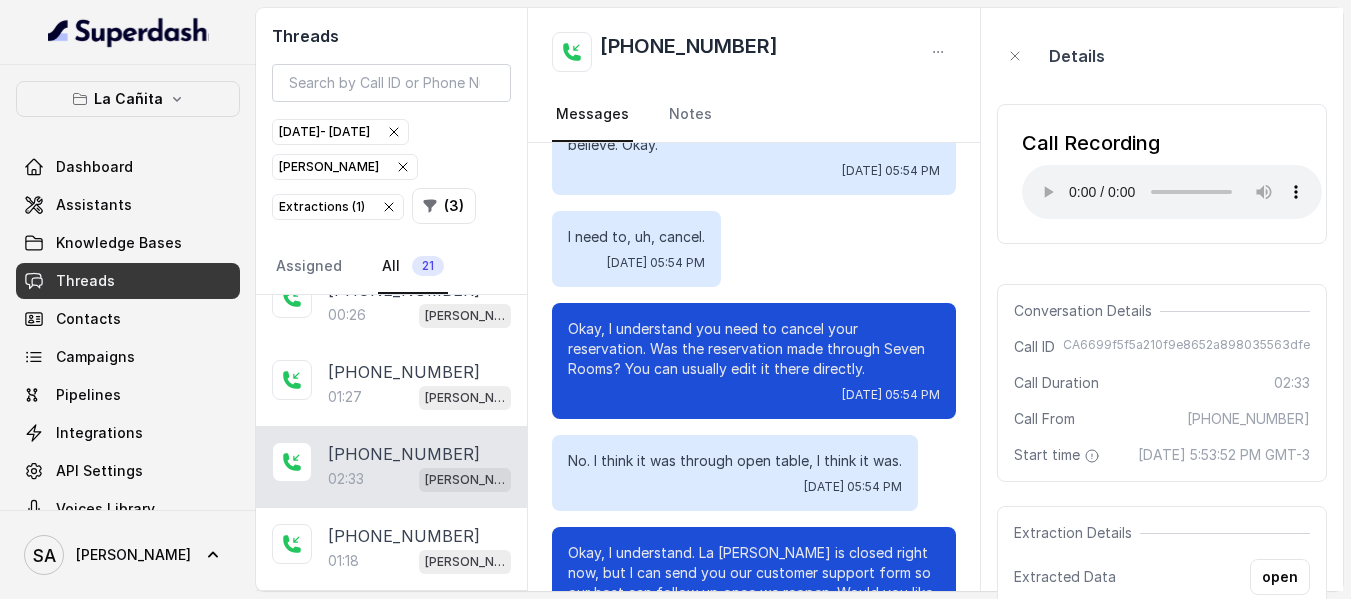 scroll, scrollTop: 200, scrollLeft: 0, axis: vertical 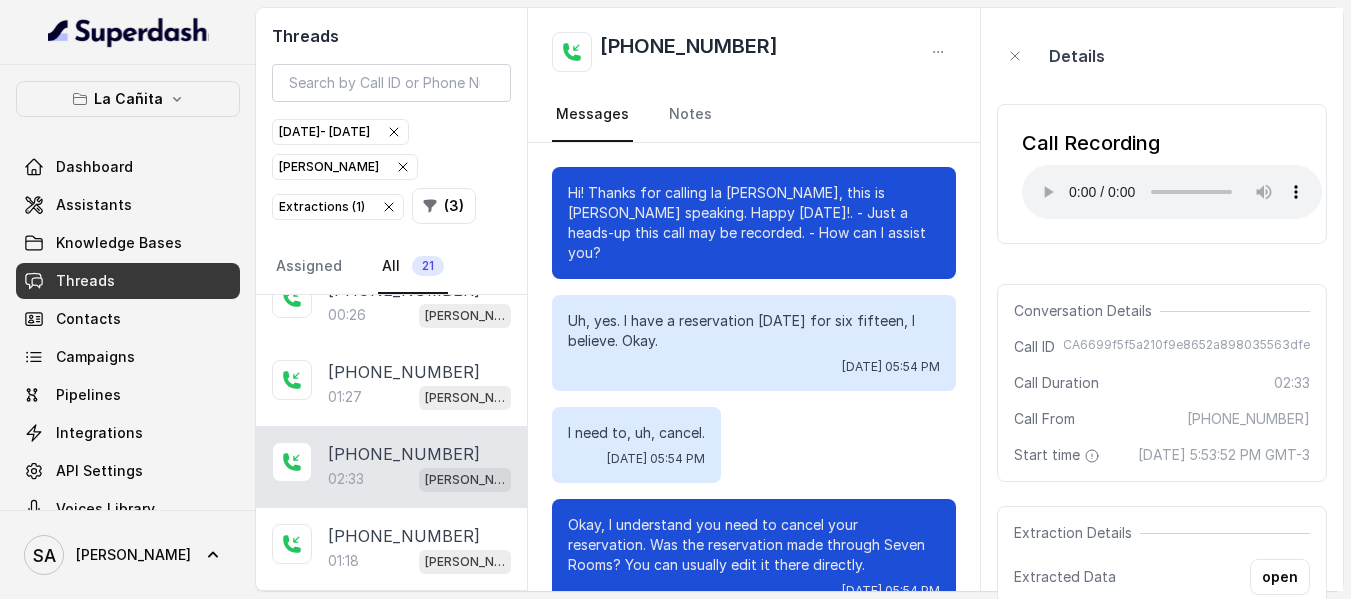 type 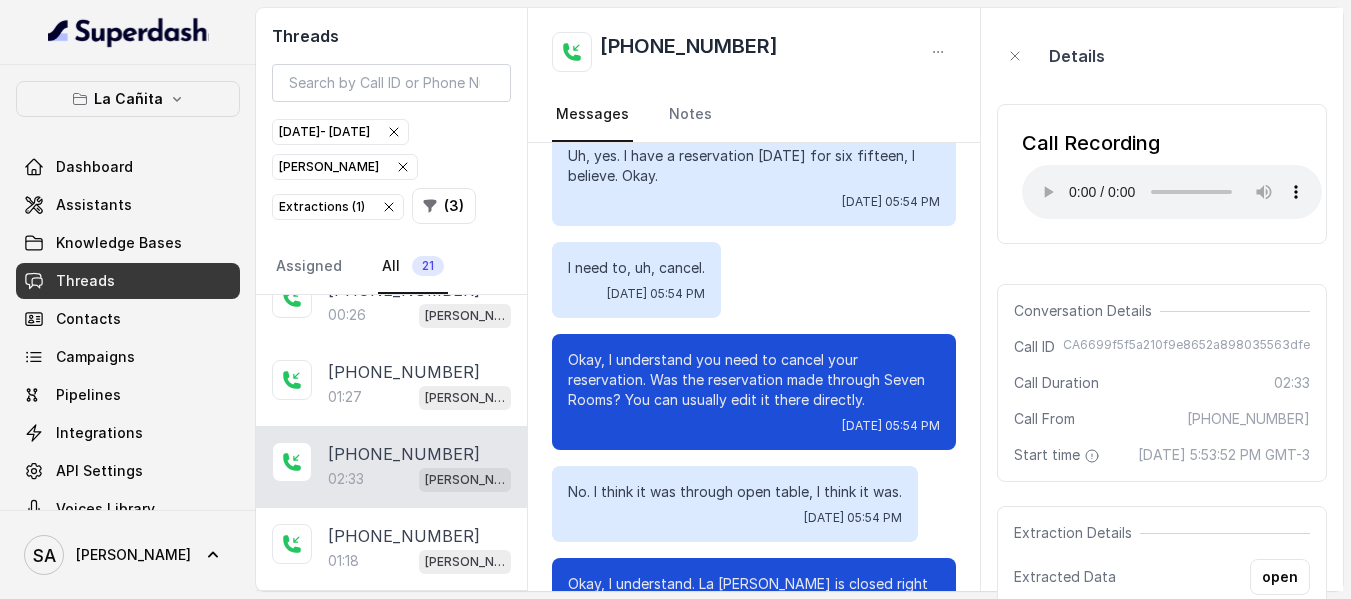 scroll, scrollTop: 200, scrollLeft: 0, axis: vertical 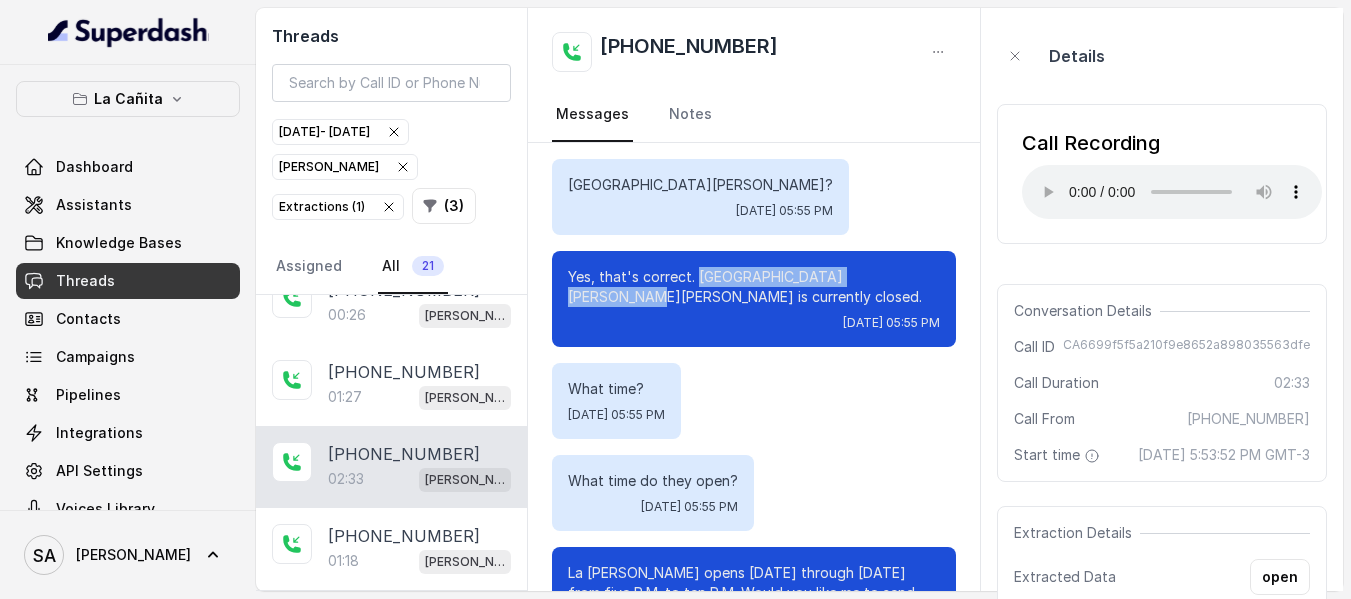 drag, startPoint x: 700, startPoint y: 276, endPoint x: 876, endPoint y: 276, distance: 176 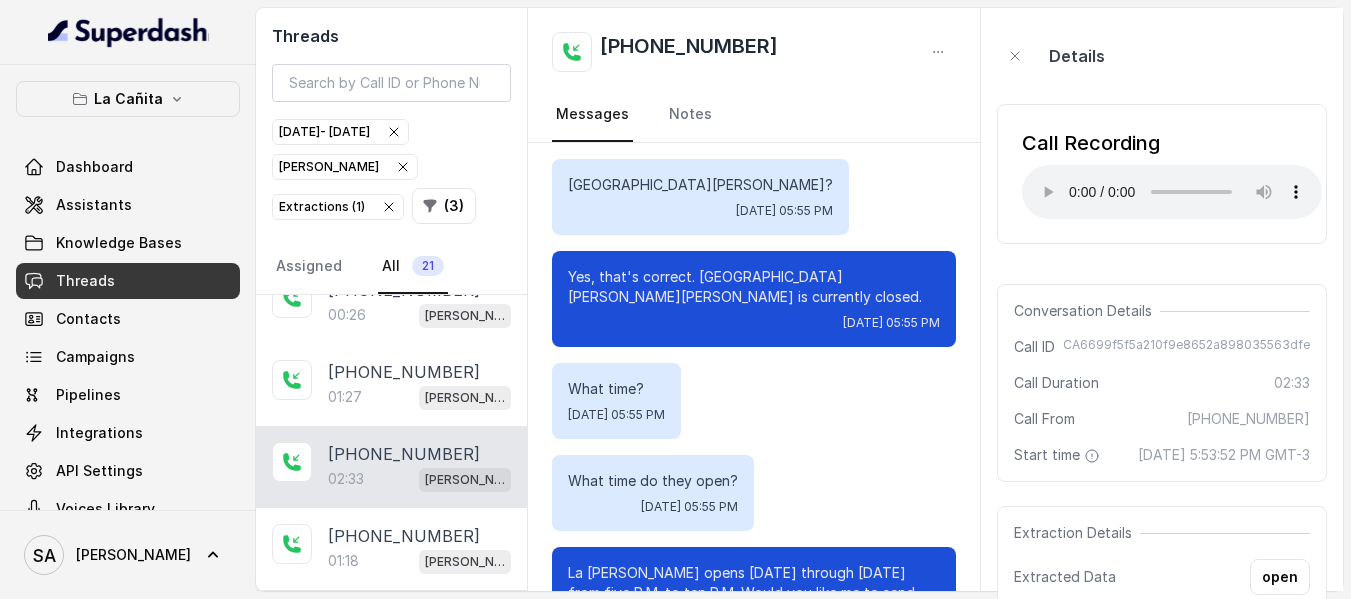 click on "Conversation Details Call ID CA6699f5f5a210f9e8652a898035563dfe Call Duration 02:33 Call From [PHONE_NUMBER] Start time [DATE] 5:53:52 PM GMT-3" at bounding box center (1162, 383) 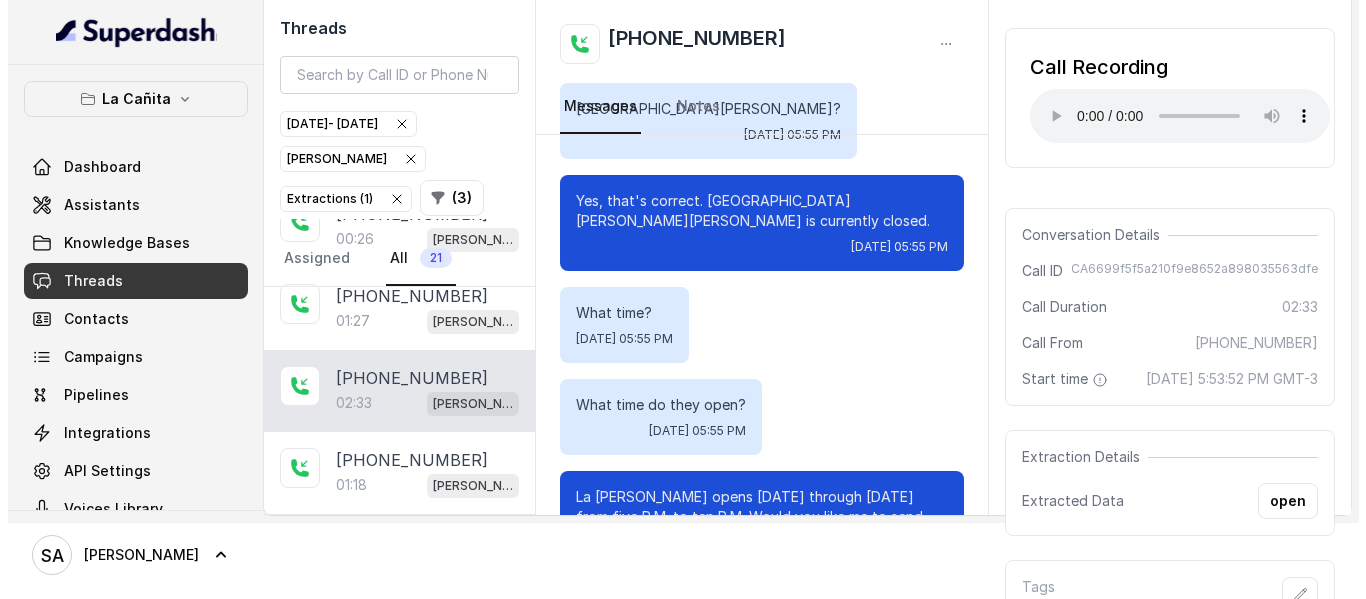 scroll, scrollTop: 155, scrollLeft: 0, axis: vertical 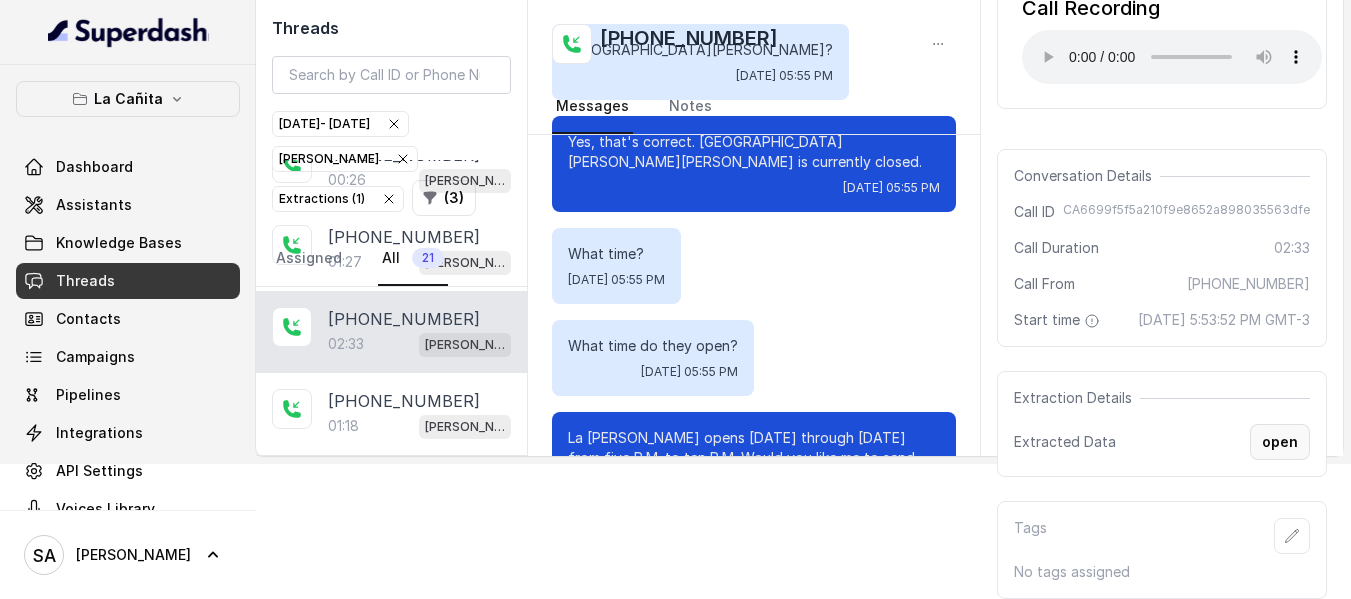 click on "open" at bounding box center [1280, 442] 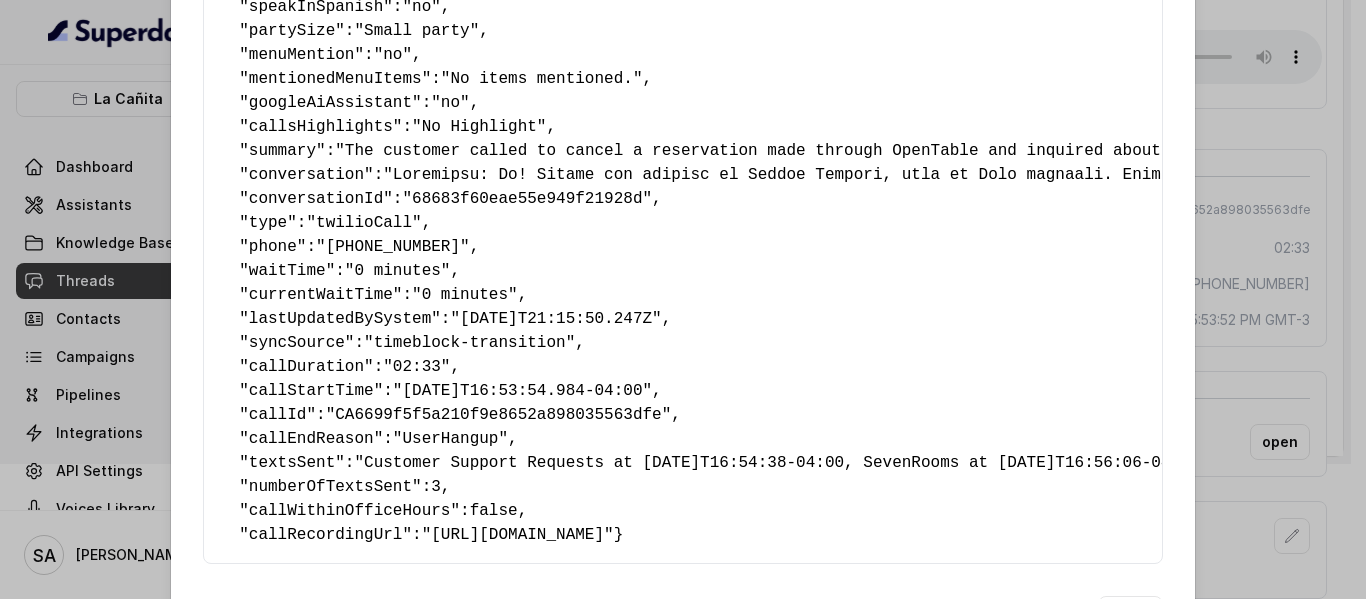 scroll, scrollTop: 400, scrollLeft: 0, axis: vertical 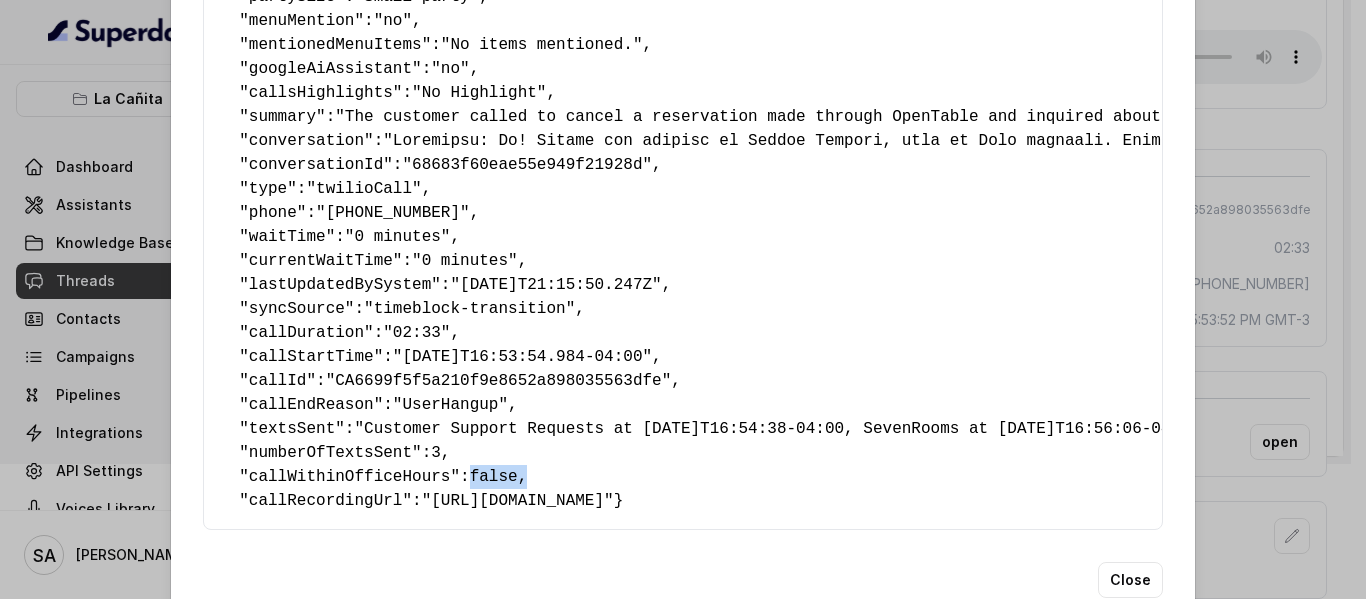 drag, startPoint x: 447, startPoint y: 472, endPoint x: 499, endPoint y: 470, distance: 52.03845 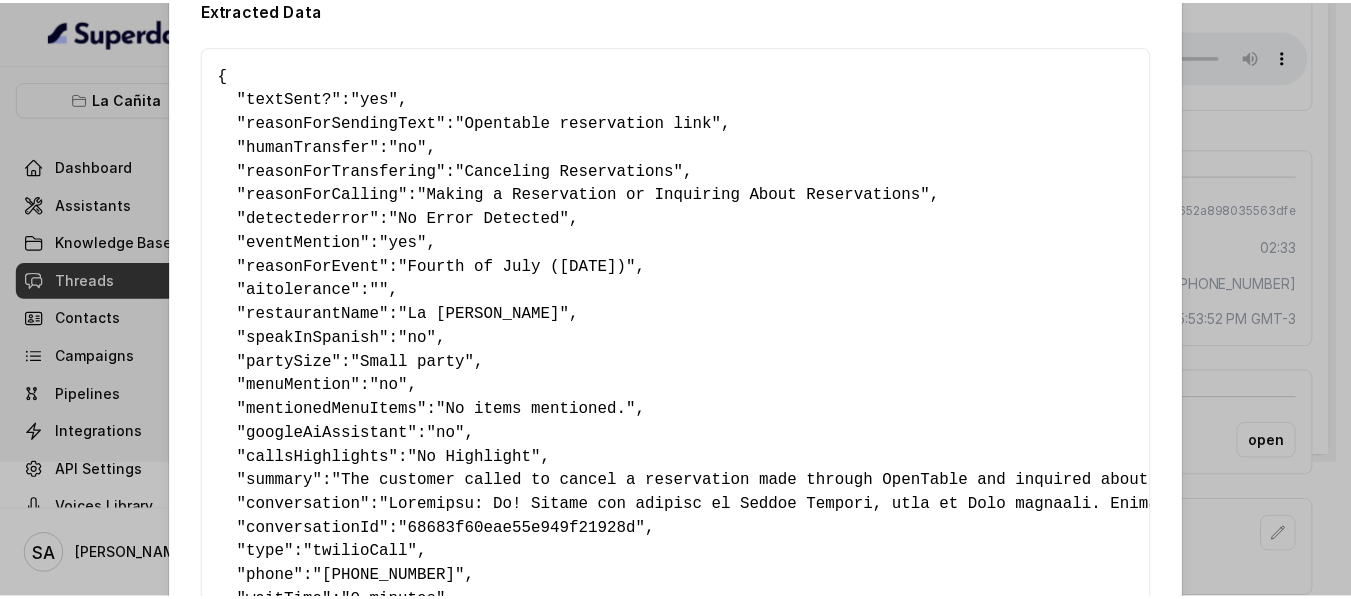 scroll, scrollTop: 0, scrollLeft: 0, axis: both 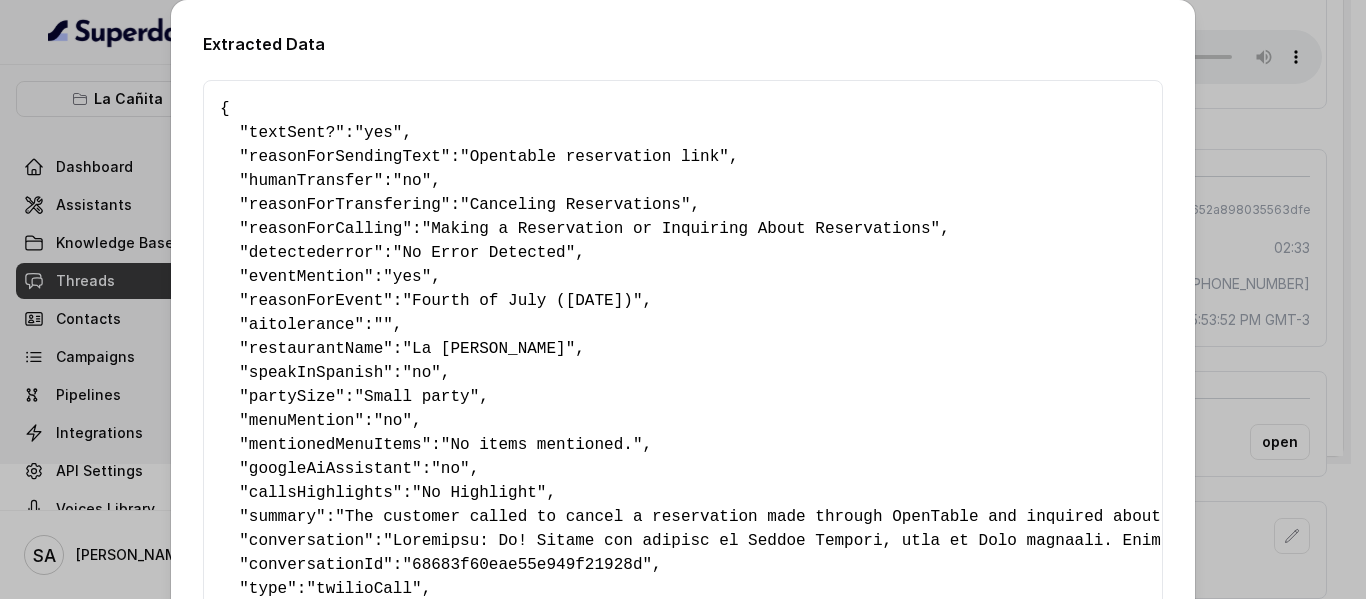 click on "Extracted Data {
" textSent? ":  "yes" ,
" reasonForSendingText ":  "Opentable reservation link" ,
" humanTransfer ":  "no" ,
" reasonForTransfering ":  "Canceling Reservations" ,
" reasonForCalling ":  "Making a Reservation or Inquiring About Reservations" ,
" detectederror ":  "No Error Detected" ,
" eventMention ":  "yes" ,
" reasonForEvent ":  "Fourth of July ([DATE])" ,
" aitolerance ":  "" ,
" restaurantName ":  "La [PERSON_NAME]" ,
" speakInSpanish ":  "no" ,
" partySize ":  "Small party" ,
" menuMention ":  "no" ,
" mentionedMenuItems ":  "No items mentioned." ,
" googleAiAssistant ":  "no" ,
" callsHighlights ":  "No Highlight" ,
" summary ":  ,
" conversation ":  ,
" conversationId ":  "68683f60eae55e949f21928d" ,
" type ":  "twilioCall" ,
" phone ":  "[PHONE_NUMBER]" ,
" waitTime ":  "0 minutes" ,
" currentWaitTime ":  "0 minutes" ,
" lastUpdatedBySystem ":  "[DATE]T21:15:50.247Z" ,
" syncSource ":  "timeblock-transition" ,
" ":  ":" at bounding box center [683, 299] 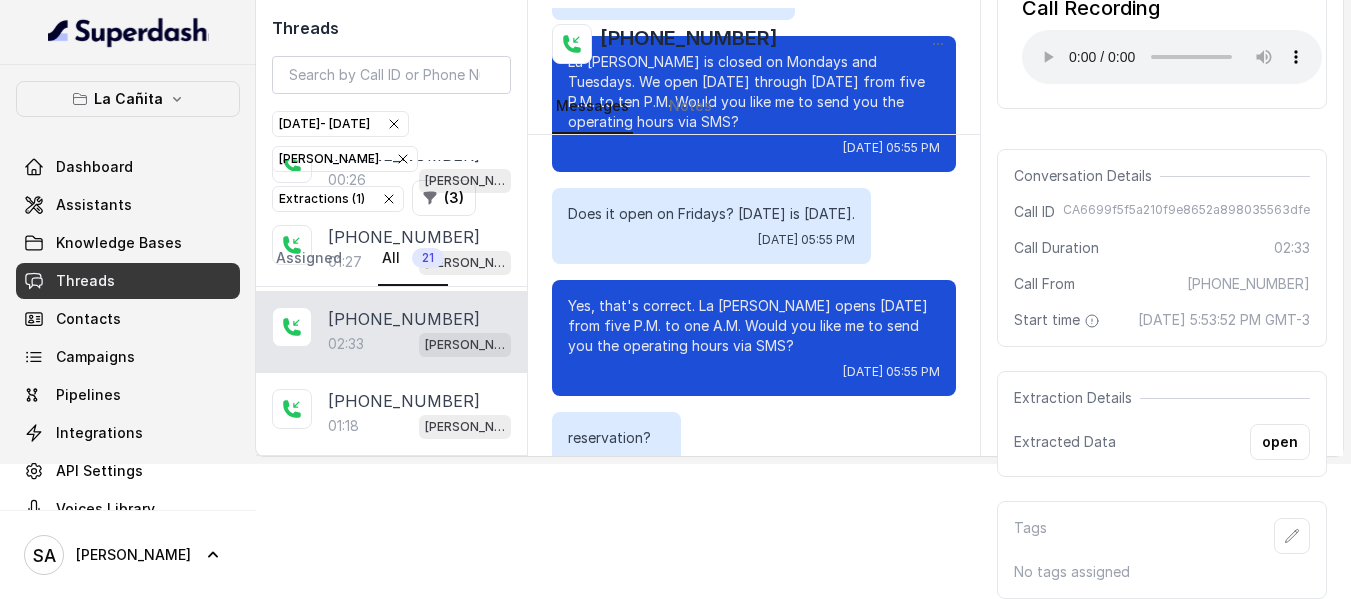 scroll, scrollTop: 2100, scrollLeft: 0, axis: vertical 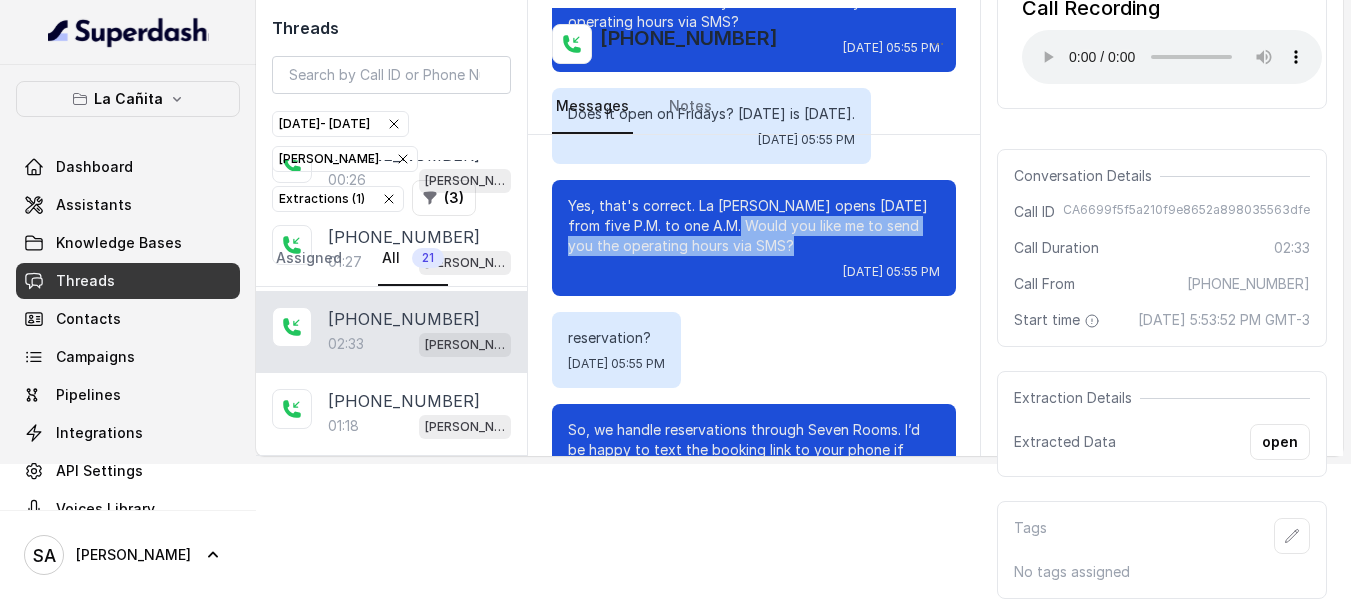 drag, startPoint x: 821, startPoint y: 223, endPoint x: 739, endPoint y: 201, distance: 84.89994 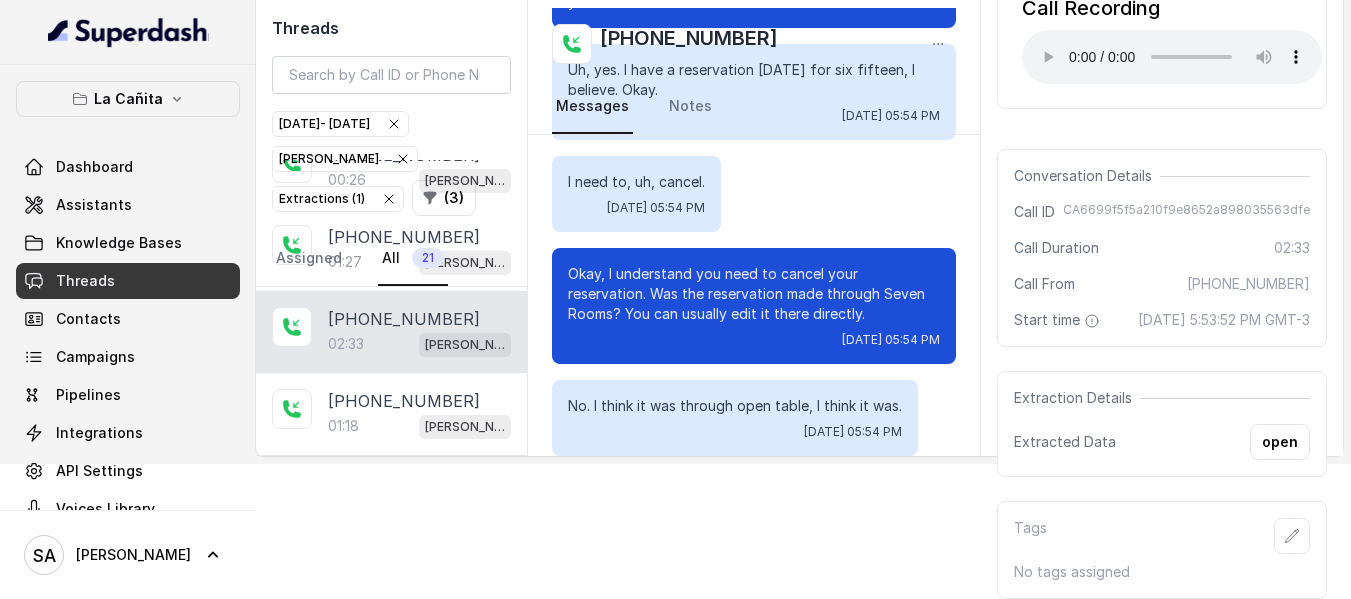 scroll, scrollTop: 0, scrollLeft: 0, axis: both 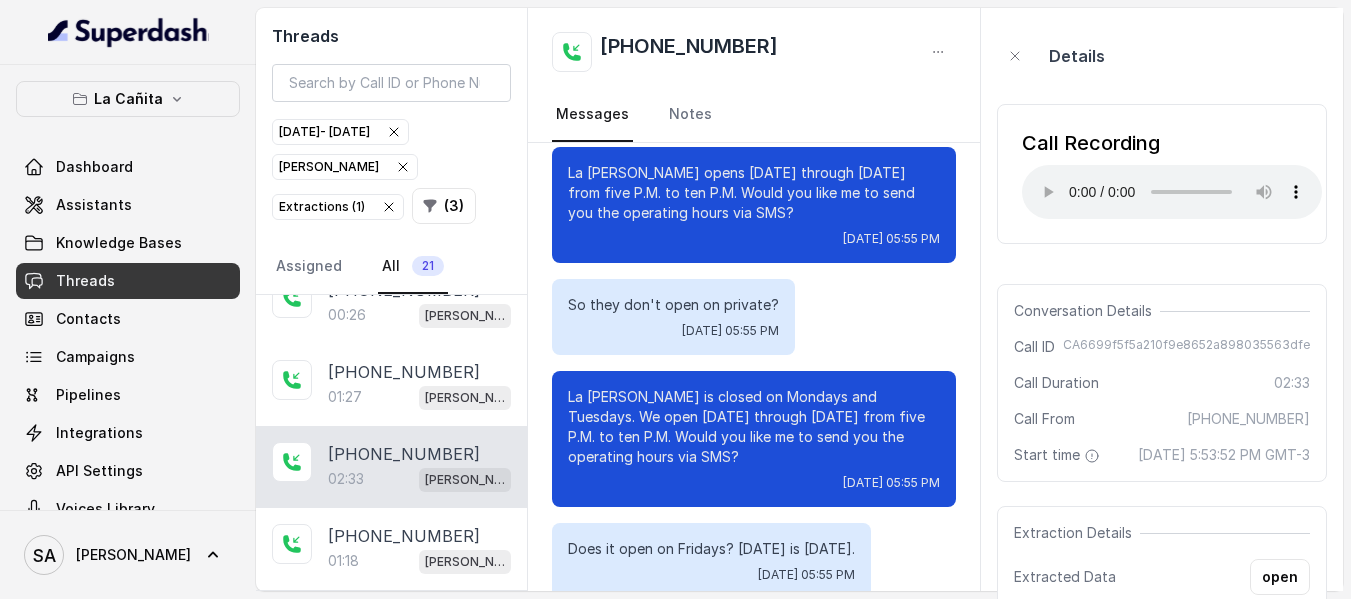 drag, startPoint x: 869, startPoint y: 212, endPoint x: 808, endPoint y: 196, distance: 63.06346 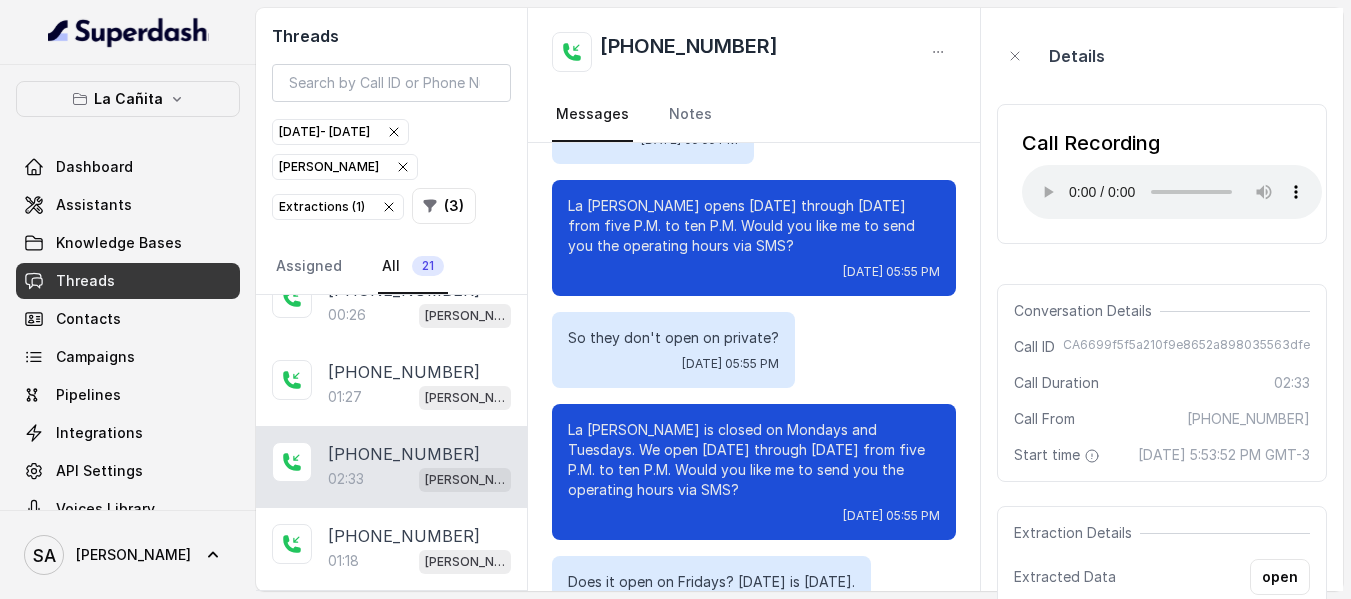 scroll, scrollTop: 1800, scrollLeft: 0, axis: vertical 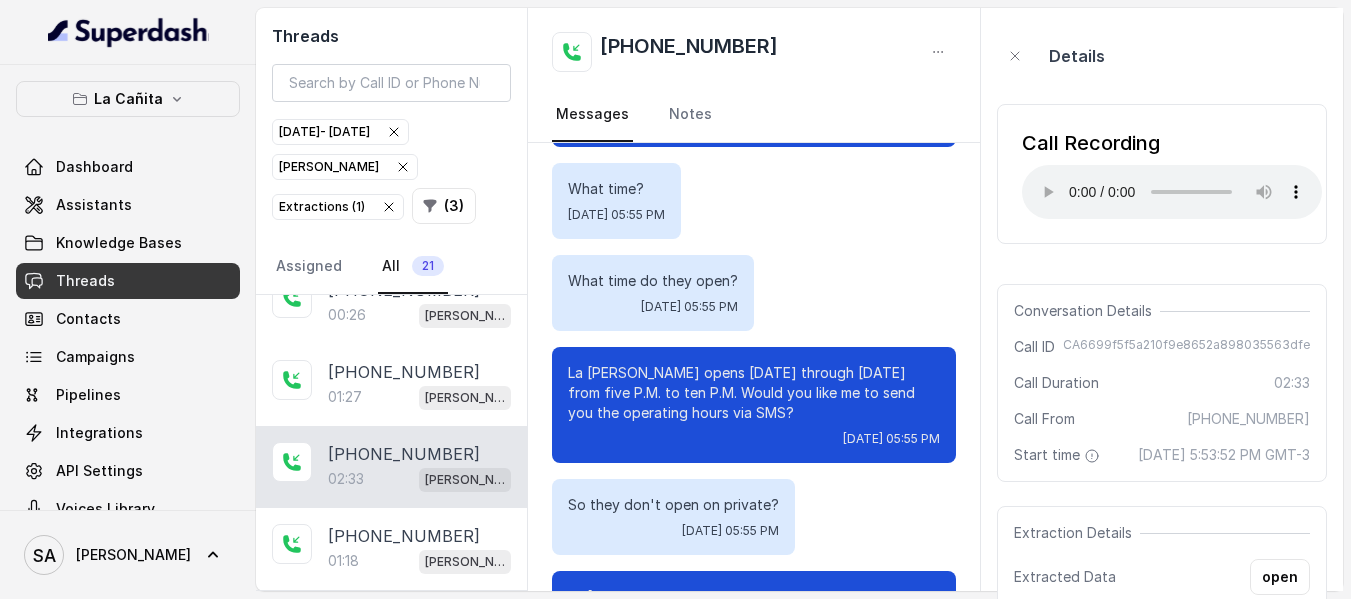 copy on "Would you like me to send you the operating hours via SMS?" 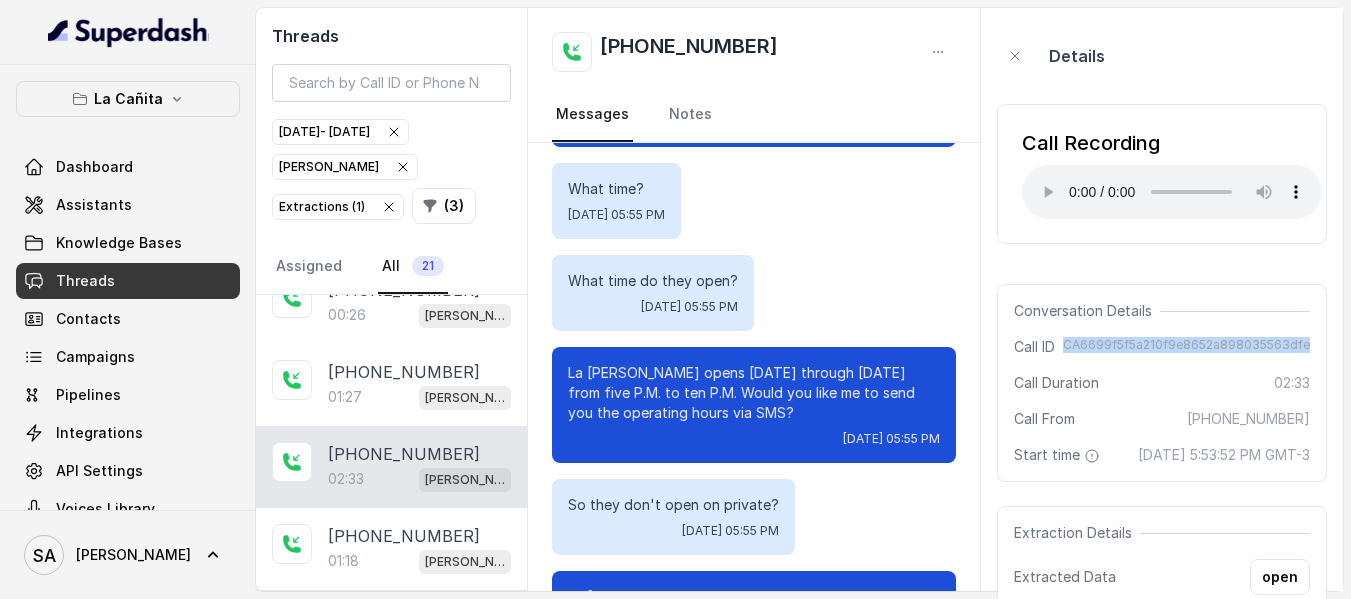 drag, startPoint x: 1075, startPoint y: 344, endPoint x: 1307, endPoint y: 342, distance: 232.00862 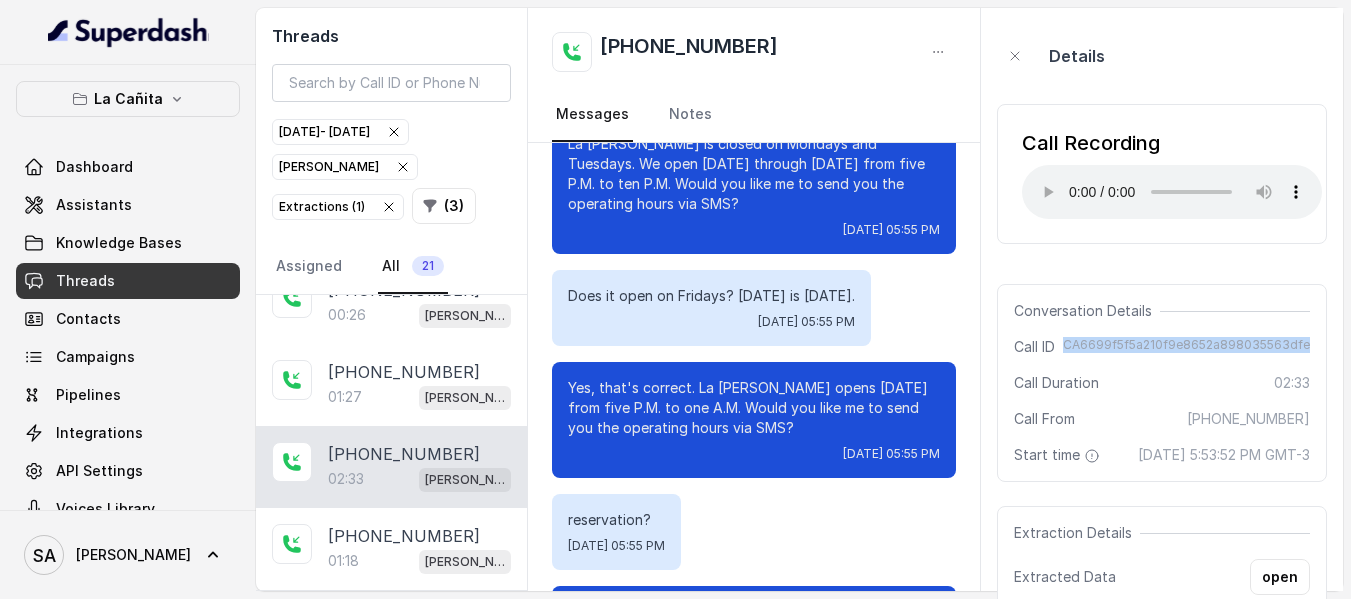 scroll, scrollTop: 2100, scrollLeft: 0, axis: vertical 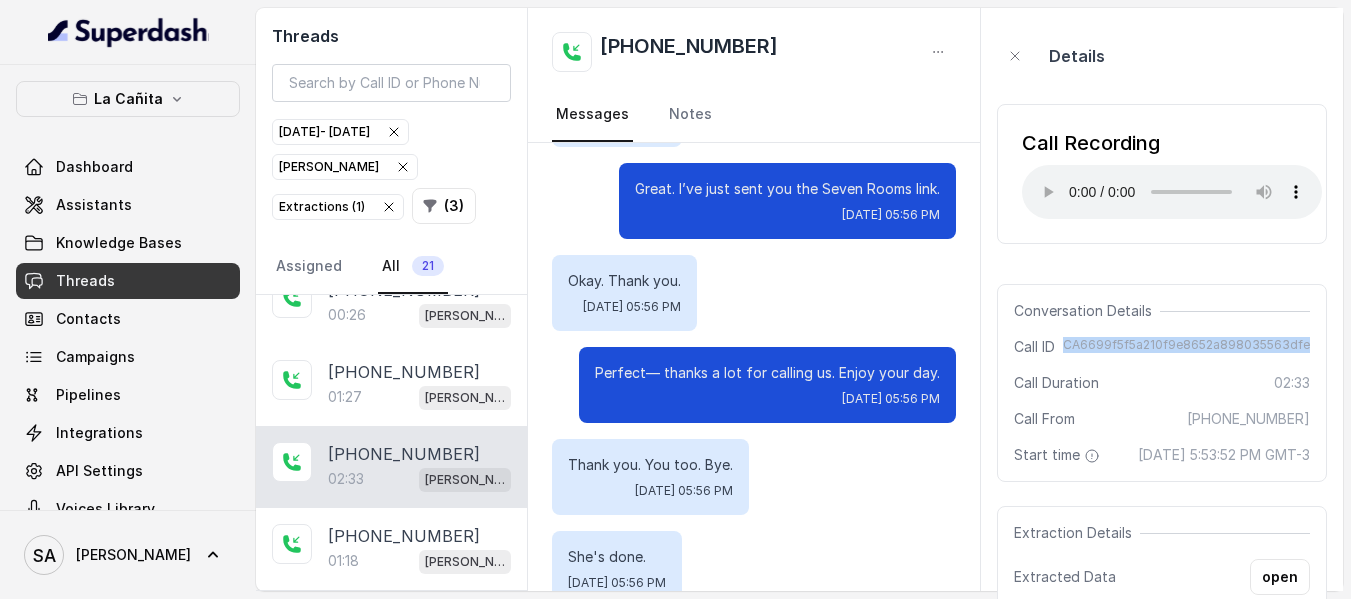 copy on "CA6699f5f5a210f9e8652a898035563dfe" 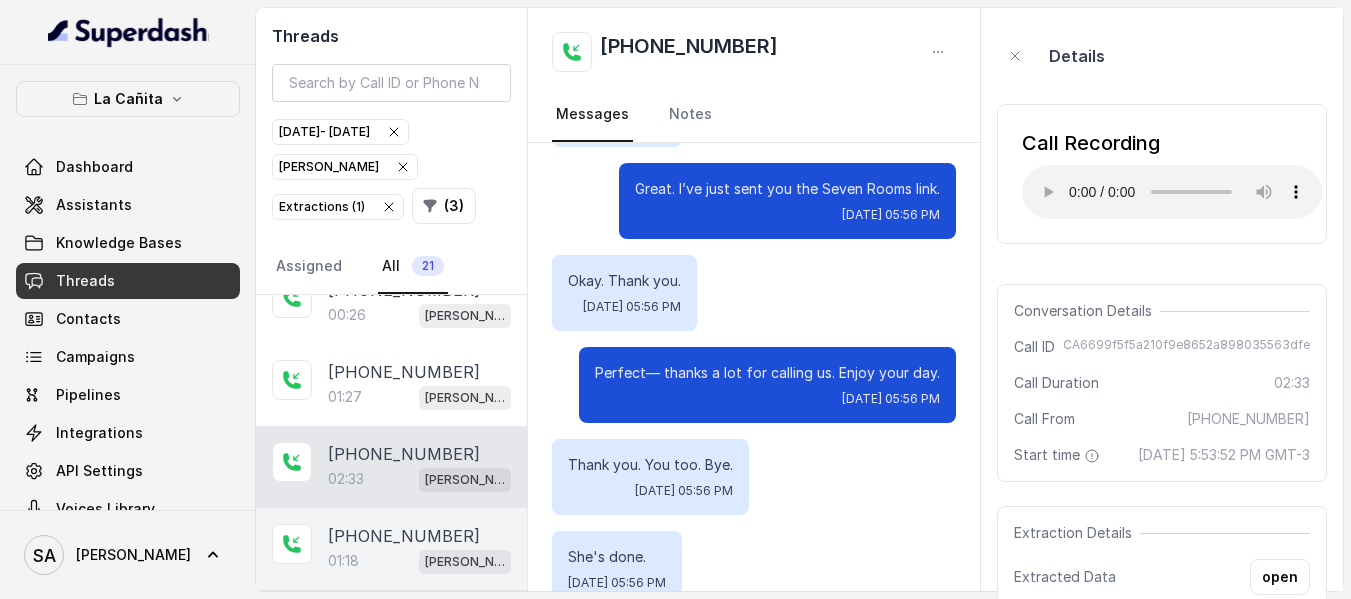 click on "01:18 [PERSON_NAME]" at bounding box center (419, 561) 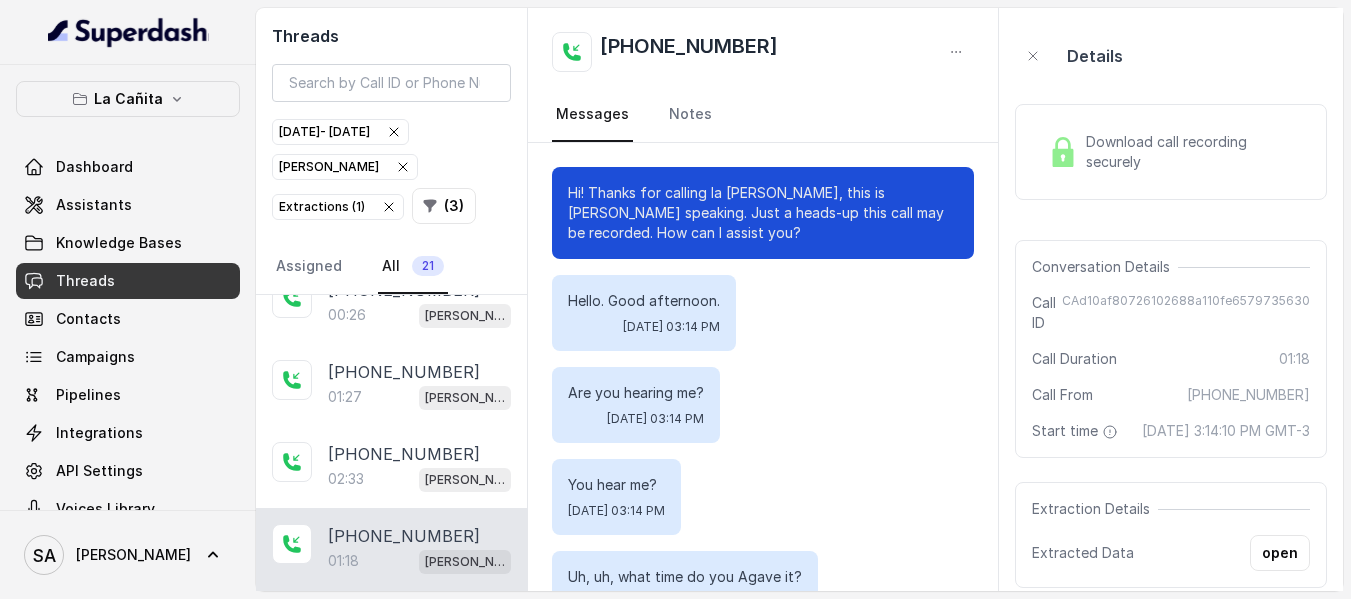 scroll, scrollTop: 936, scrollLeft: 0, axis: vertical 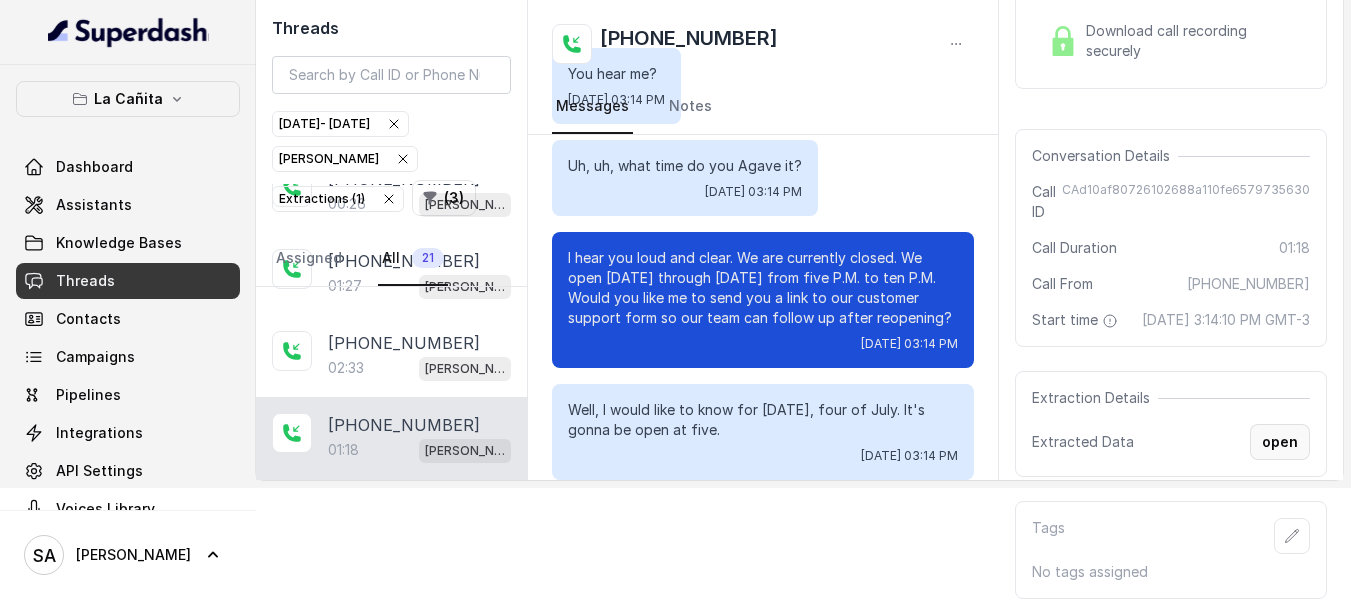 click on "open" at bounding box center (1280, 442) 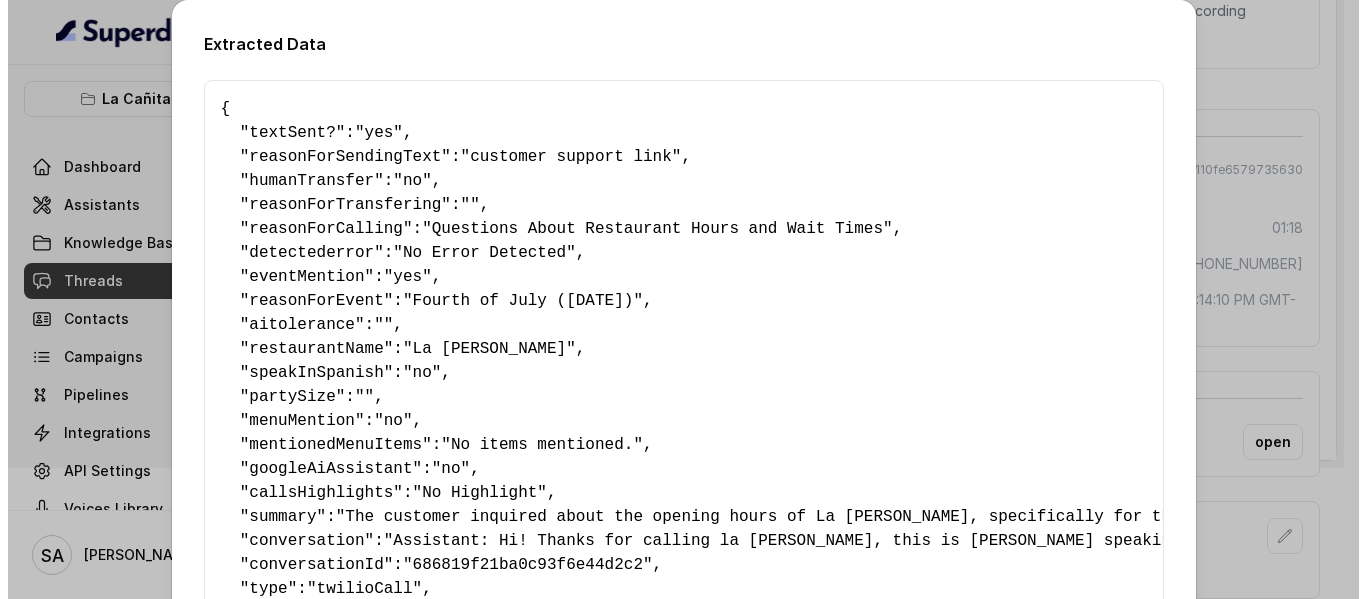 scroll, scrollTop: 111, scrollLeft: 0, axis: vertical 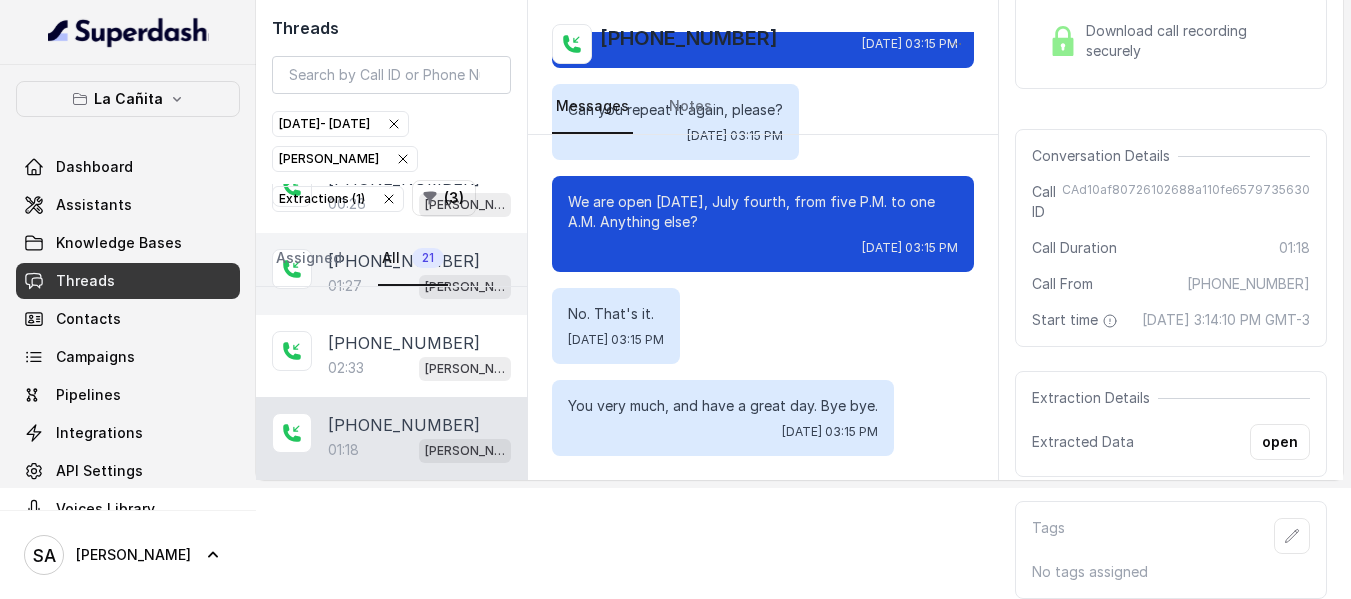 click on "01:27 [PERSON_NAME]" at bounding box center (419, 286) 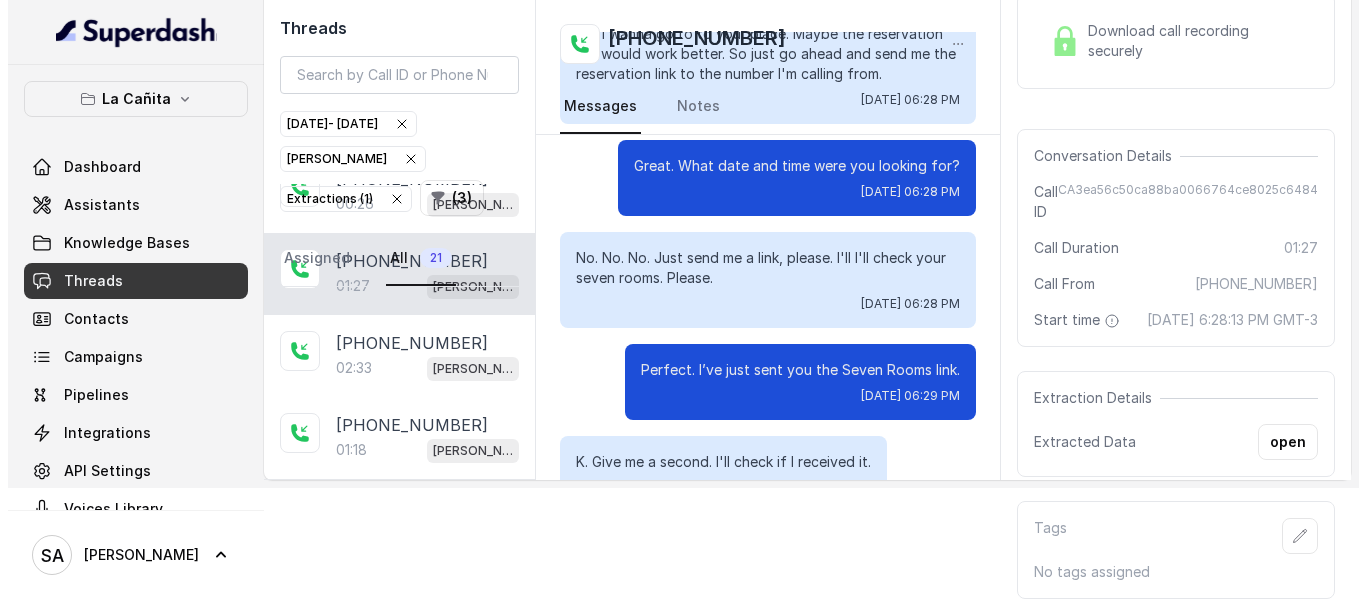 scroll, scrollTop: 0, scrollLeft: 0, axis: both 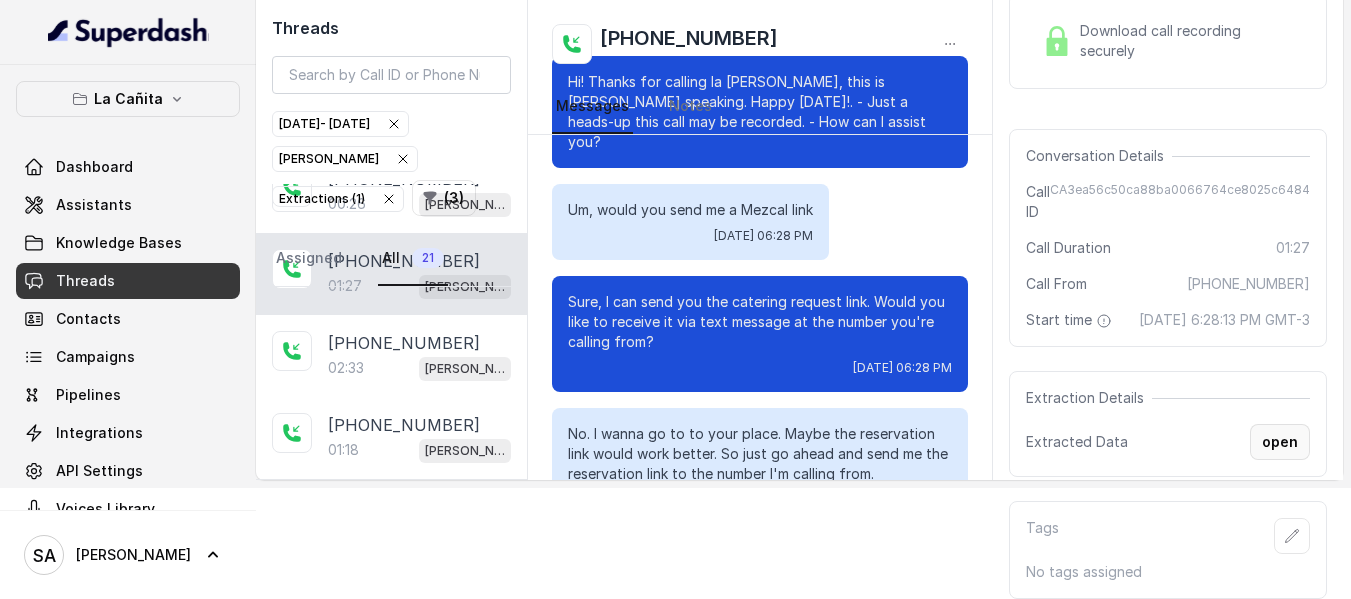 click on "open" at bounding box center (1280, 442) 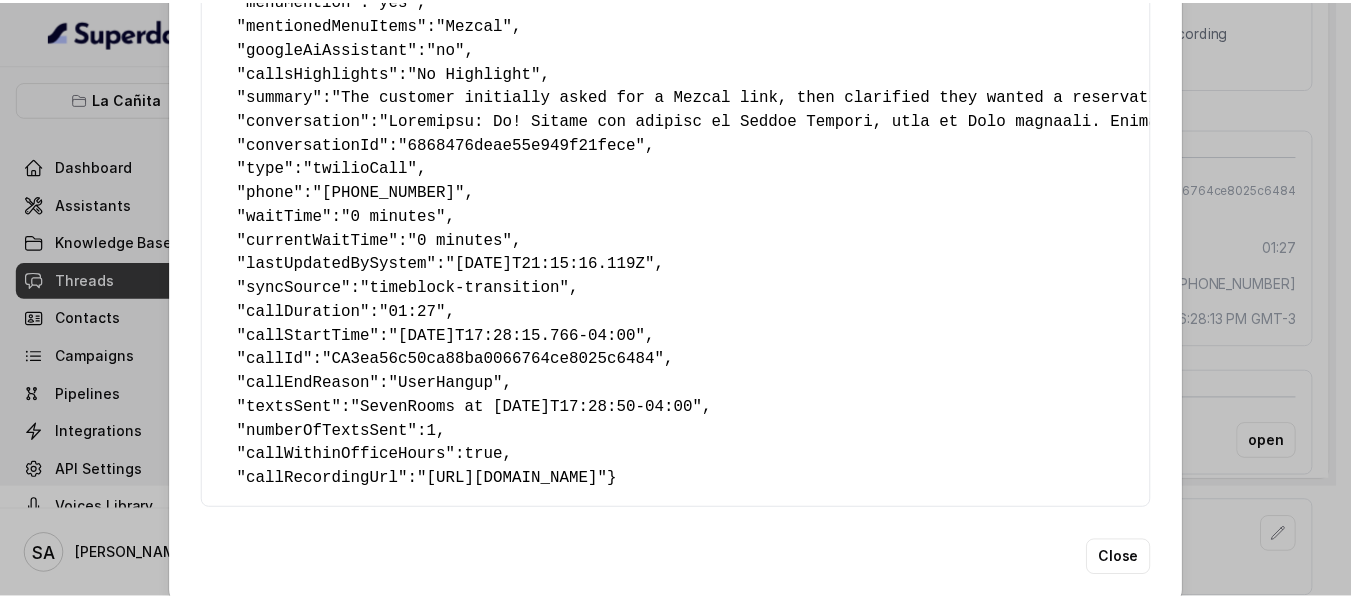 scroll, scrollTop: 486, scrollLeft: 0, axis: vertical 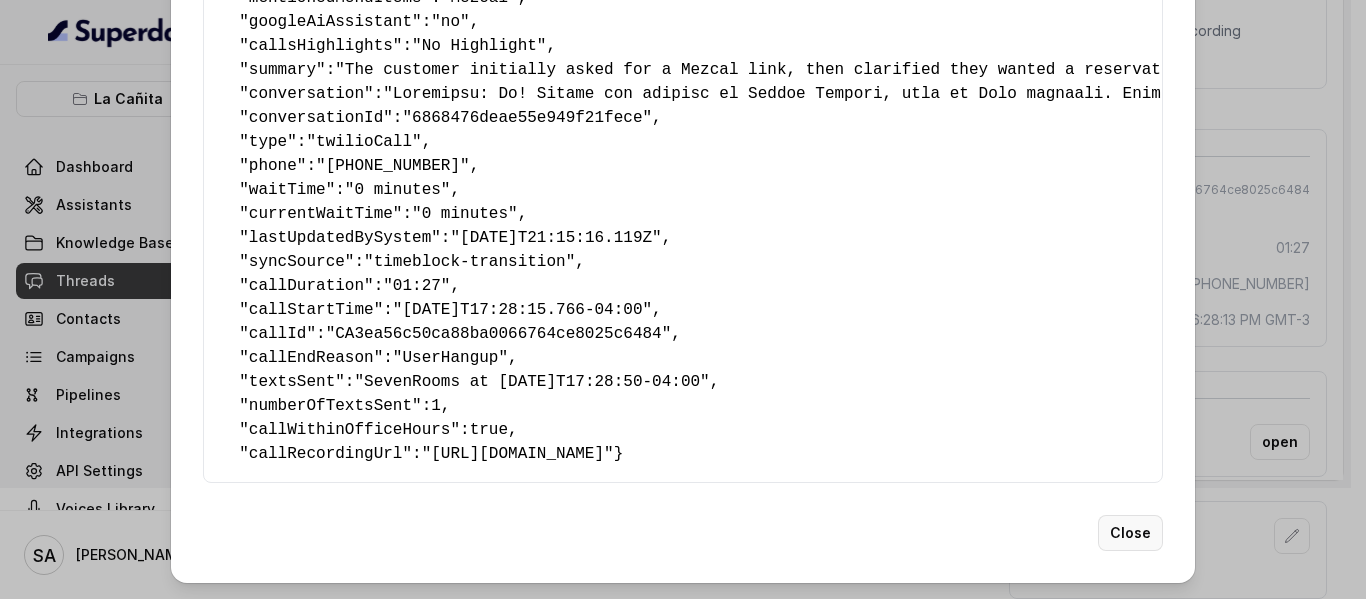 click on "Close" at bounding box center (1130, 533) 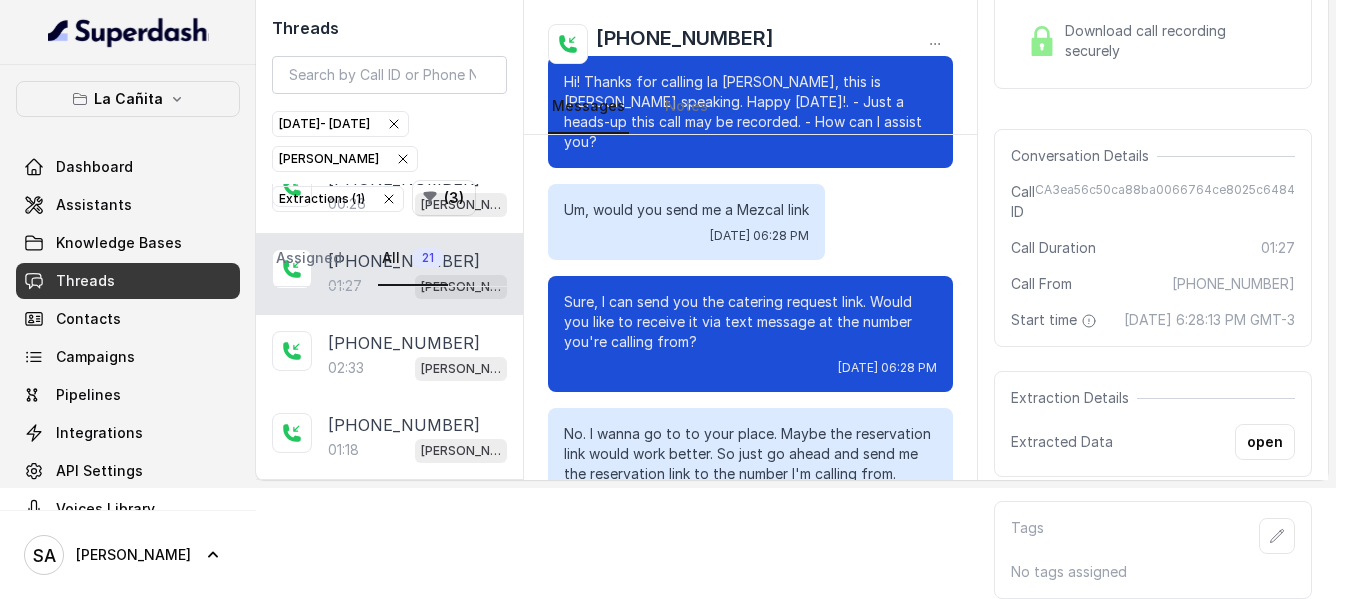 scroll, scrollTop: 0, scrollLeft: 0, axis: both 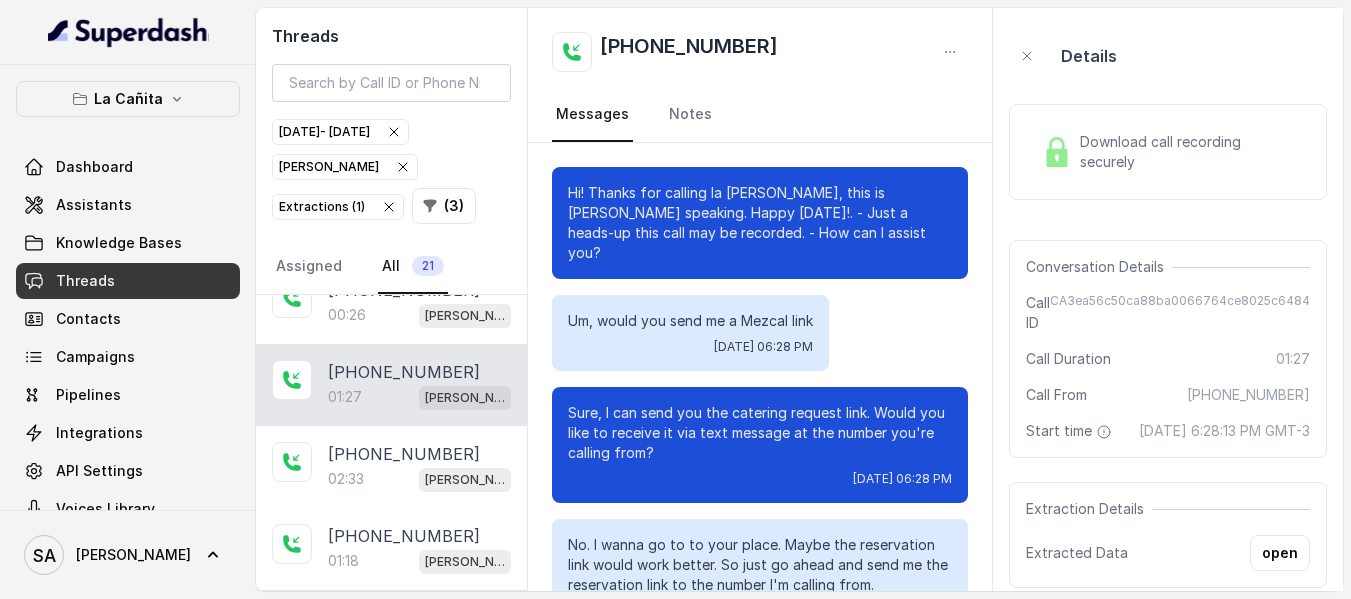 click at bounding box center [1057, 152] 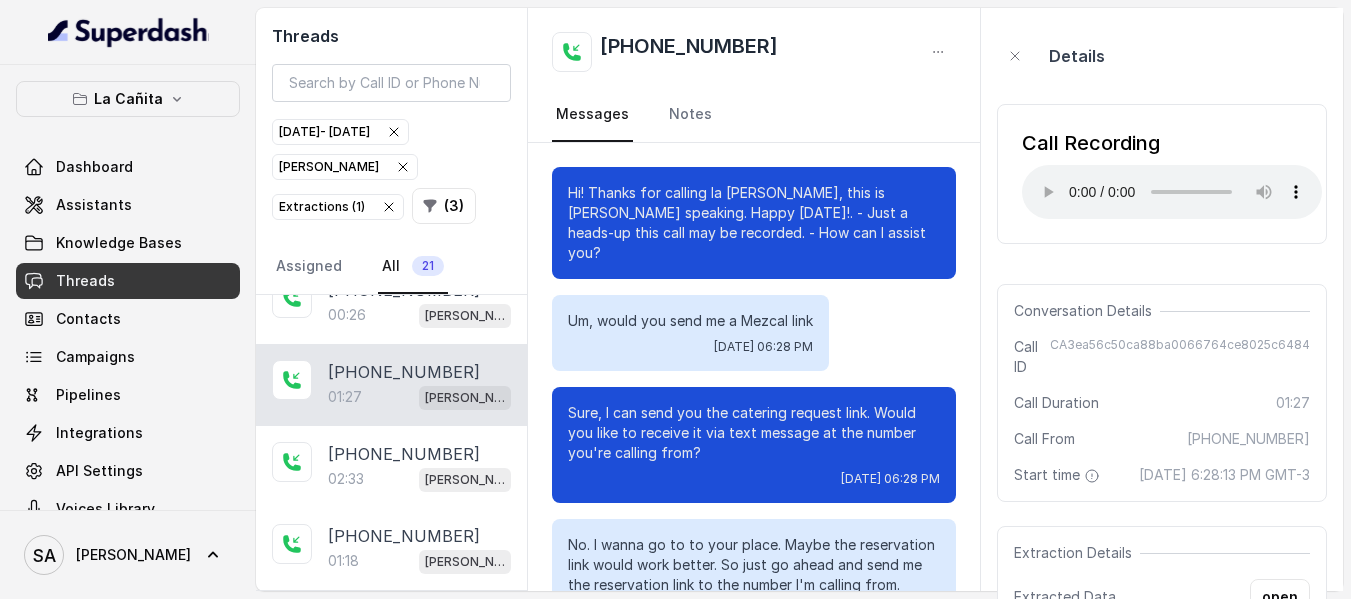 type 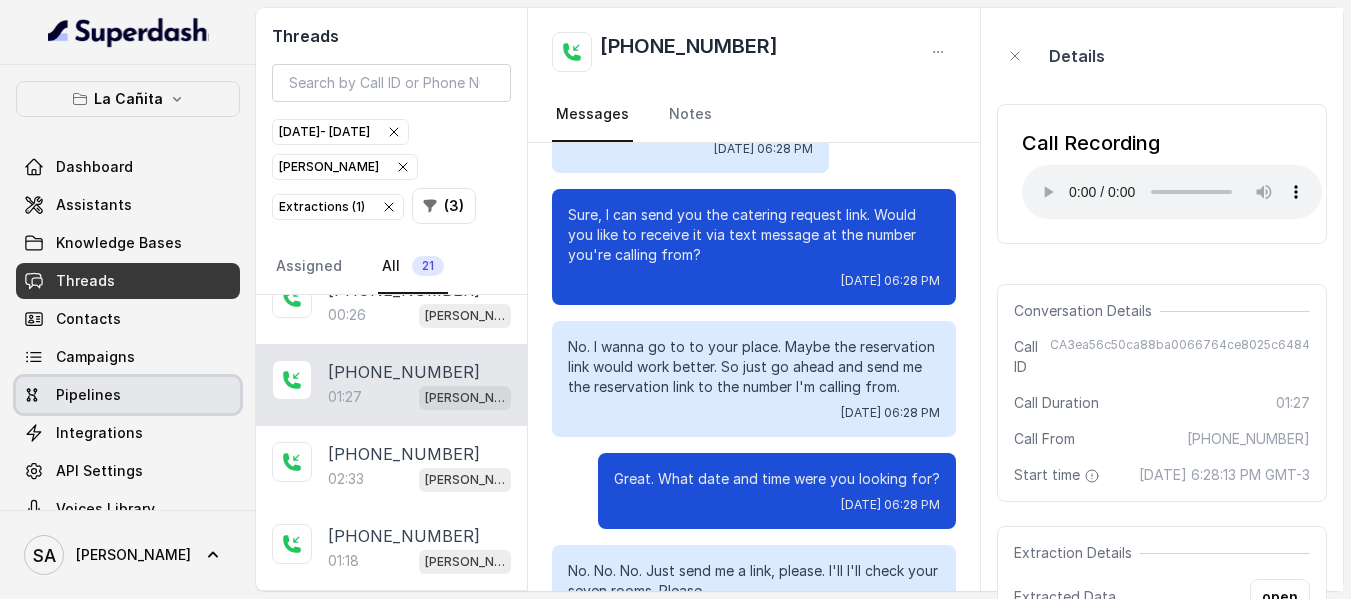 scroll, scrollTop: 200, scrollLeft: 0, axis: vertical 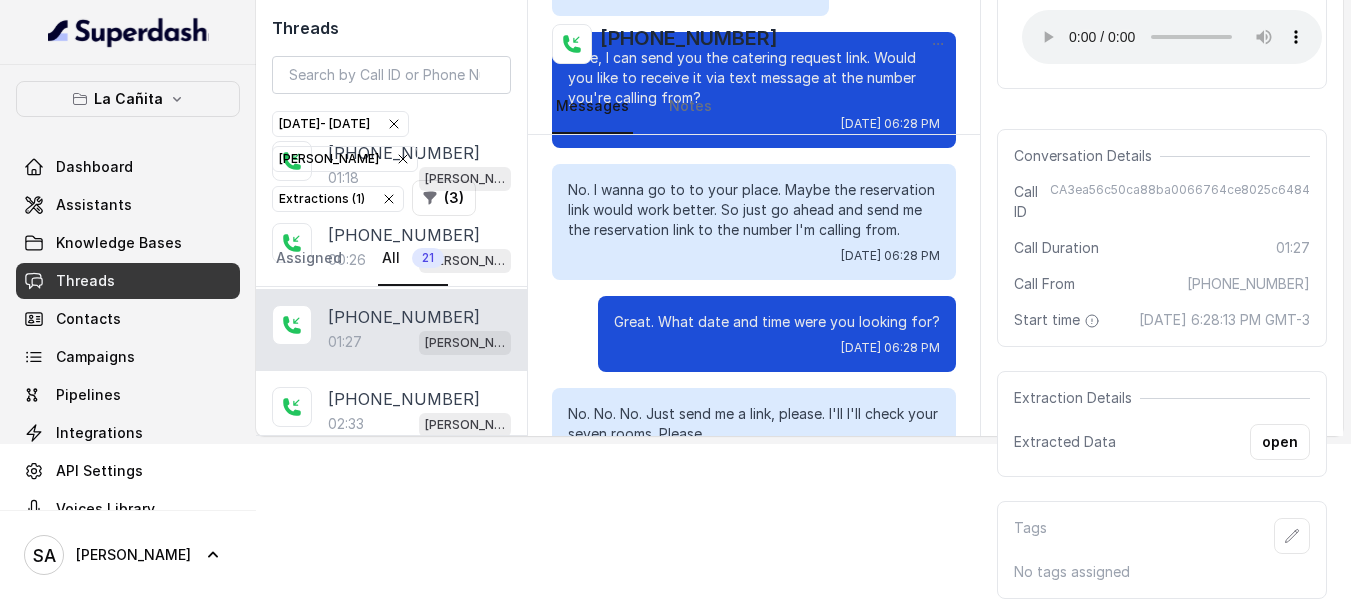 click on "02:33 [PERSON_NAME]" at bounding box center [419, 424] 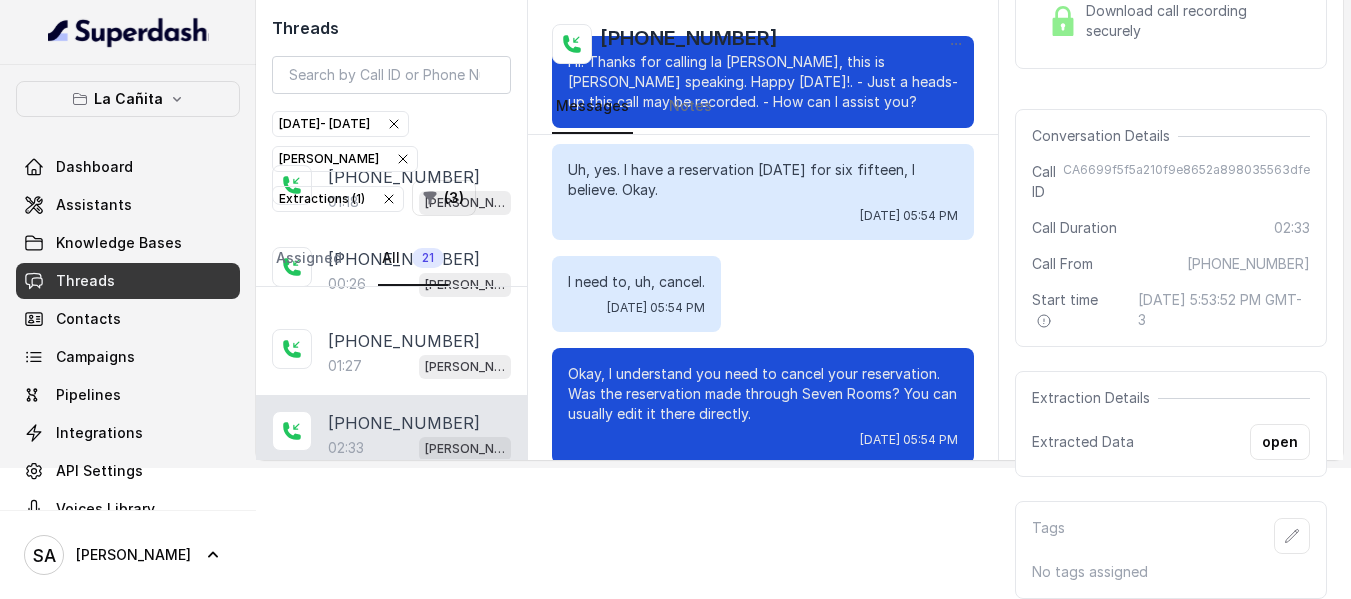 scroll, scrollTop: 131, scrollLeft: 0, axis: vertical 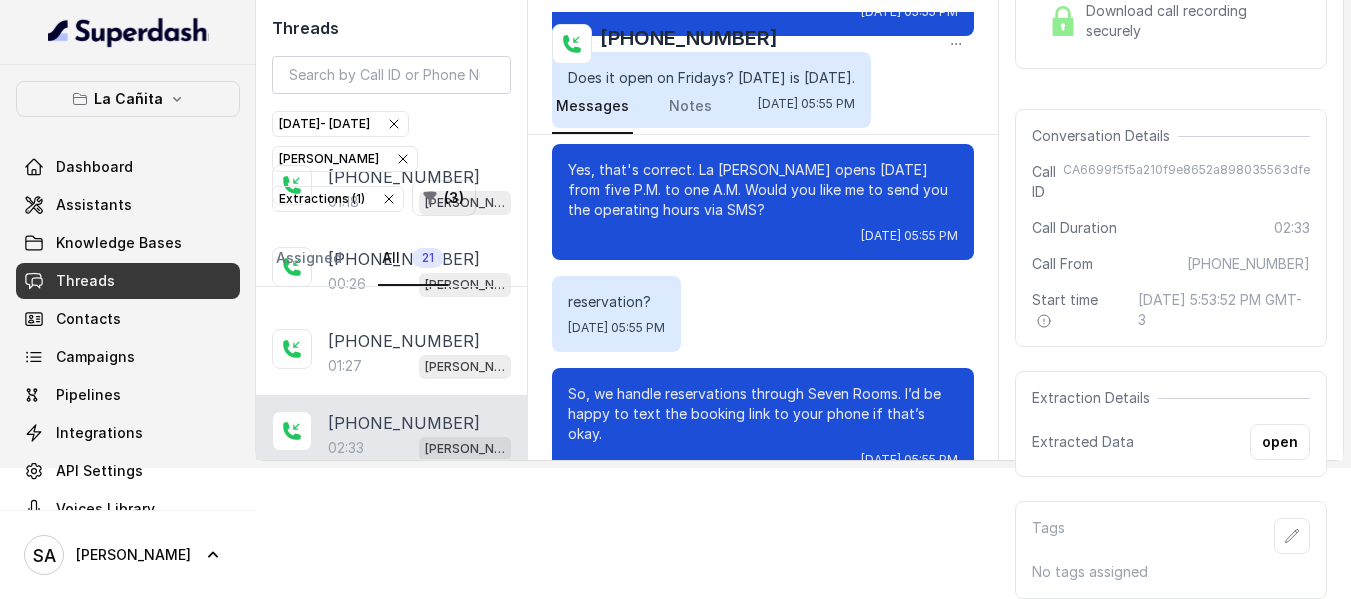 click on "Download call recording securely" at bounding box center (1194, 21) 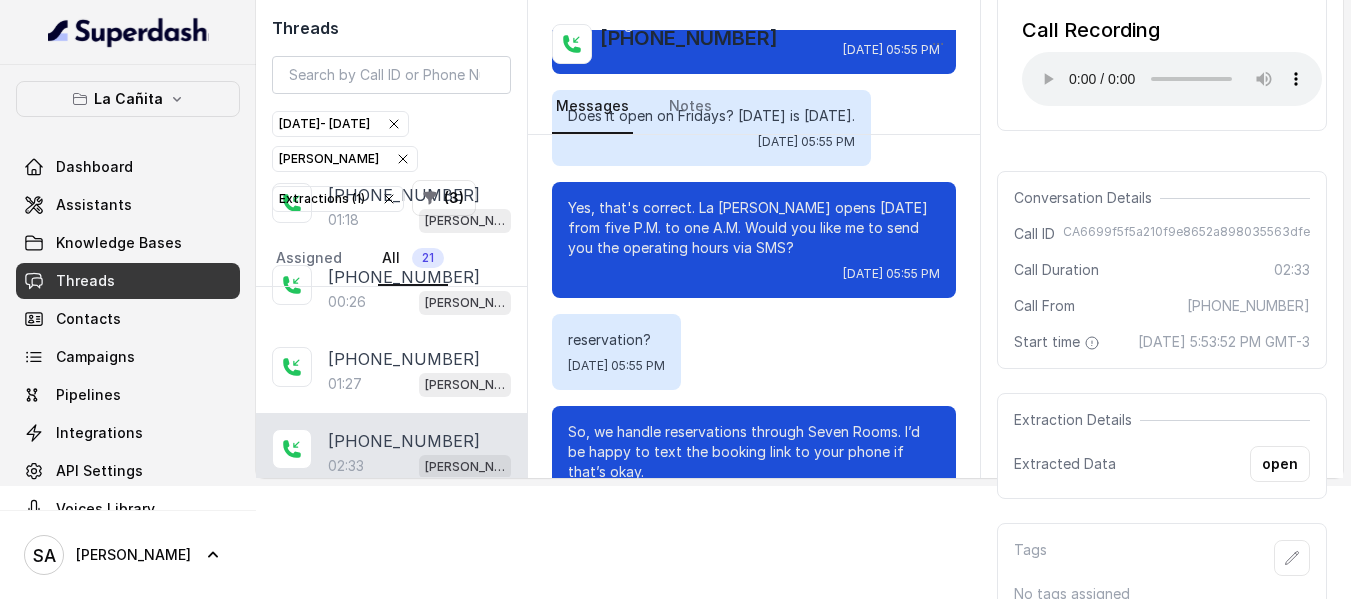 scroll, scrollTop: 131, scrollLeft: 0, axis: vertical 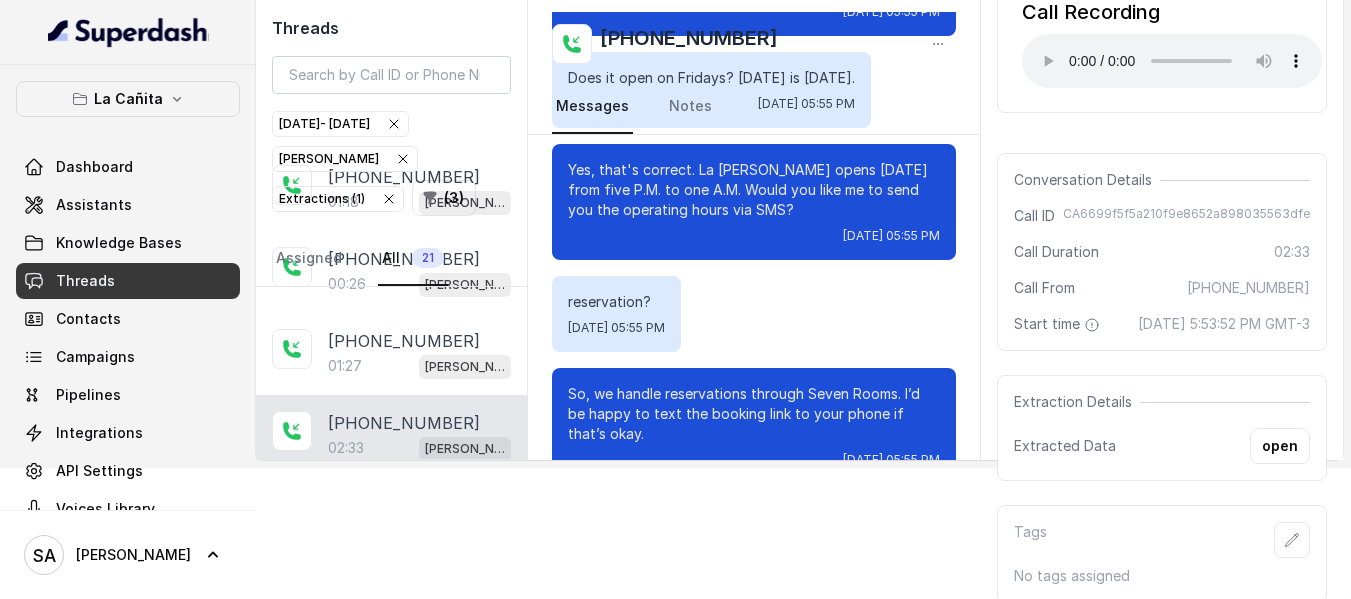 type 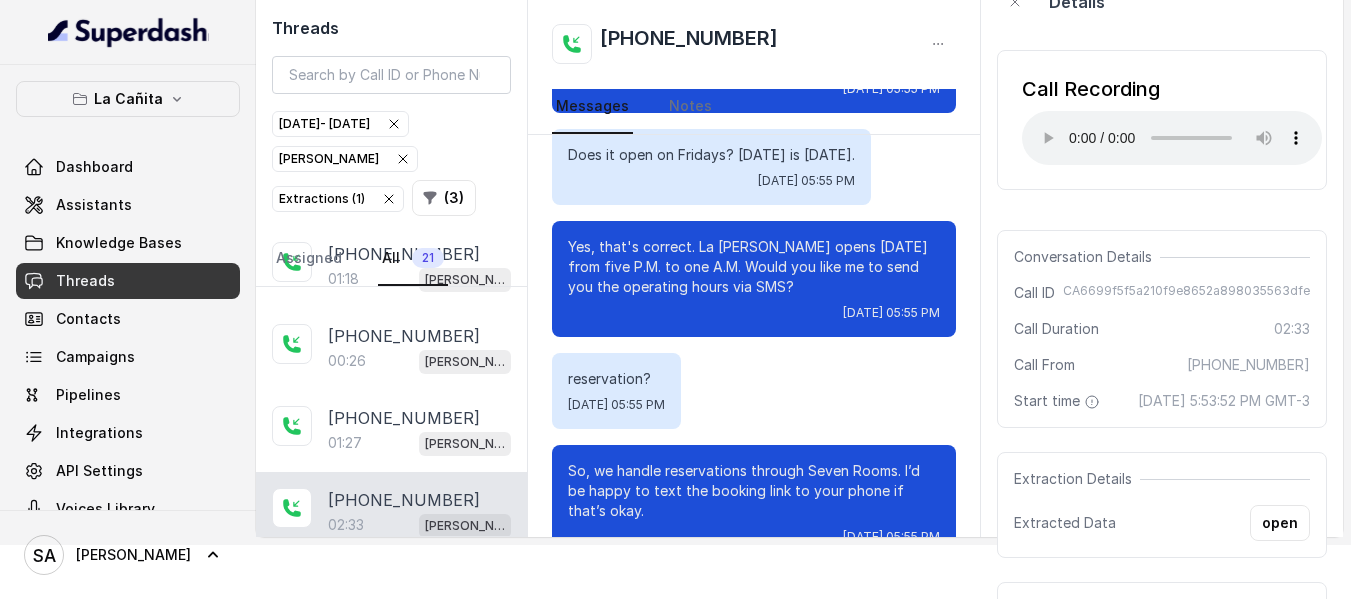 scroll, scrollTop: 31, scrollLeft: 0, axis: vertical 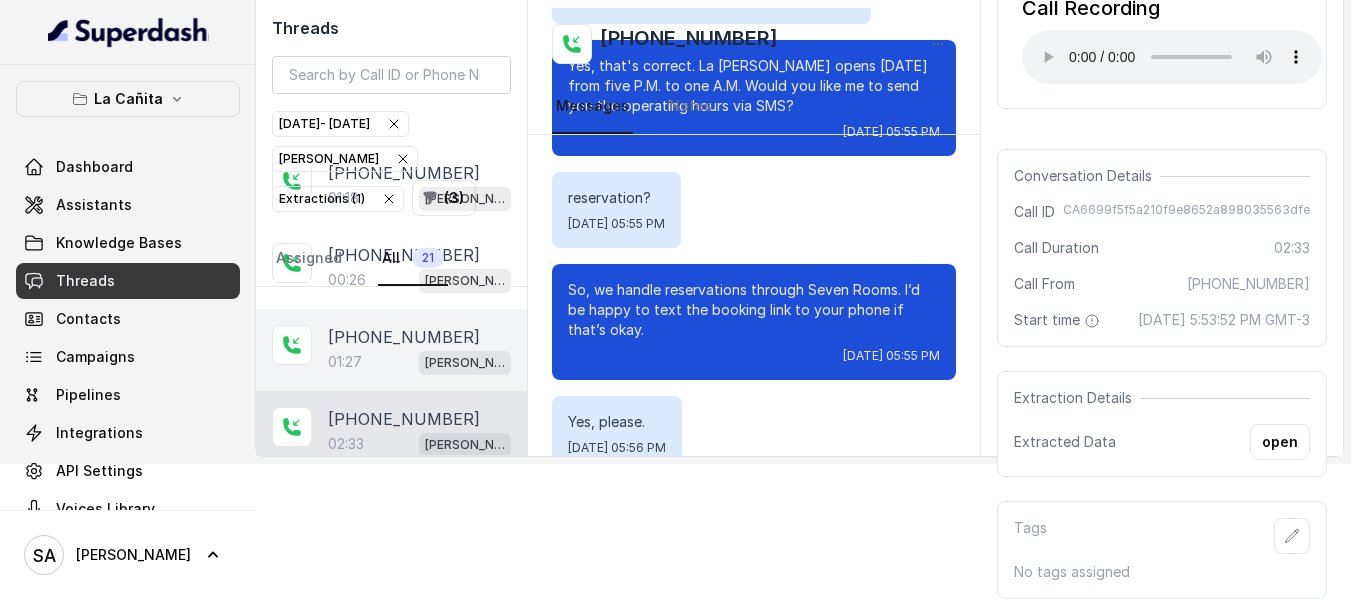 click on "01:27 [PERSON_NAME]" at bounding box center (419, 362) 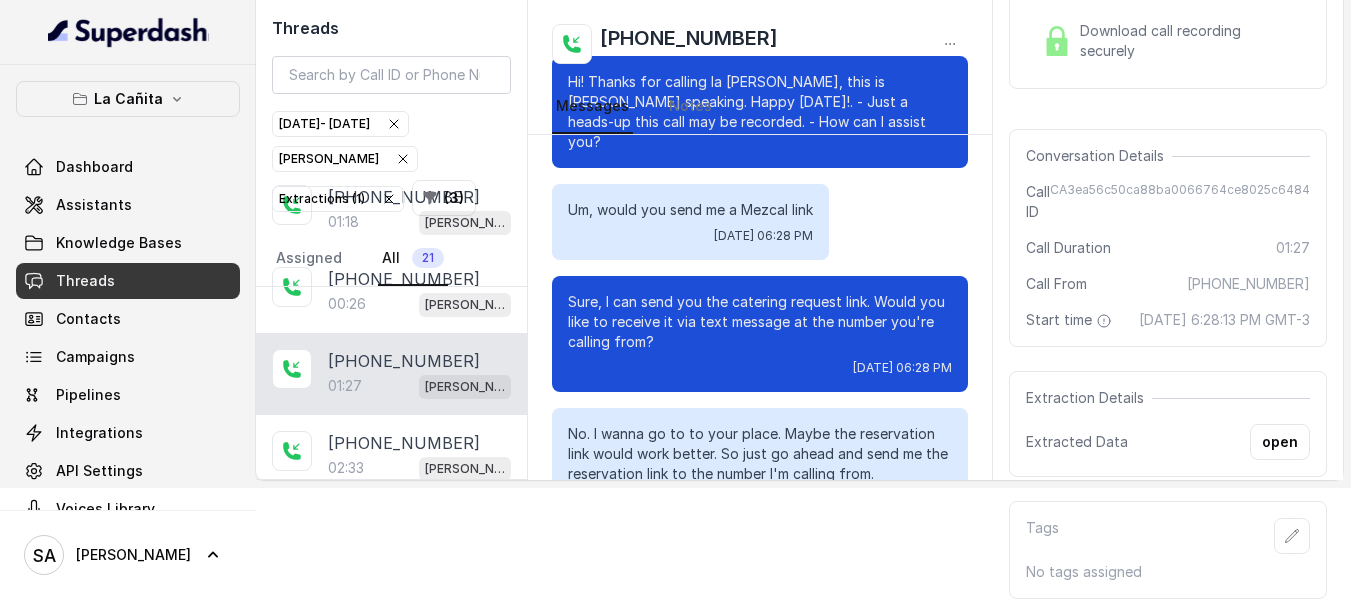 scroll, scrollTop: 131, scrollLeft: 0, axis: vertical 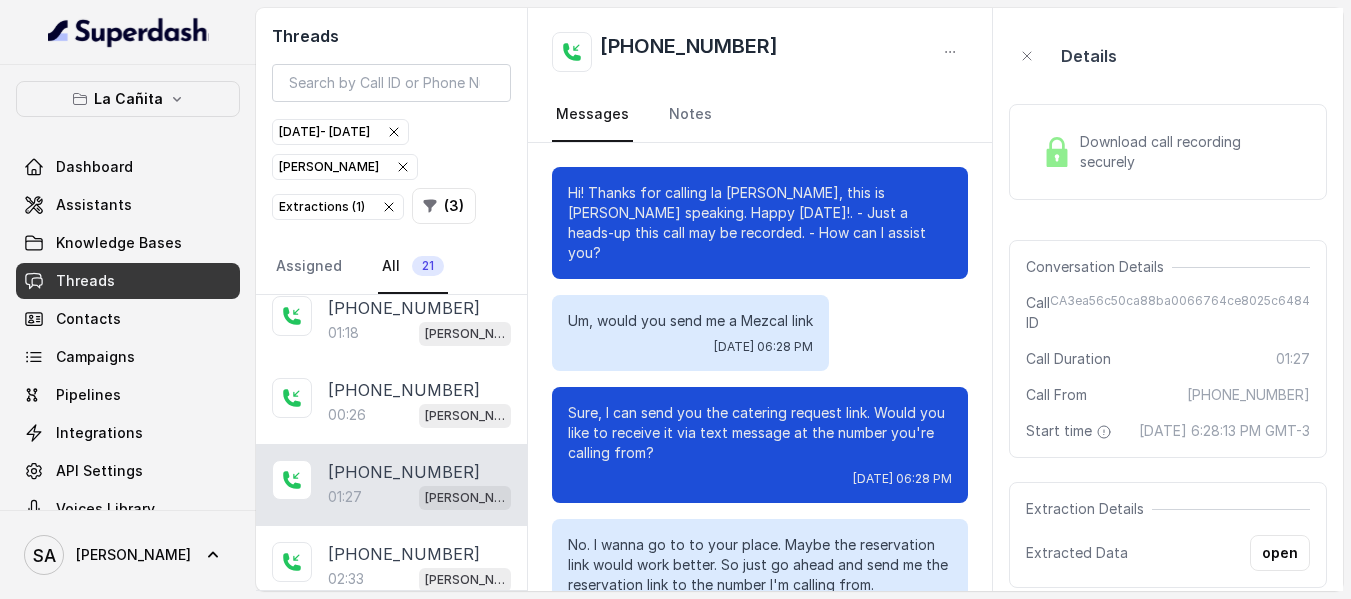 click on "Download call recording securely" at bounding box center [1191, 152] 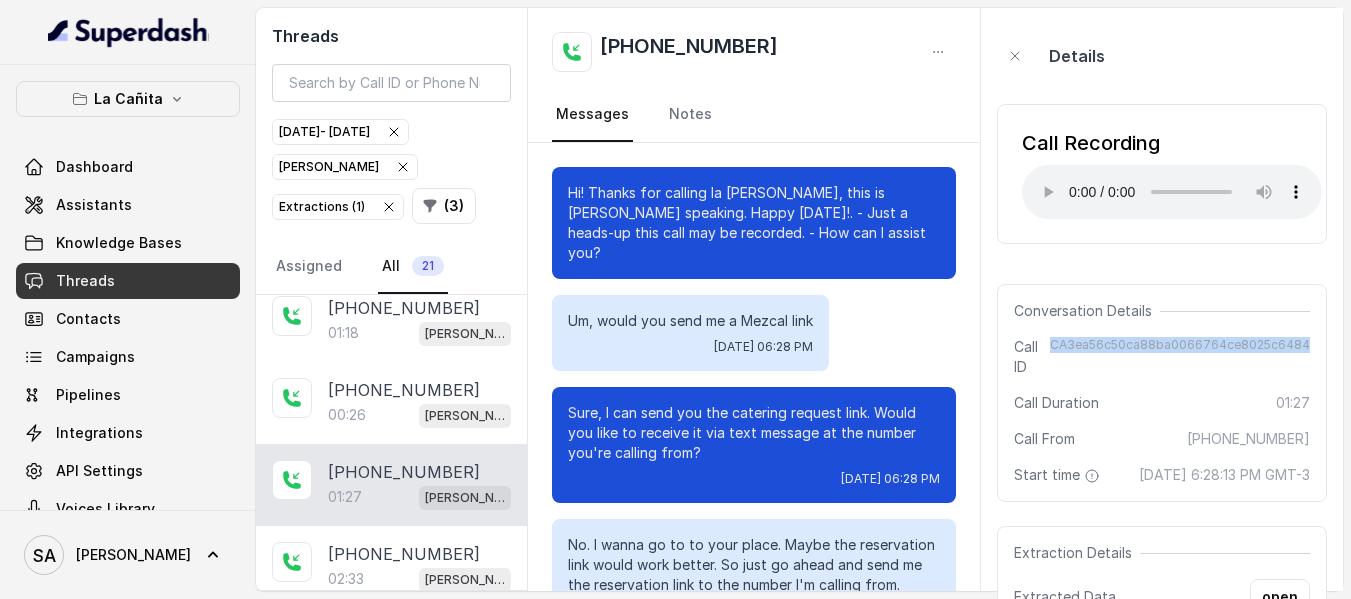 drag, startPoint x: 1064, startPoint y: 344, endPoint x: 1308, endPoint y: 343, distance: 244.00204 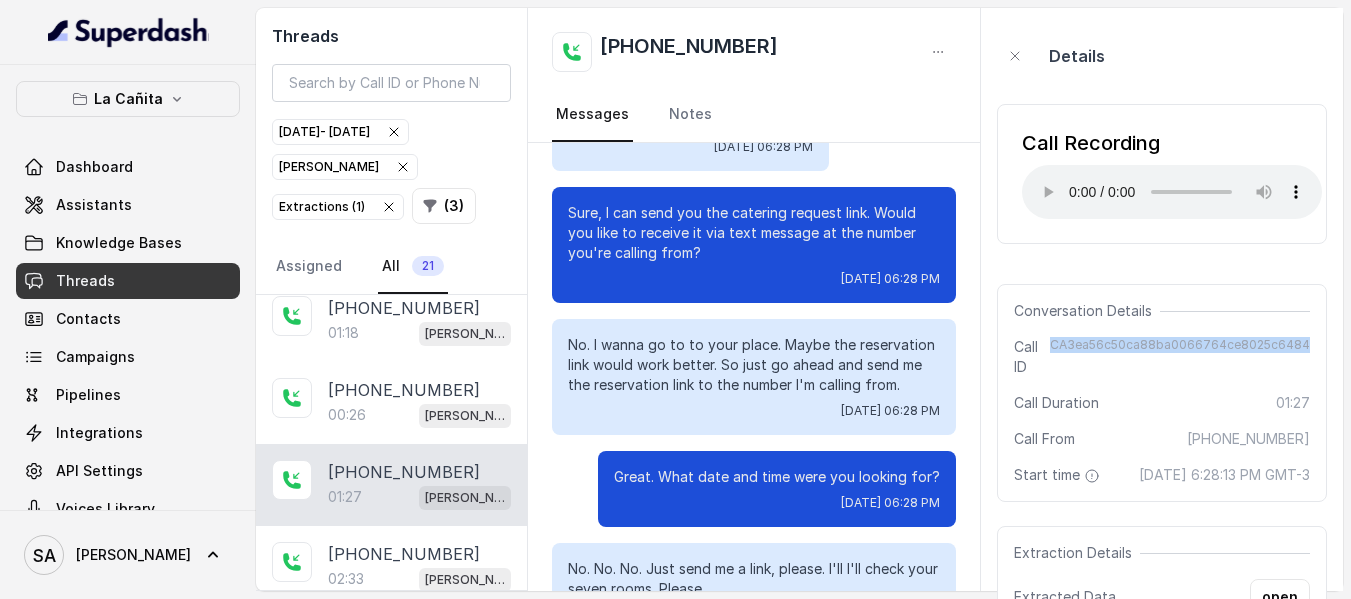 scroll, scrollTop: 0, scrollLeft: 0, axis: both 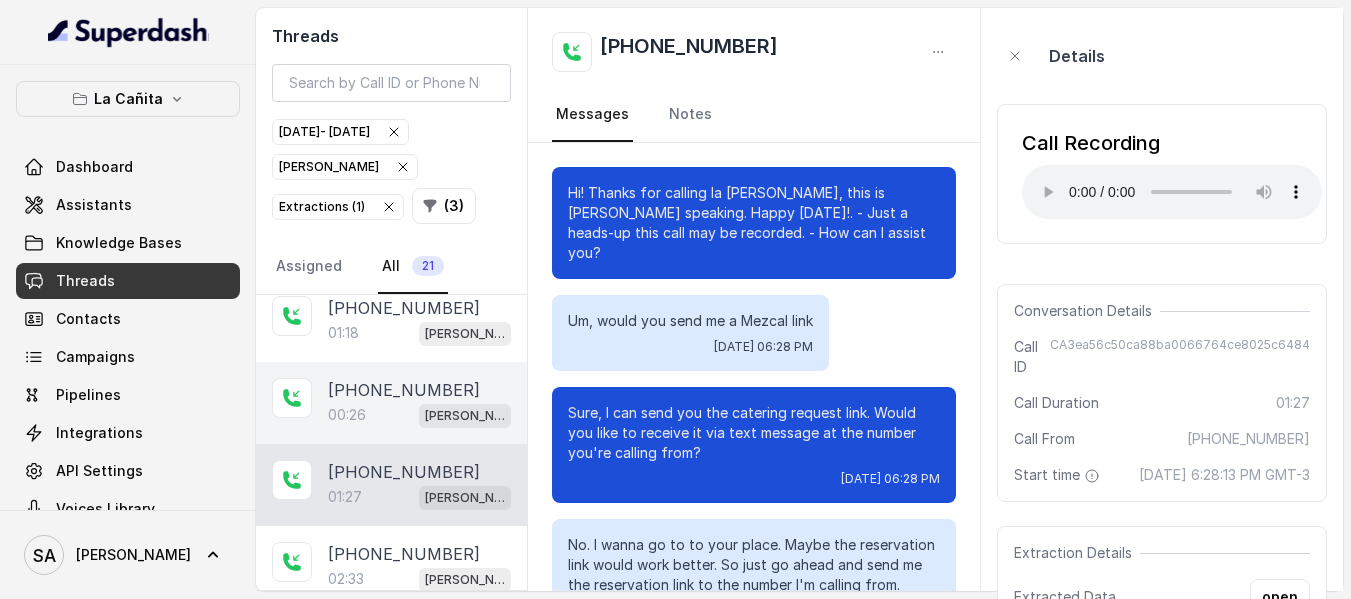 click on "[PHONE_NUMBER]" at bounding box center [404, 390] 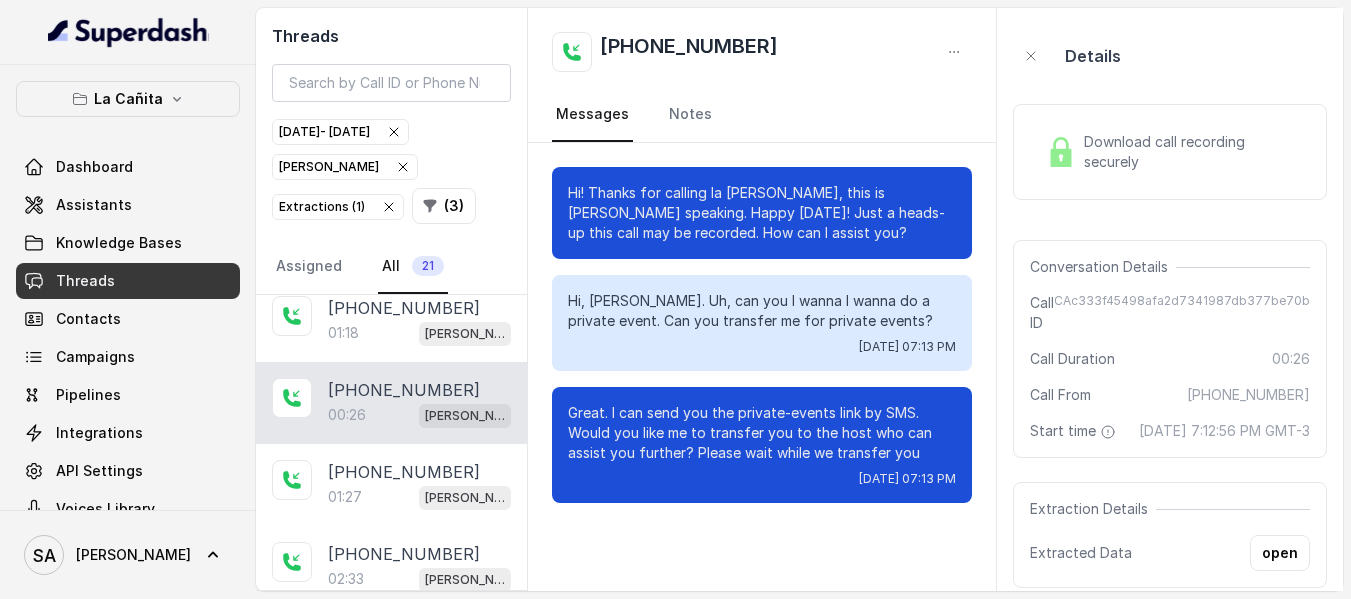 scroll, scrollTop: 100, scrollLeft: 0, axis: vertical 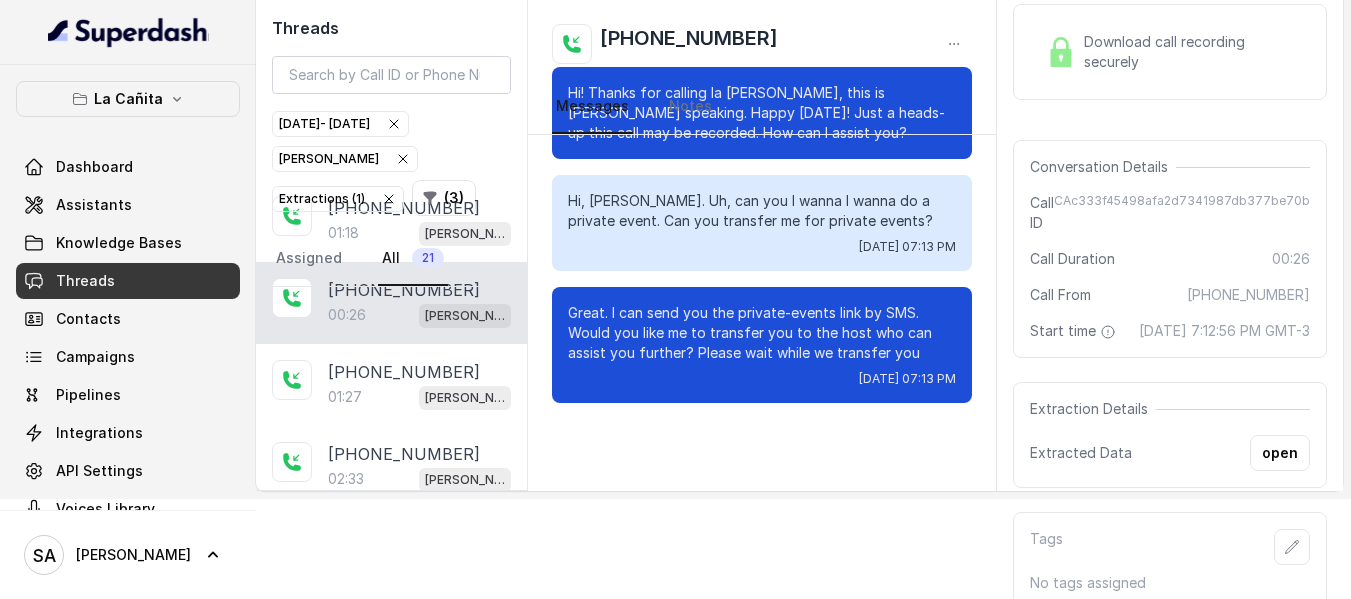 click on "Download call recording securely" at bounding box center [1170, 52] 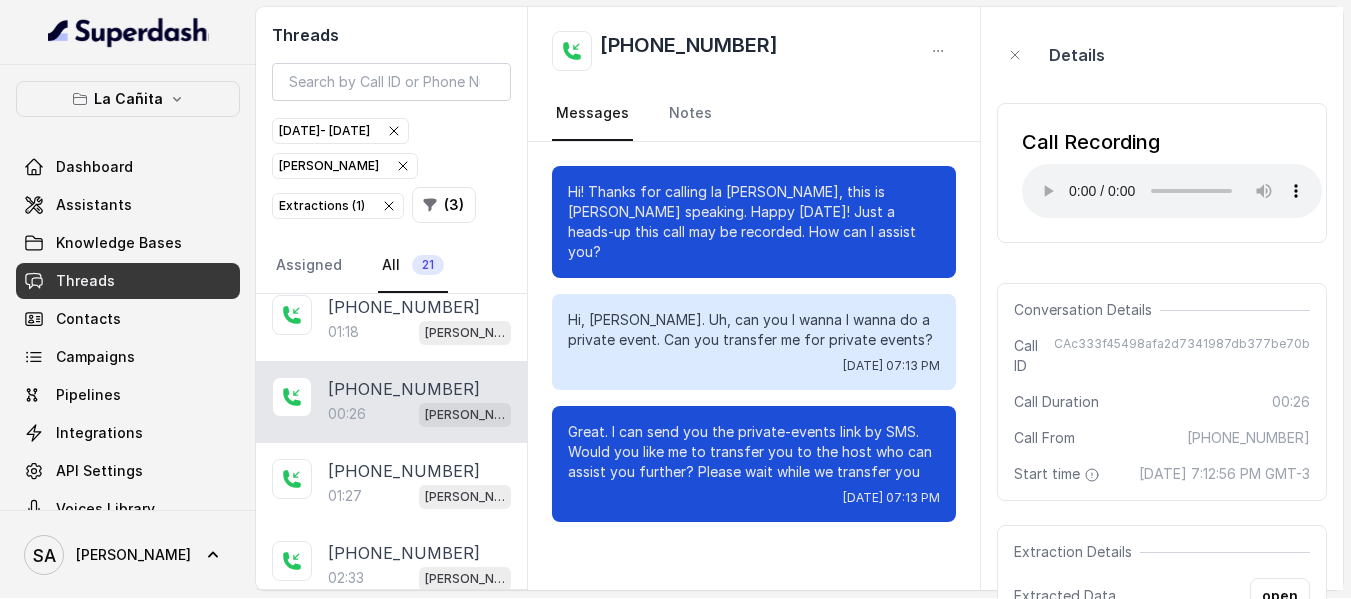 scroll, scrollTop: 0, scrollLeft: 0, axis: both 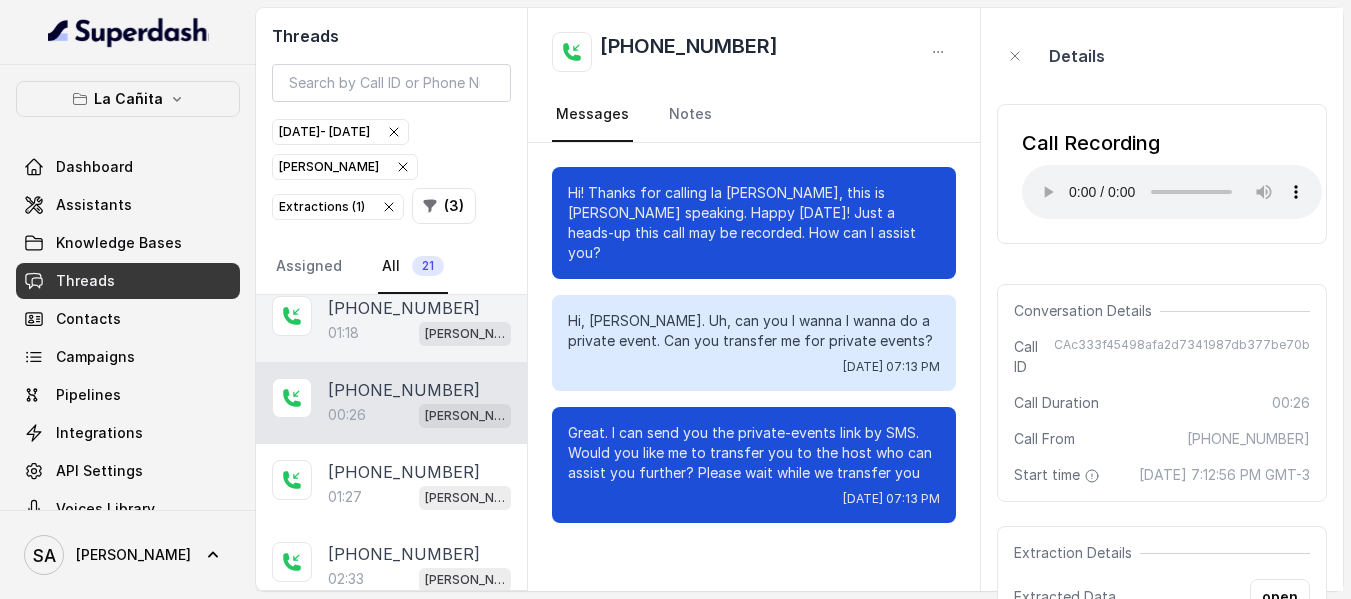 click on "01:18 [PERSON_NAME]" at bounding box center (419, 333) 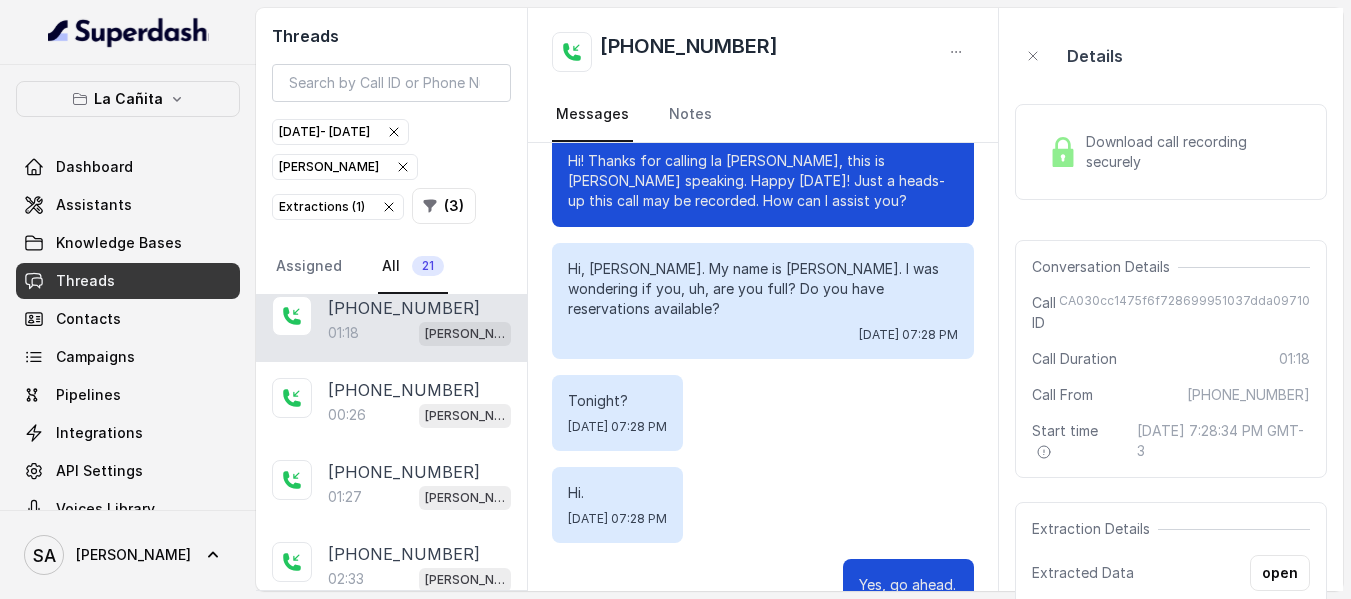scroll, scrollTop: 0, scrollLeft: 0, axis: both 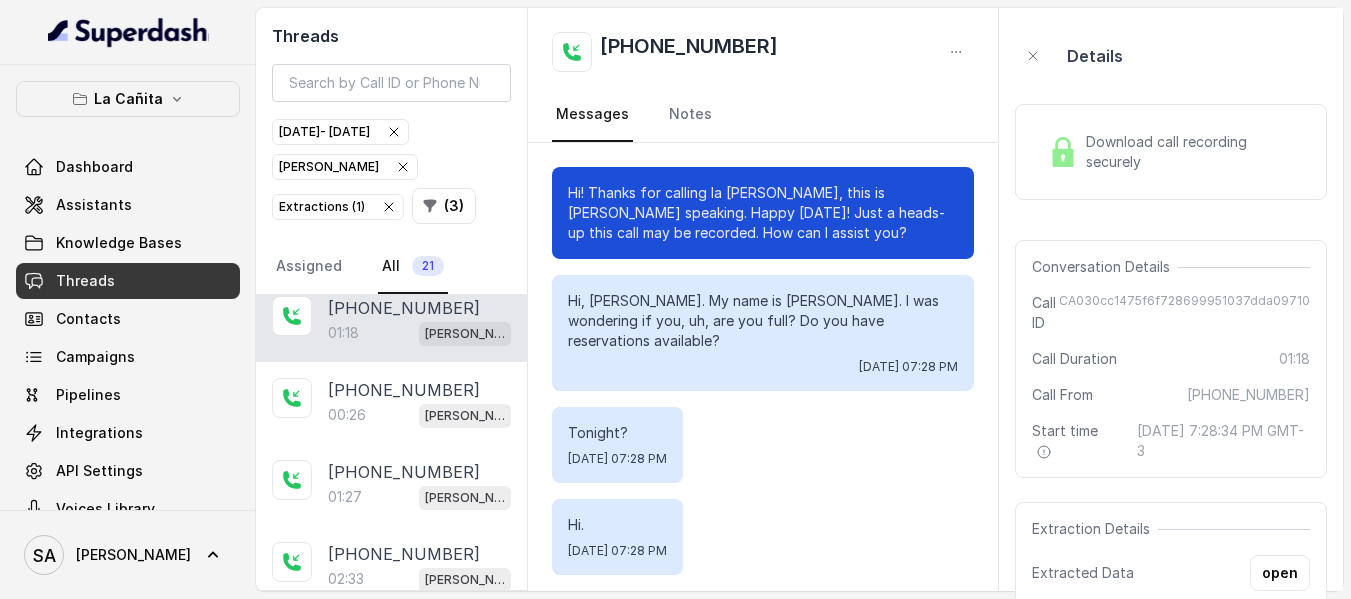 click on "Download call recording securely" at bounding box center [1194, 152] 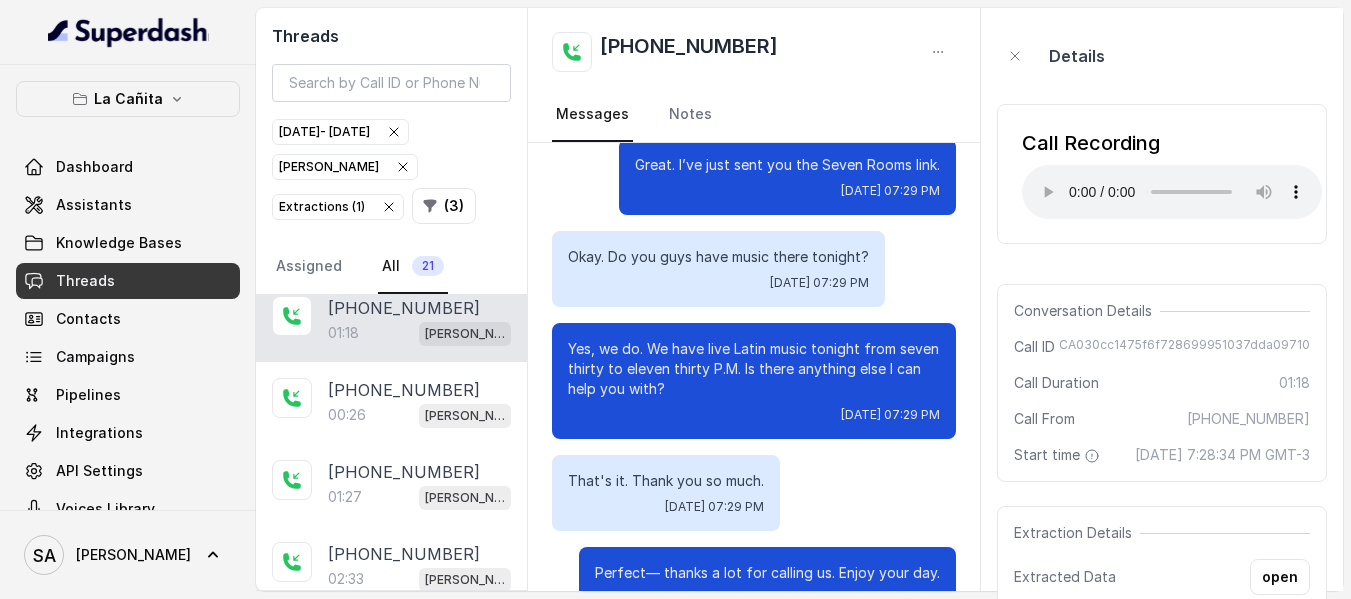 scroll, scrollTop: 1500, scrollLeft: 0, axis: vertical 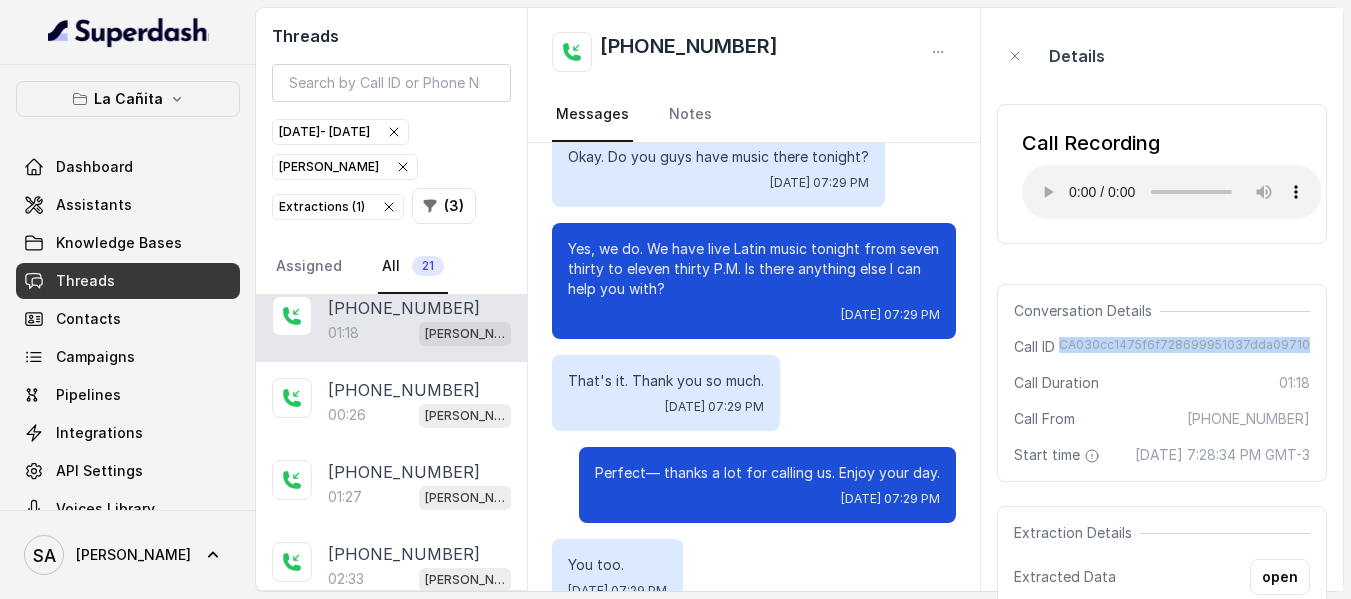 drag, startPoint x: 1076, startPoint y: 344, endPoint x: 1313, endPoint y: 346, distance: 237.00844 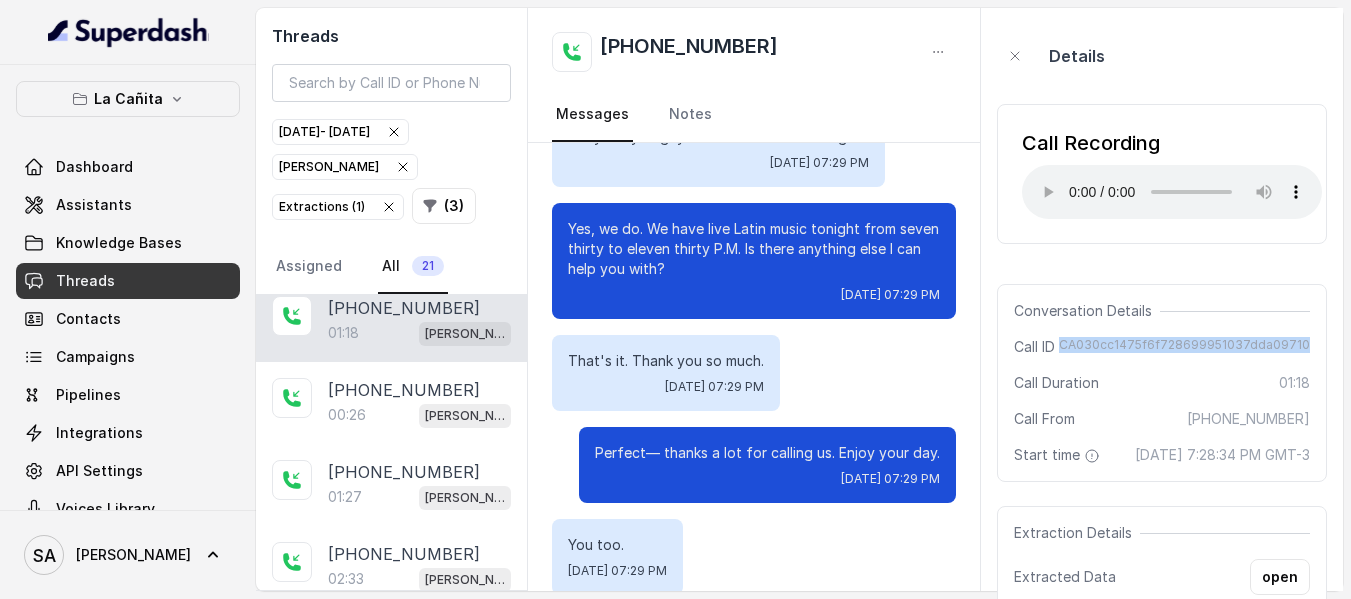 scroll, scrollTop: 1620, scrollLeft: 0, axis: vertical 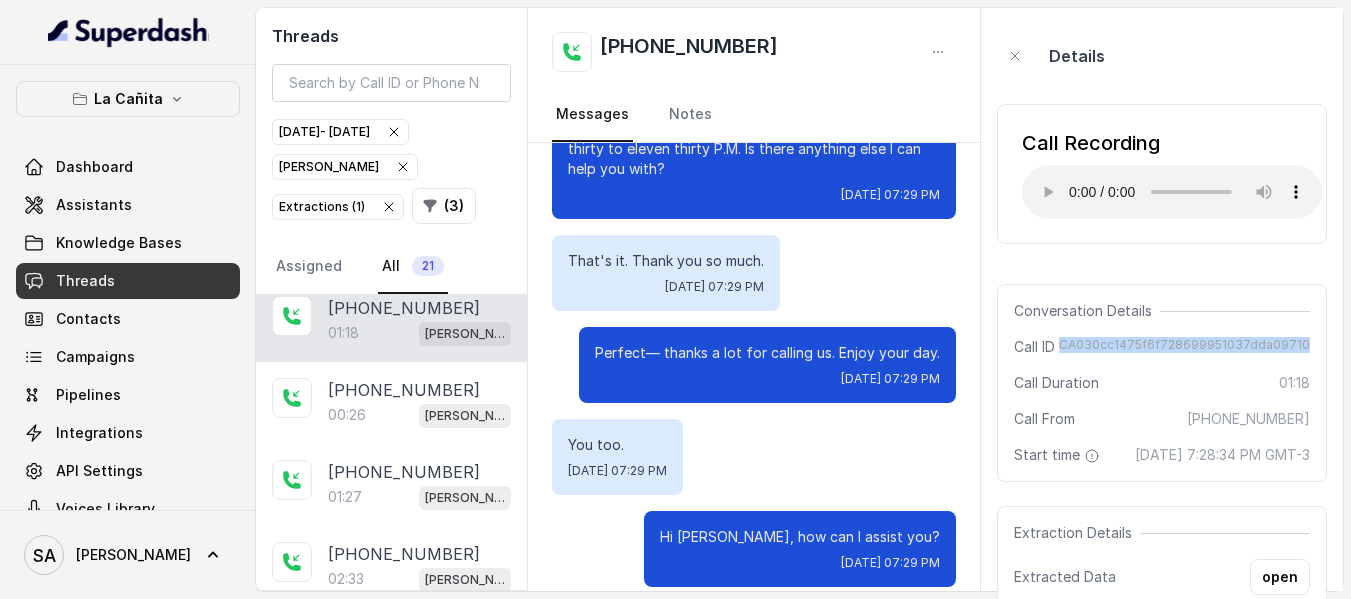 copy on "CA030cc1475f6f728699951037dda09710" 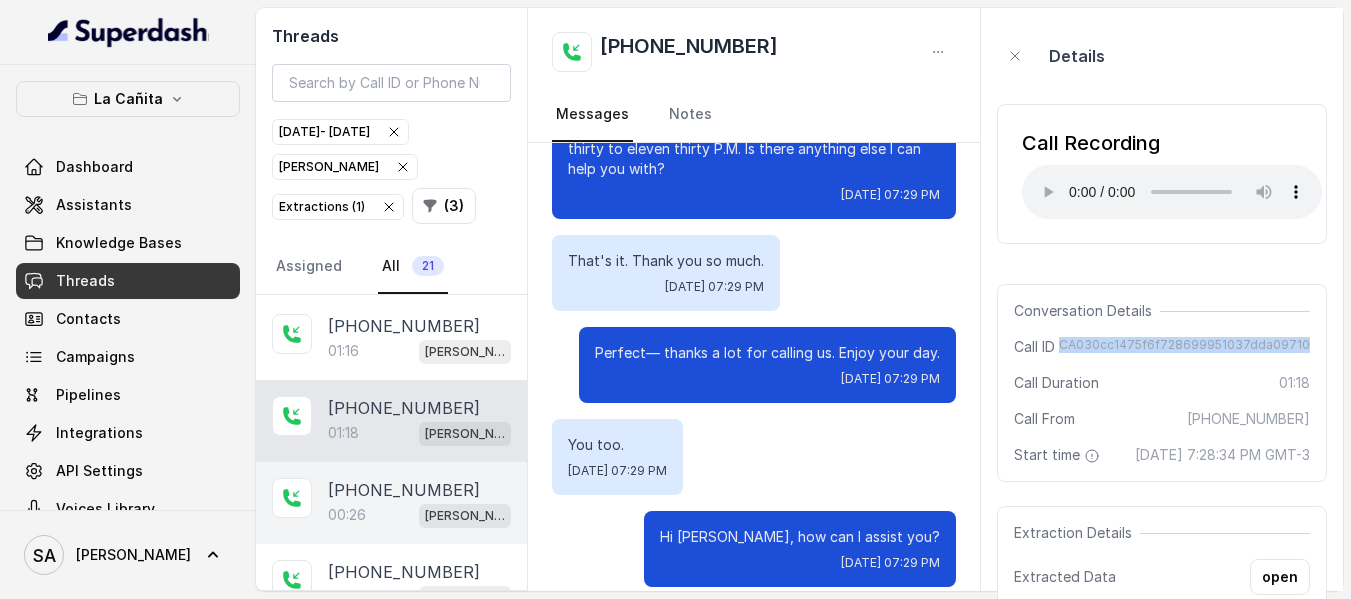 scroll, scrollTop: 1127, scrollLeft: 0, axis: vertical 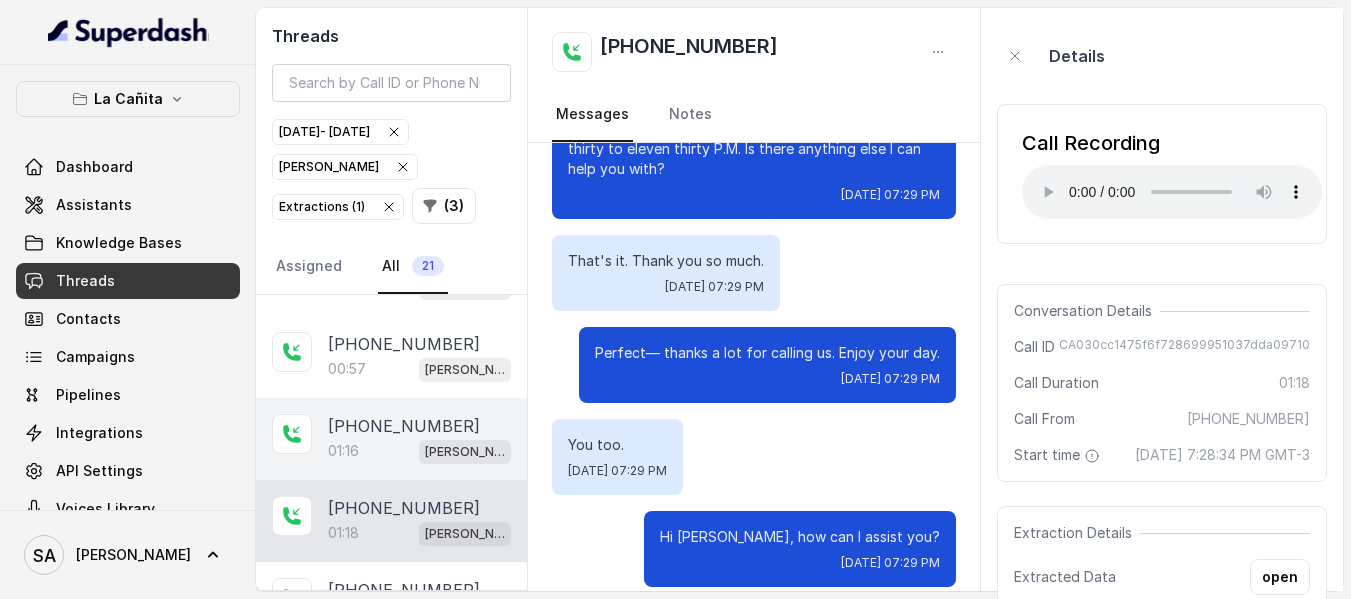 click on "[PHONE_NUMBER]" at bounding box center (404, 426) 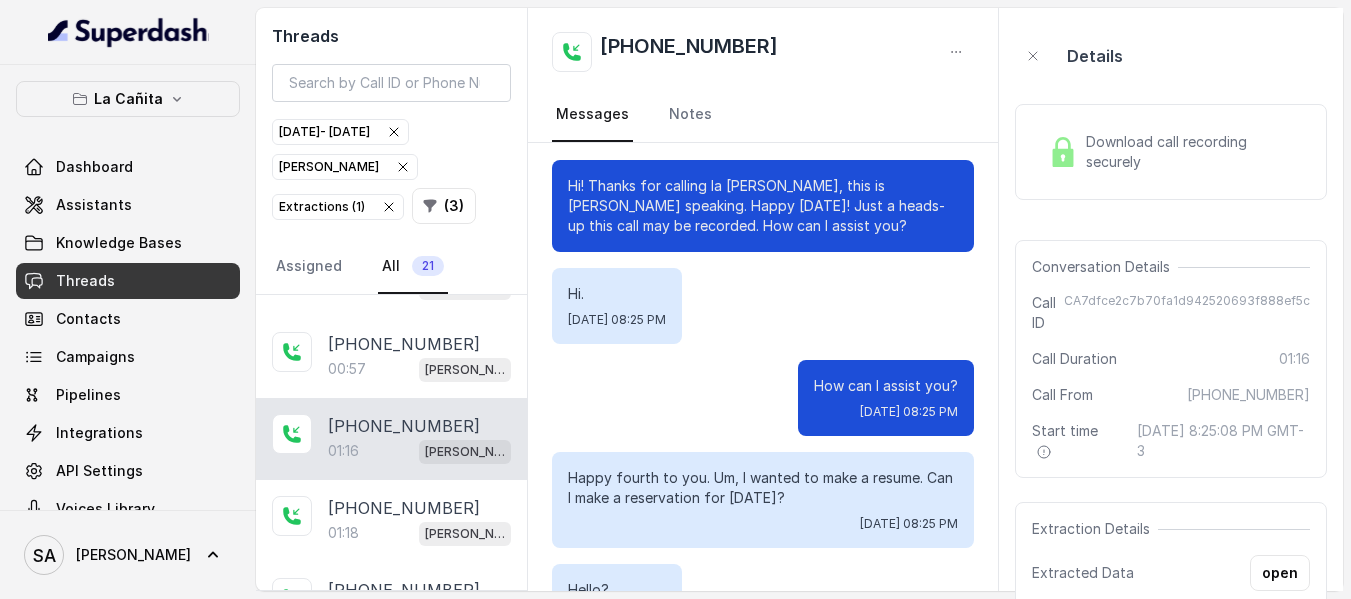 scroll, scrollTop: 0, scrollLeft: 0, axis: both 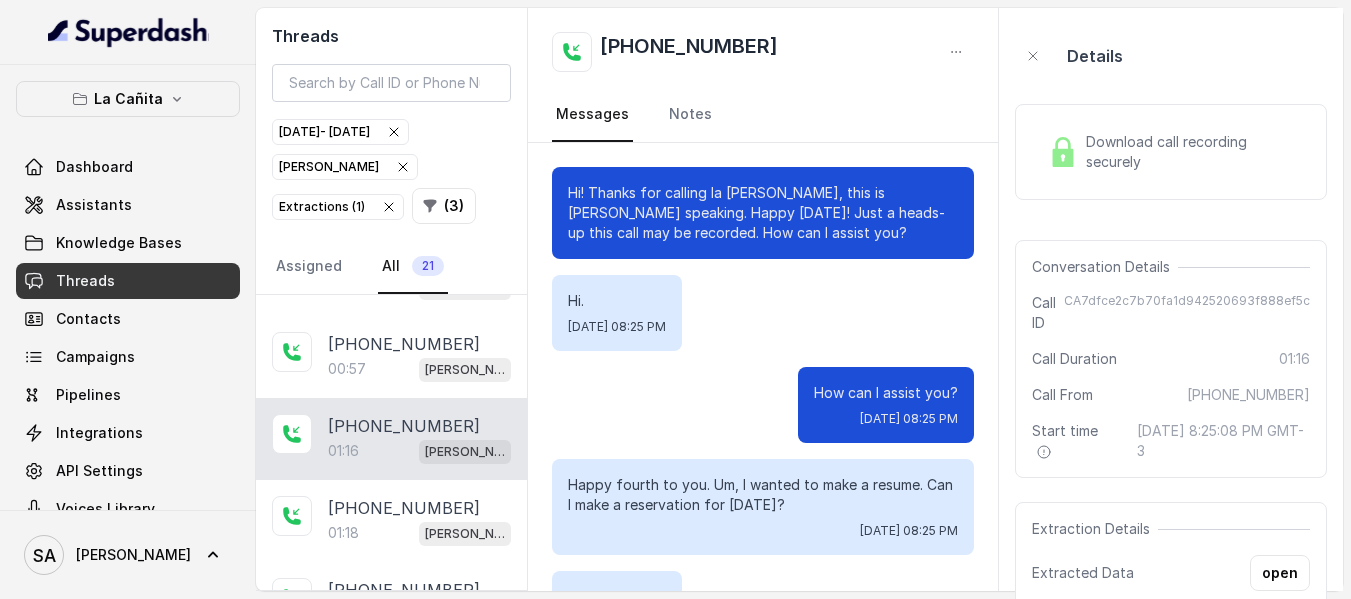 click on "Download call recording securely" at bounding box center (1171, 152) 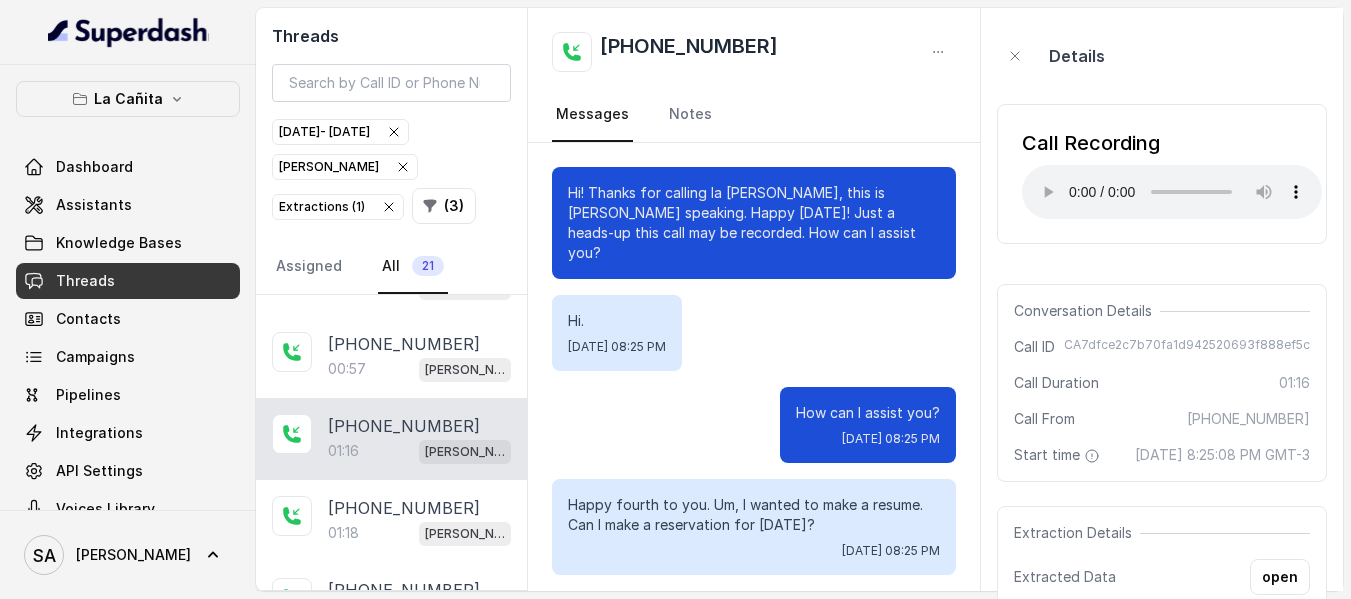 type 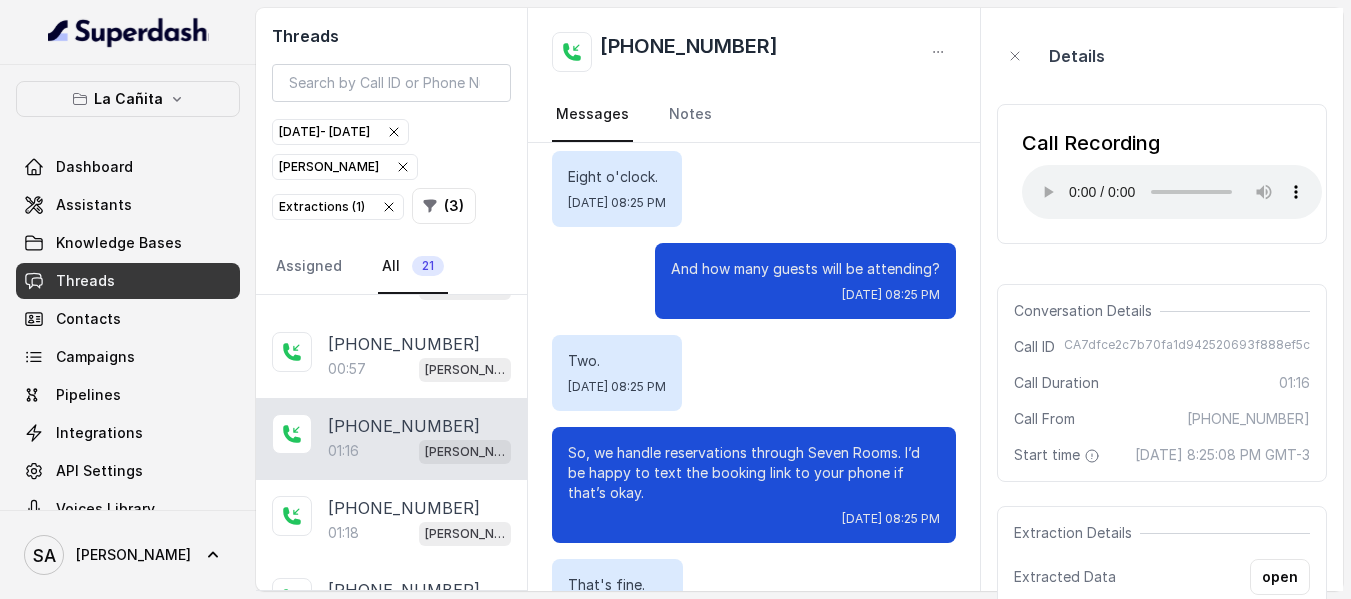 scroll, scrollTop: 1000, scrollLeft: 0, axis: vertical 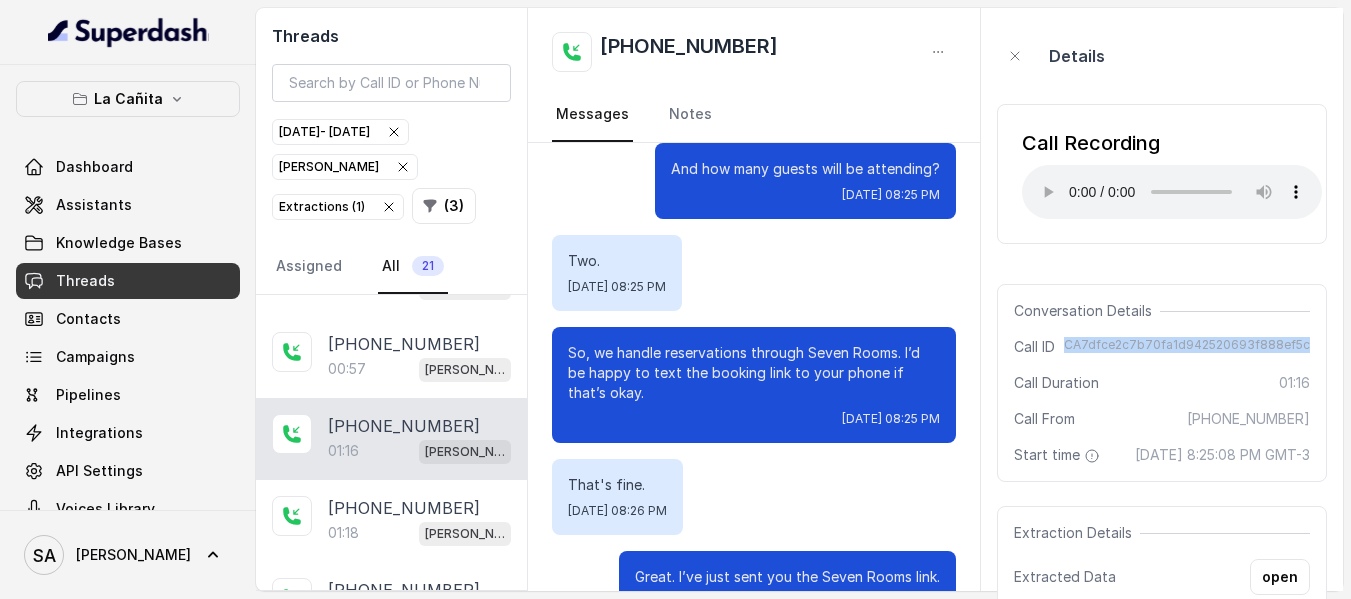 drag, startPoint x: 1078, startPoint y: 343, endPoint x: 1313, endPoint y: 349, distance: 235.07658 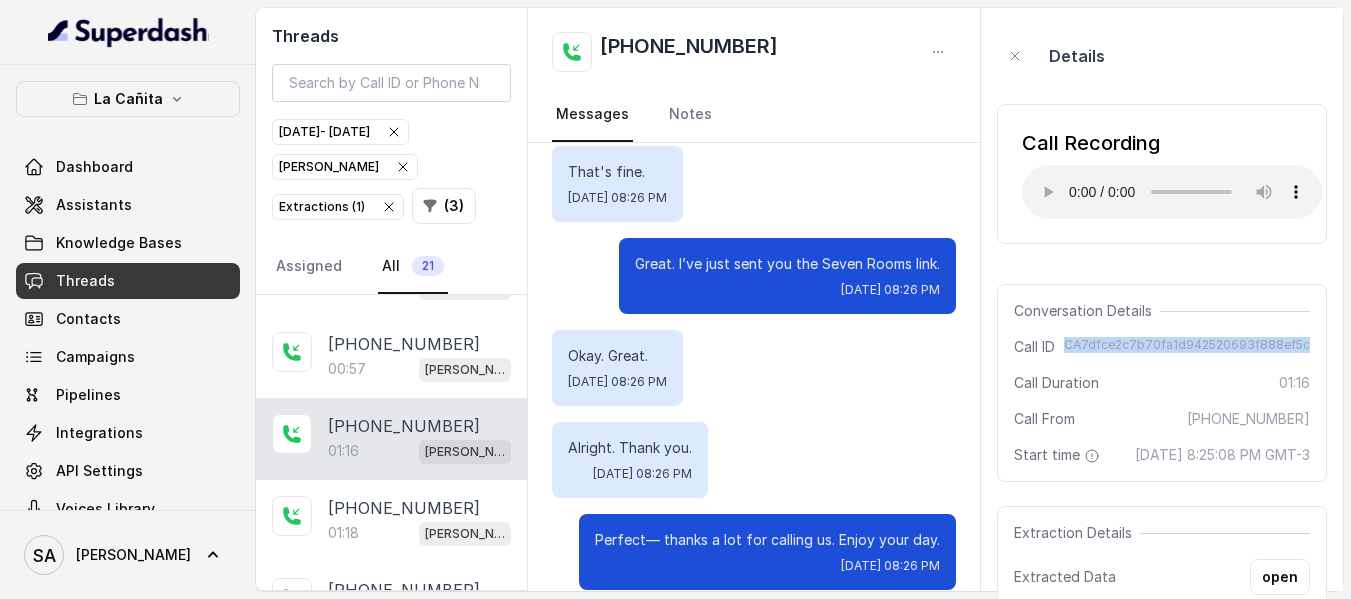 scroll, scrollTop: 1316, scrollLeft: 0, axis: vertical 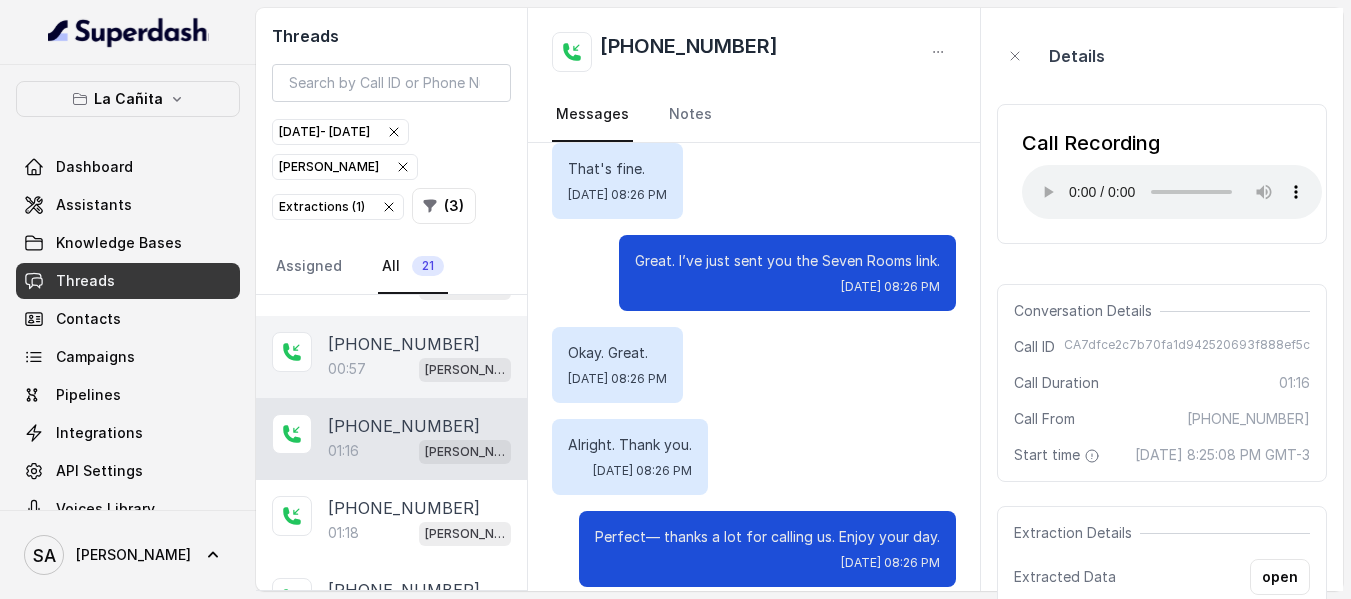 click on "00:57 [PERSON_NAME]" at bounding box center [419, 369] 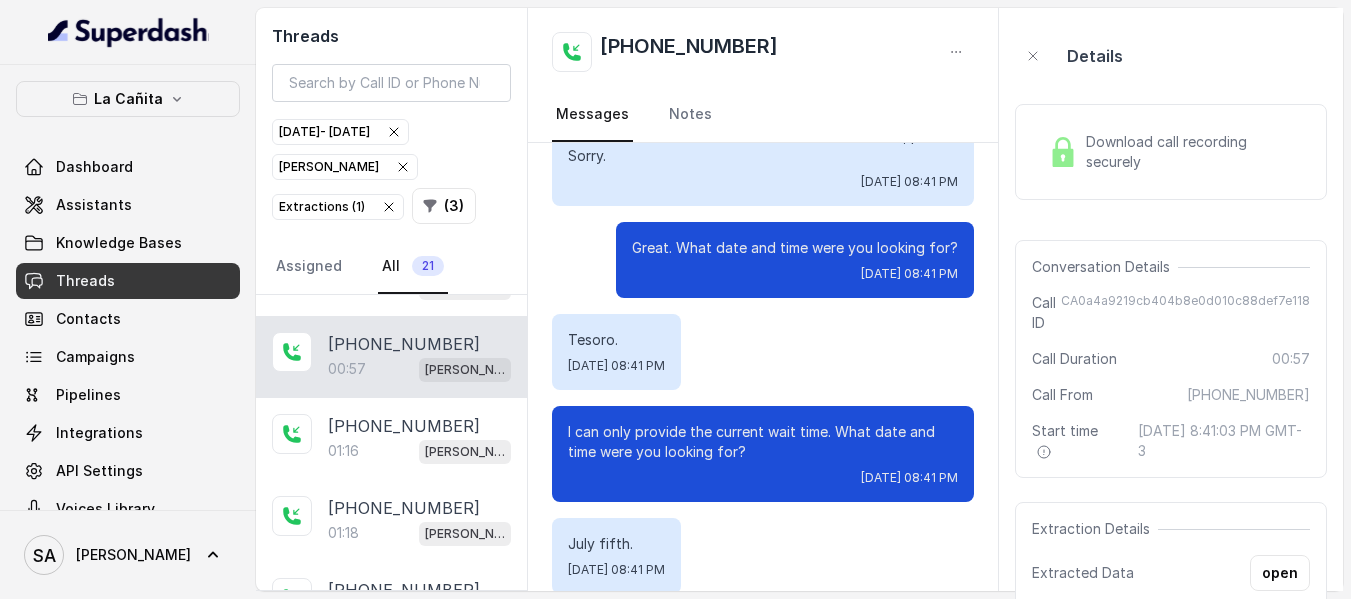 scroll, scrollTop: 200, scrollLeft: 0, axis: vertical 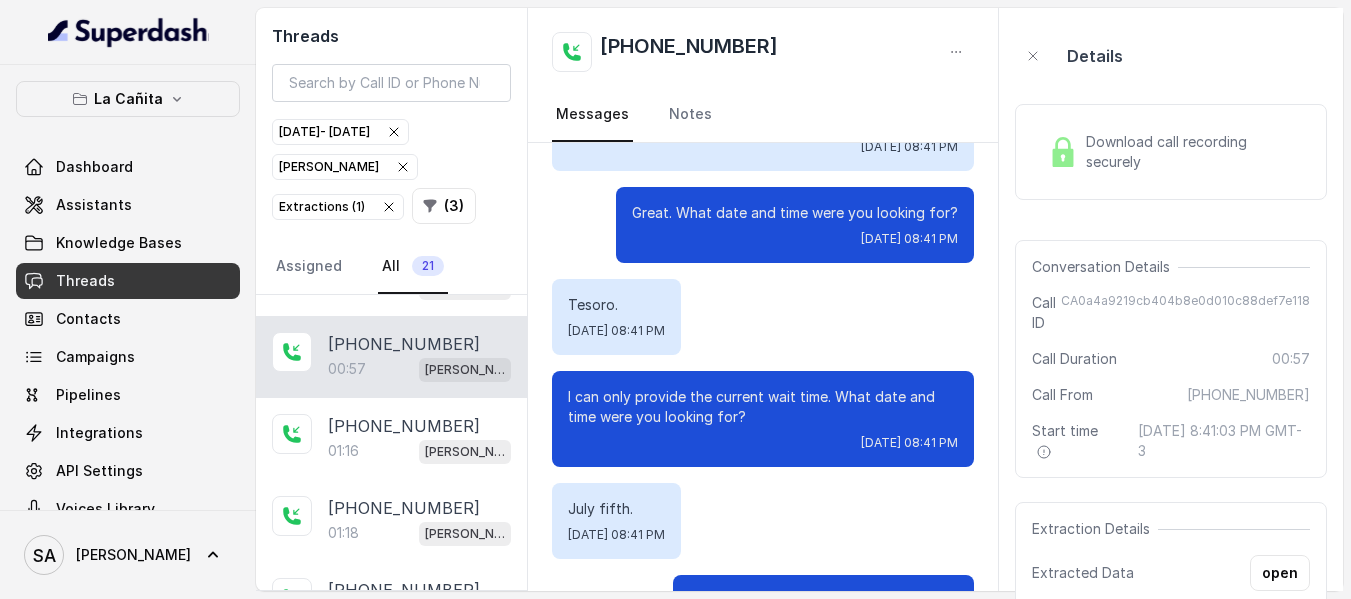 click on "Download call recording securely" at bounding box center [1171, 152] 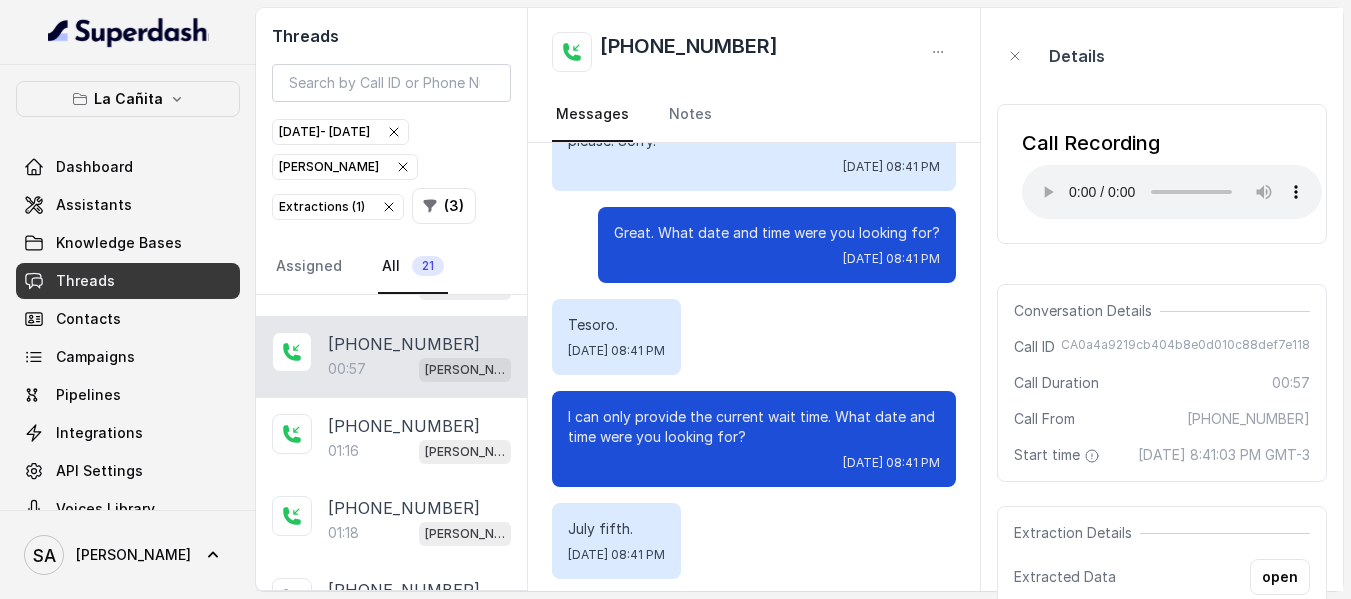 type 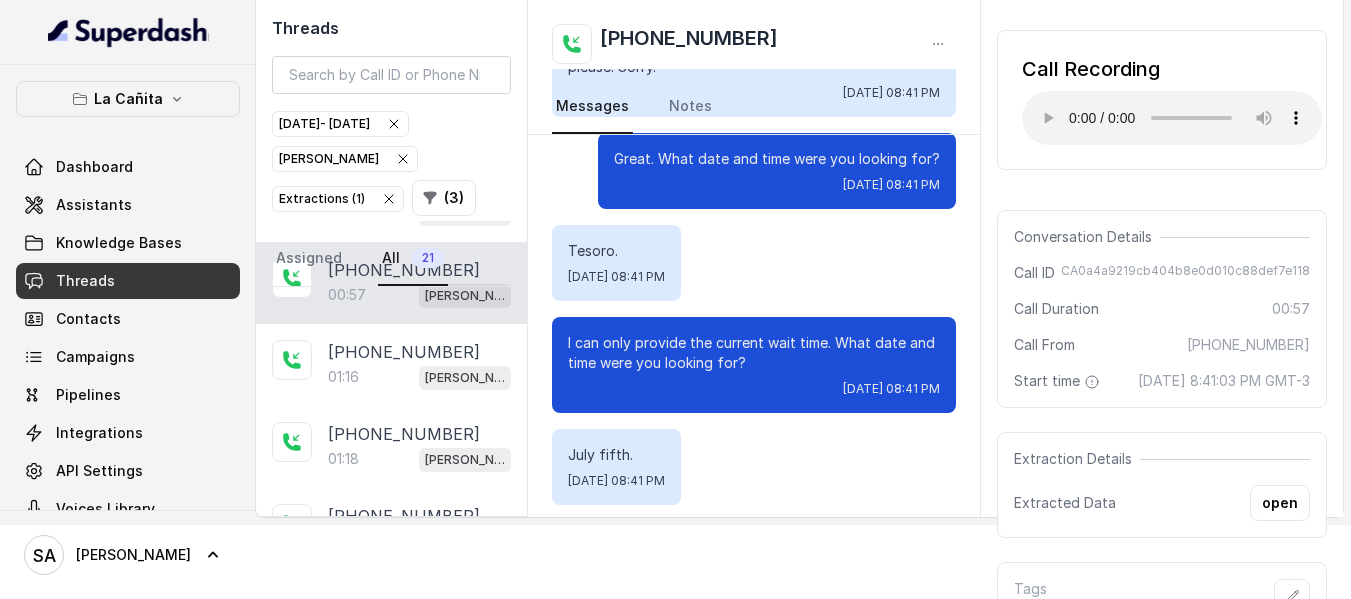 scroll, scrollTop: 0, scrollLeft: 0, axis: both 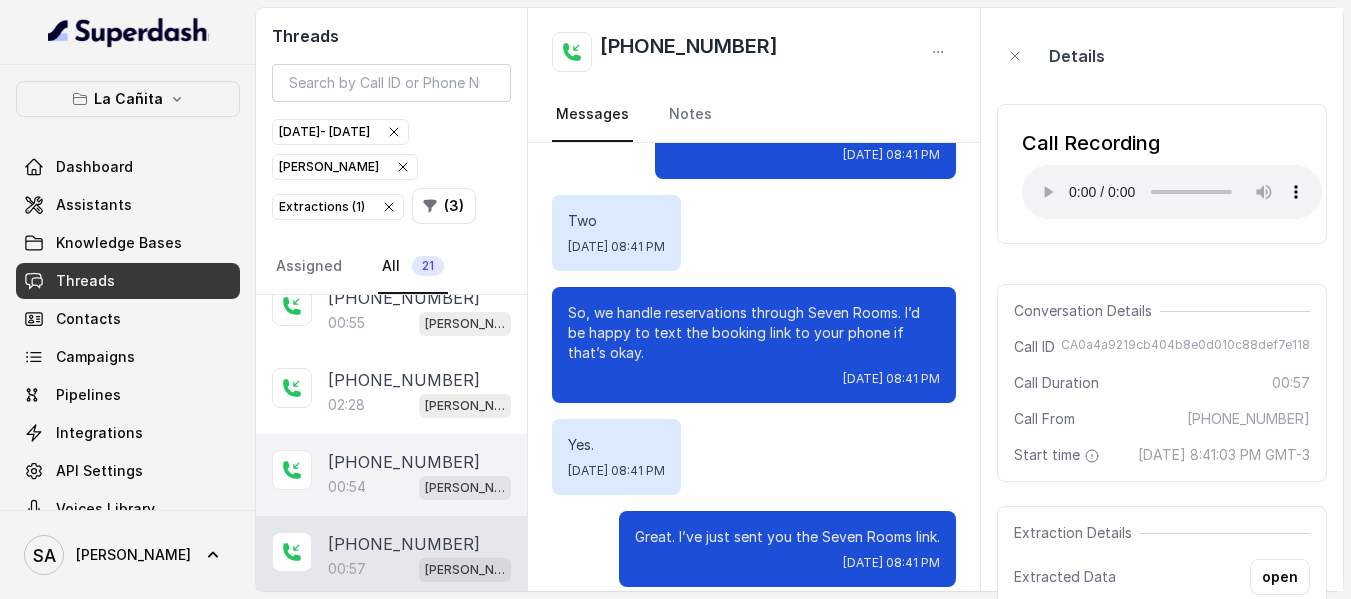 click on "[PHONE_NUMBER]" at bounding box center [404, 462] 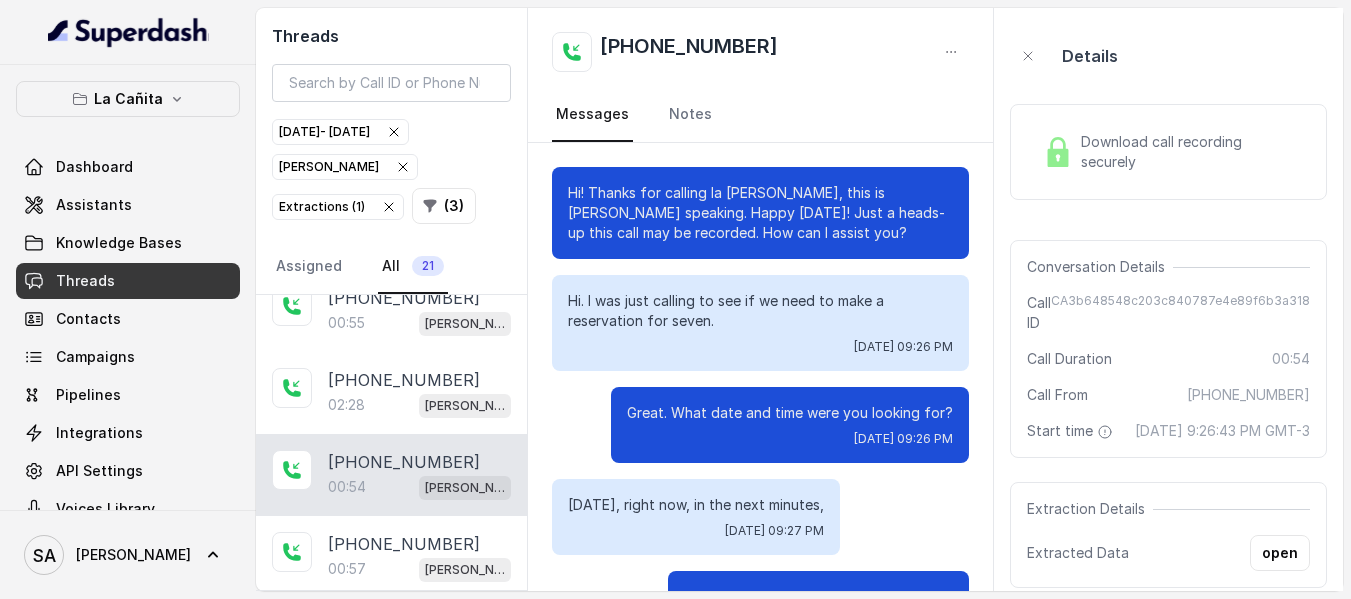 scroll, scrollTop: 672, scrollLeft: 0, axis: vertical 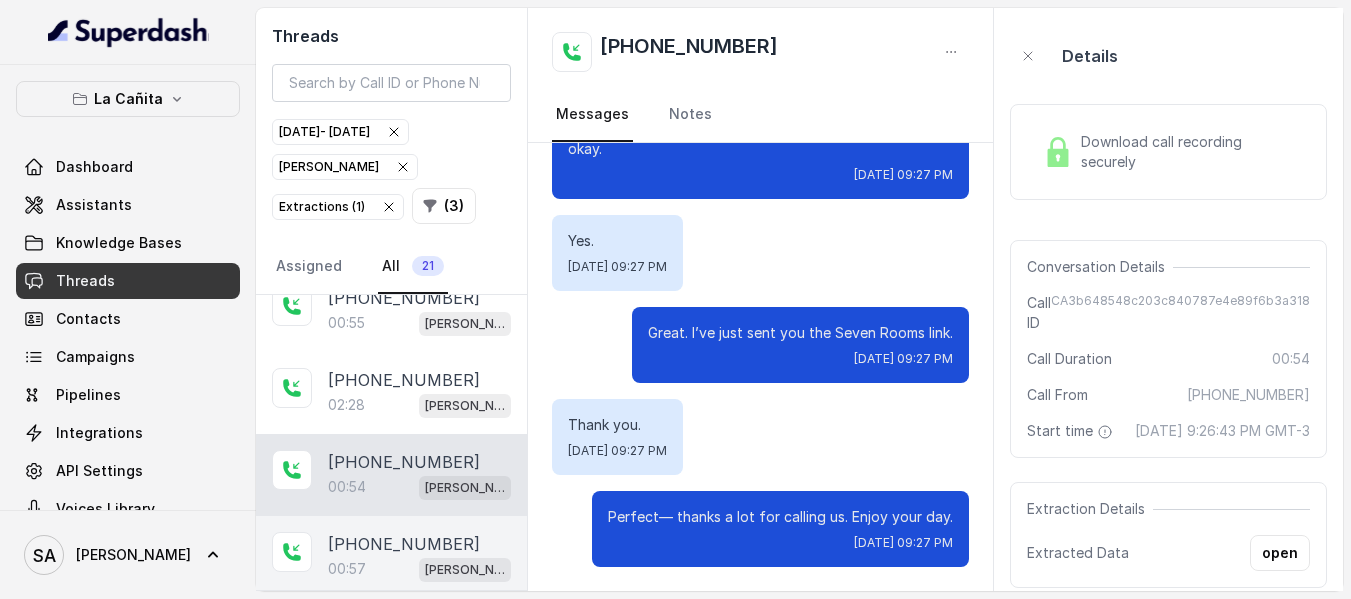 click on "[PHONE_NUMBER]:57 [PERSON_NAME]" at bounding box center (391, 557) 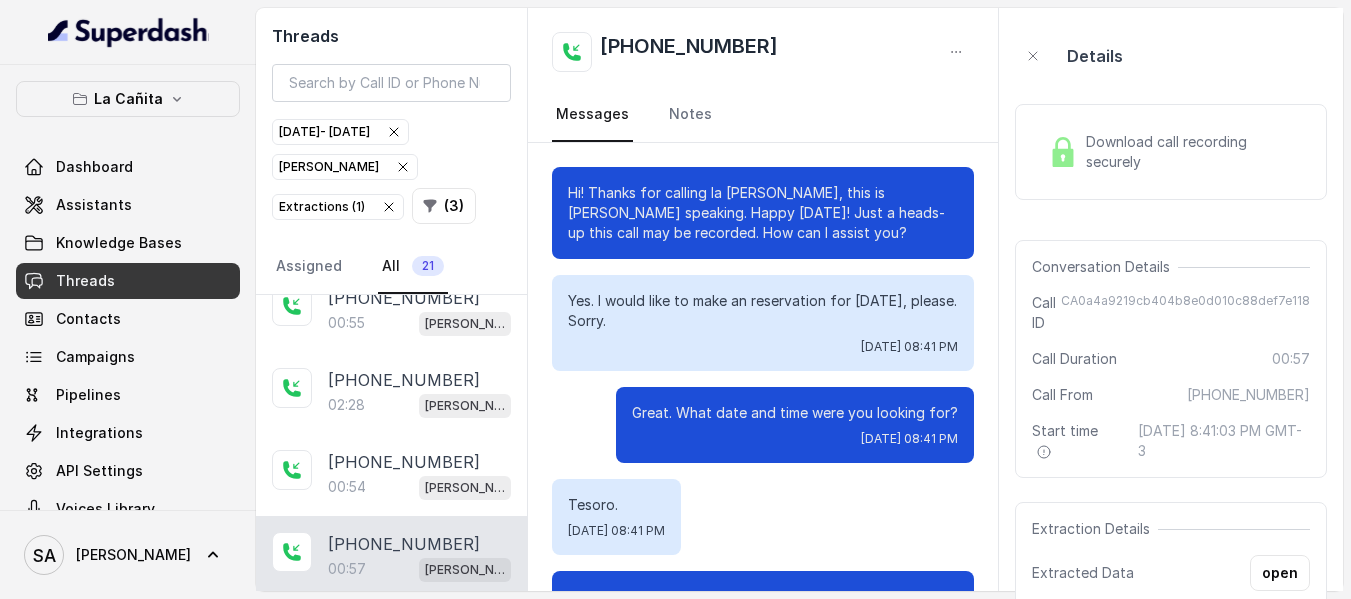 scroll, scrollTop: 692, scrollLeft: 0, axis: vertical 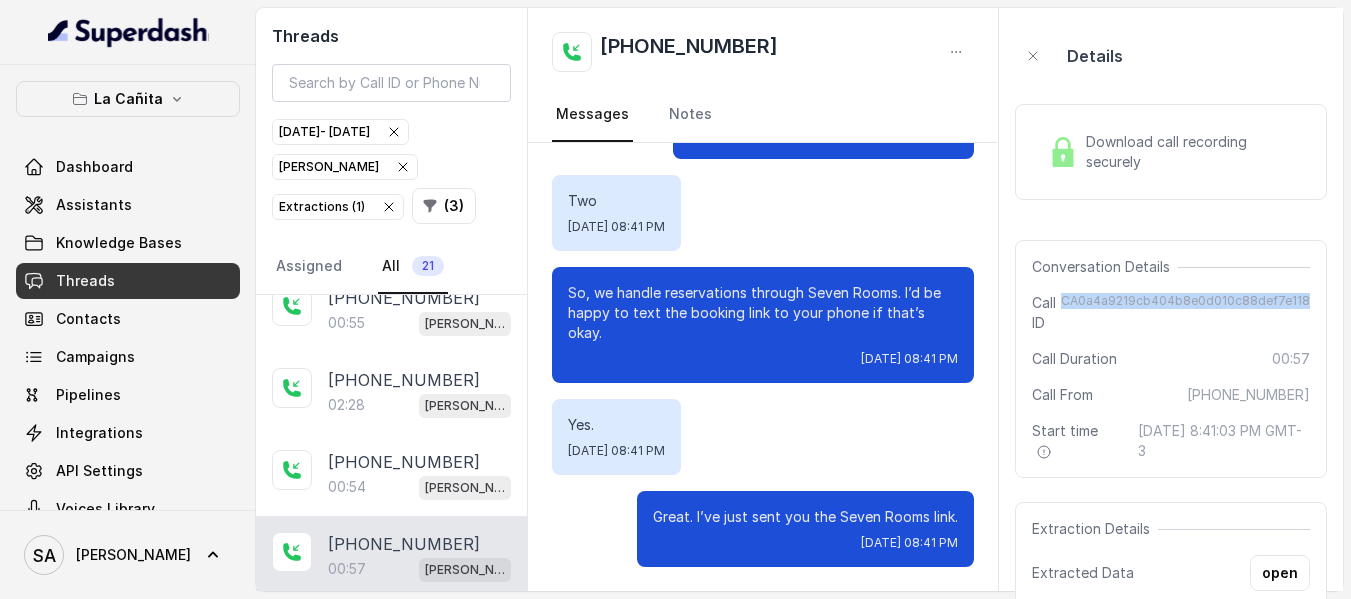 drag, startPoint x: 1082, startPoint y: 302, endPoint x: 1336, endPoint y: 302, distance: 254 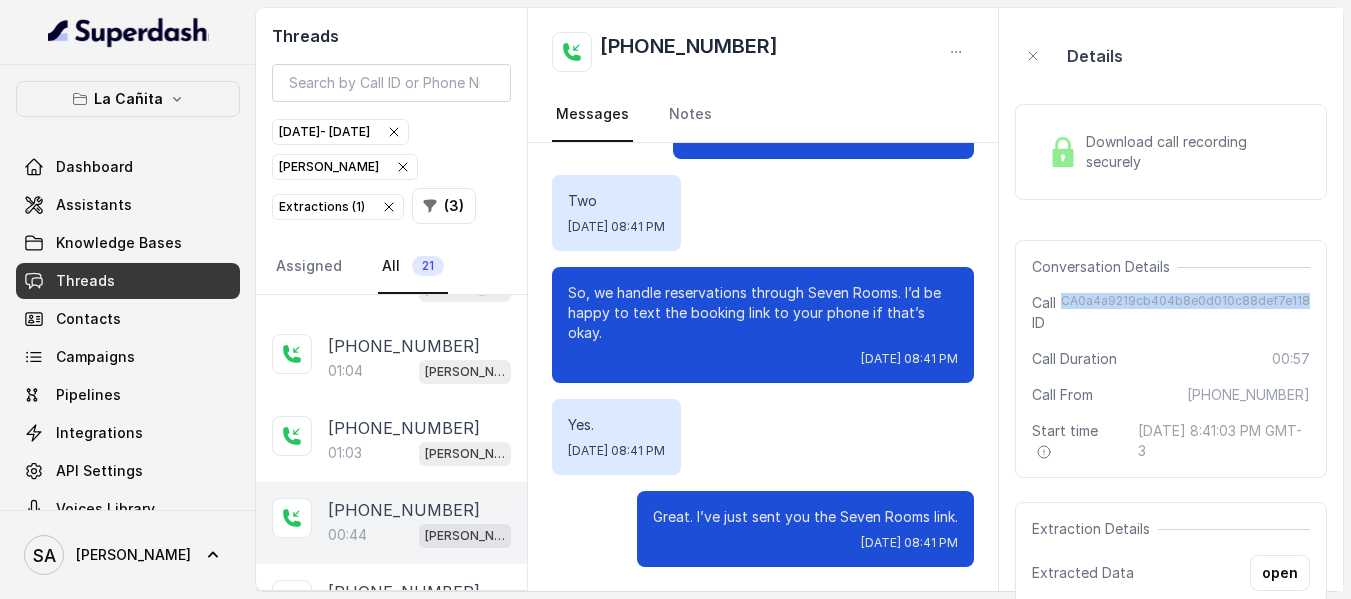 scroll, scrollTop: 1027, scrollLeft: 0, axis: vertical 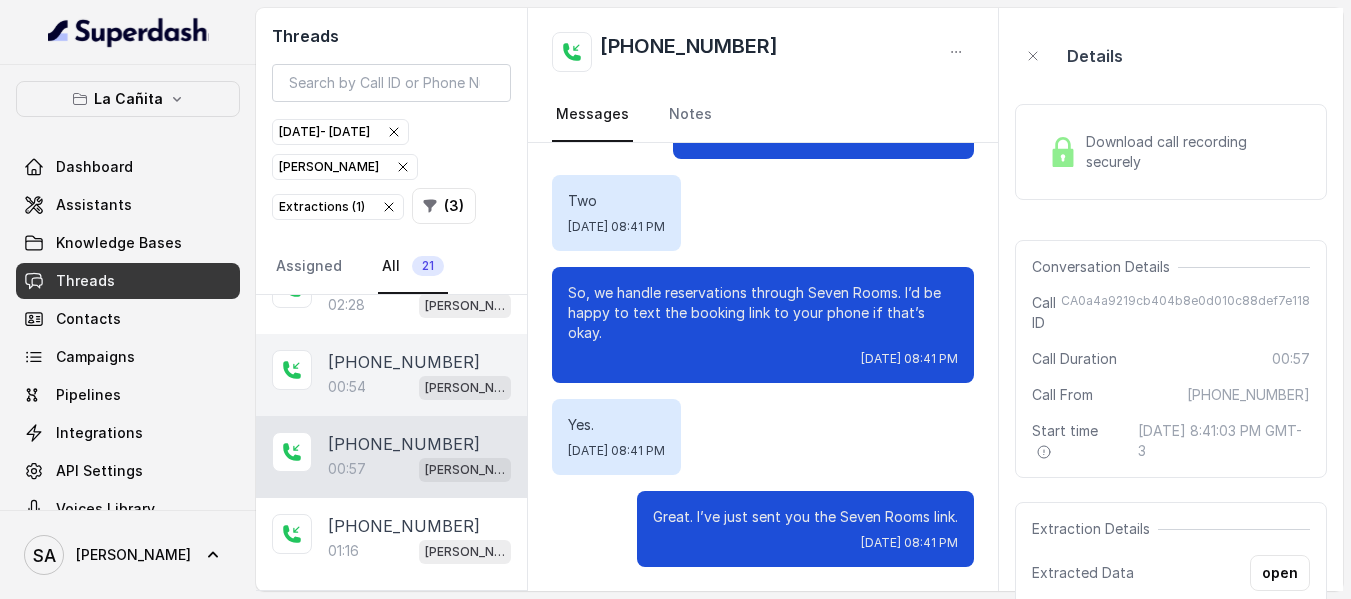 click on "00:54 [PERSON_NAME]" at bounding box center [419, 387] 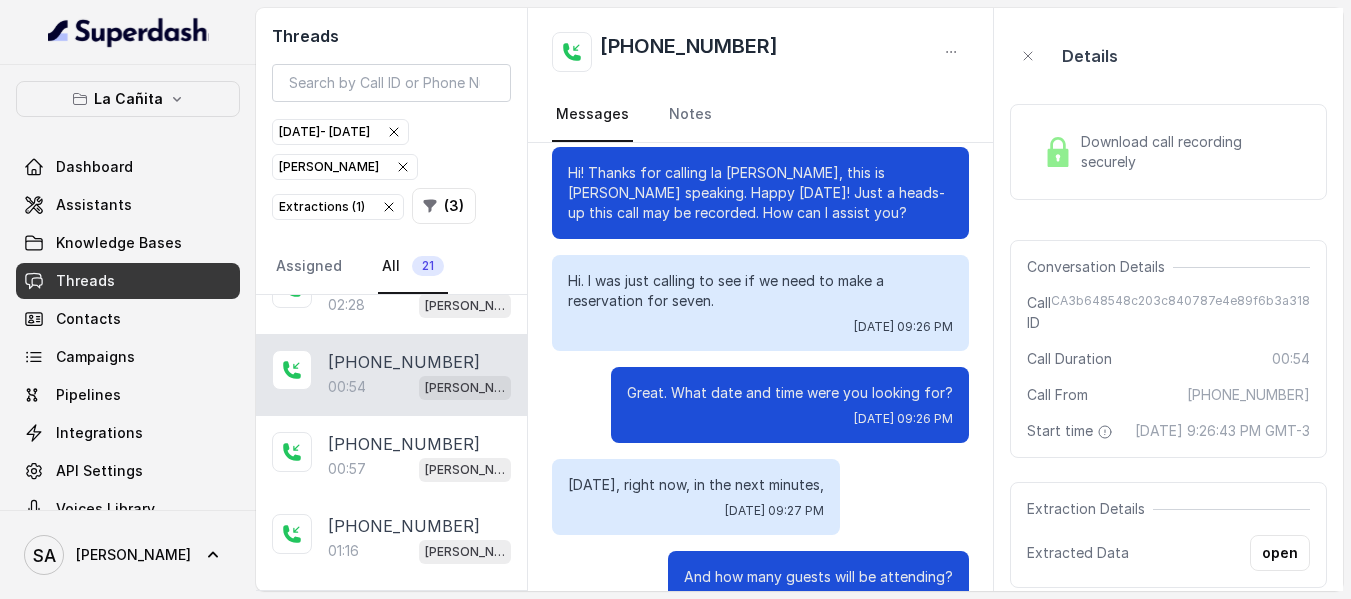 scroll, scrollTop: 0, scrollLeft: 0, axis: both 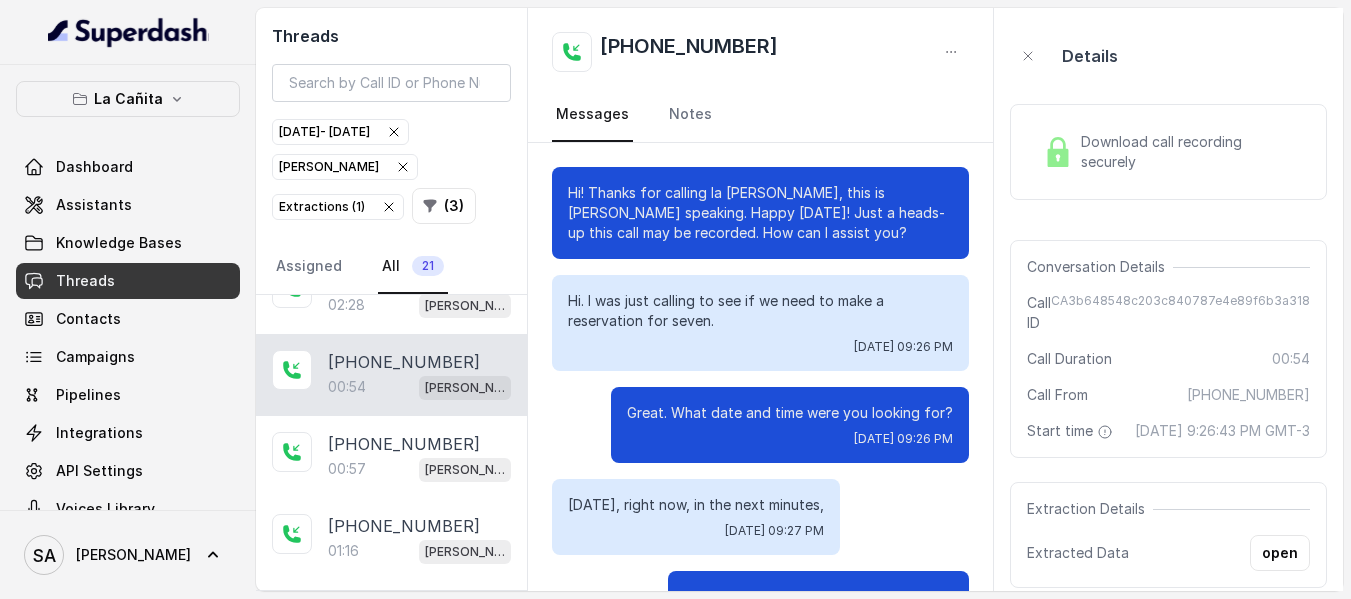 click on "Download call recording securely" at bounding box center (1168, 152) 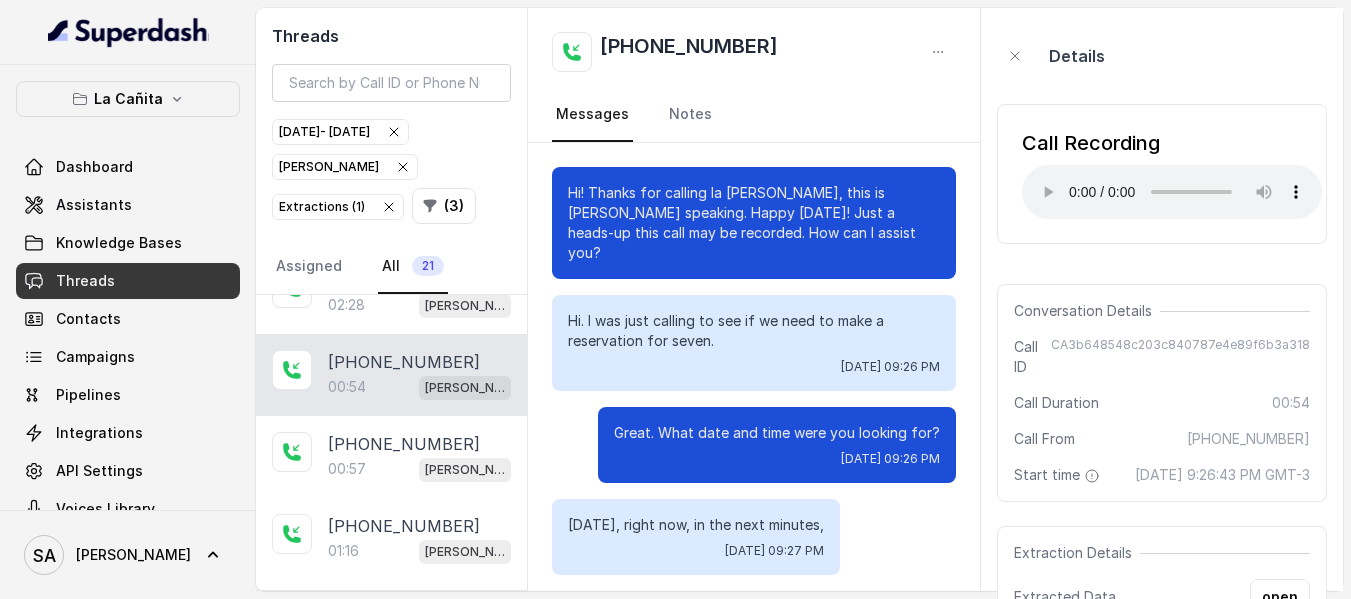 type 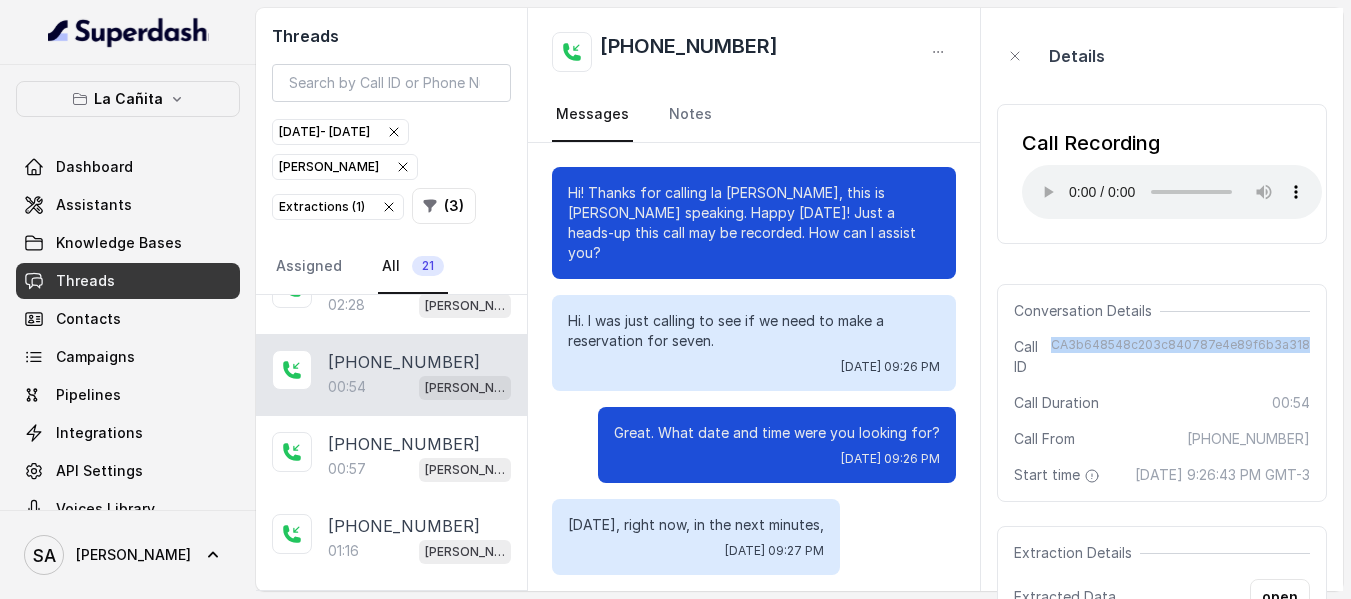 drag, startPoint x: 1066, startPoint y: 347, endPoint x: 1308, endPoint y: 342, distance: 242.05165 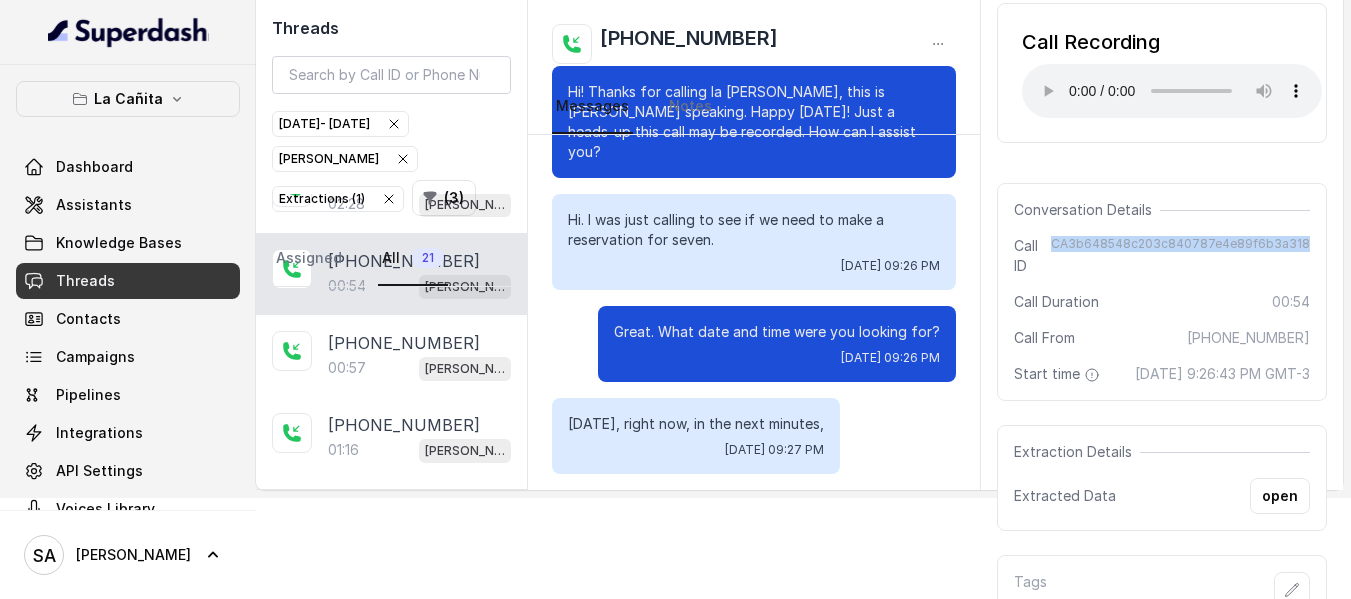 scroll, scrollTop: 155, scrollLeft: 0, axis: vertical 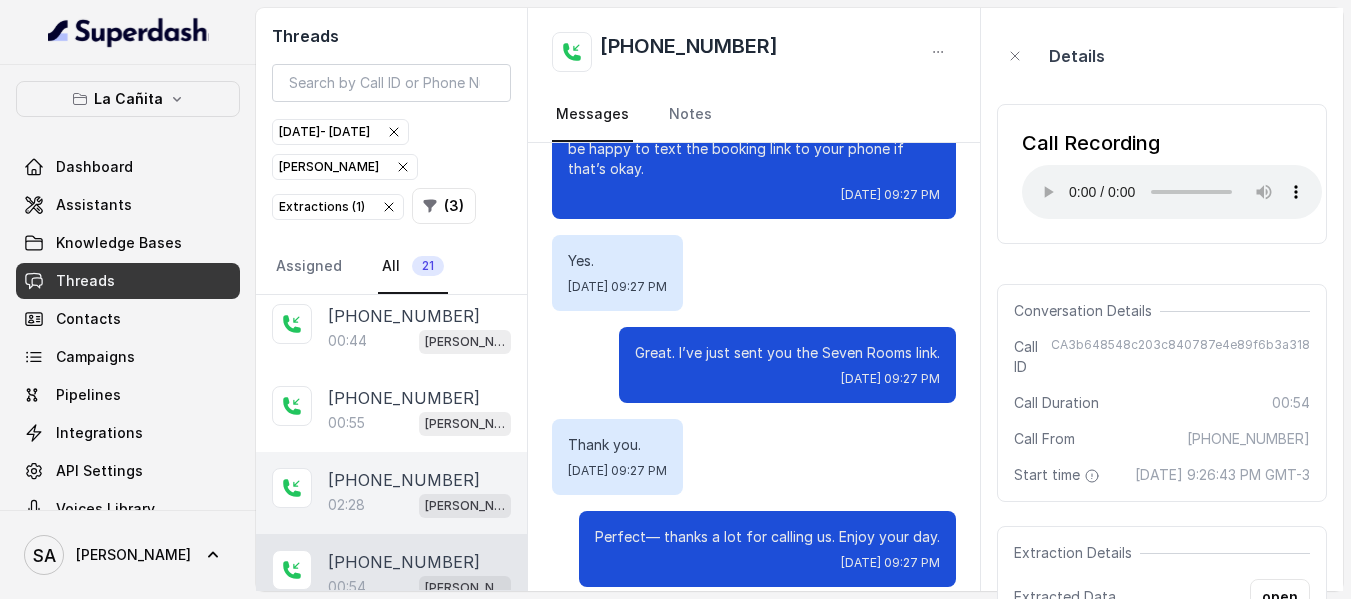click on "[PHONE_NUMBER]" at bounding box center (404, 480) 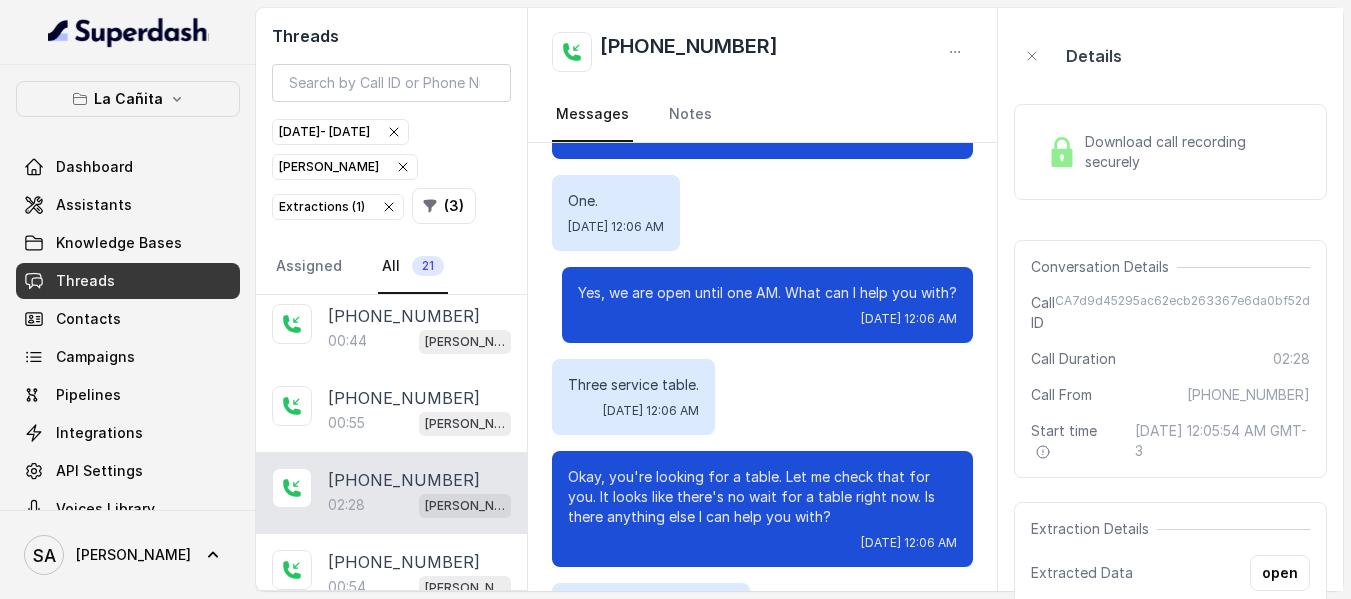 scroll, scrollTop: 700, scrollLeft: 0, axis: vertical 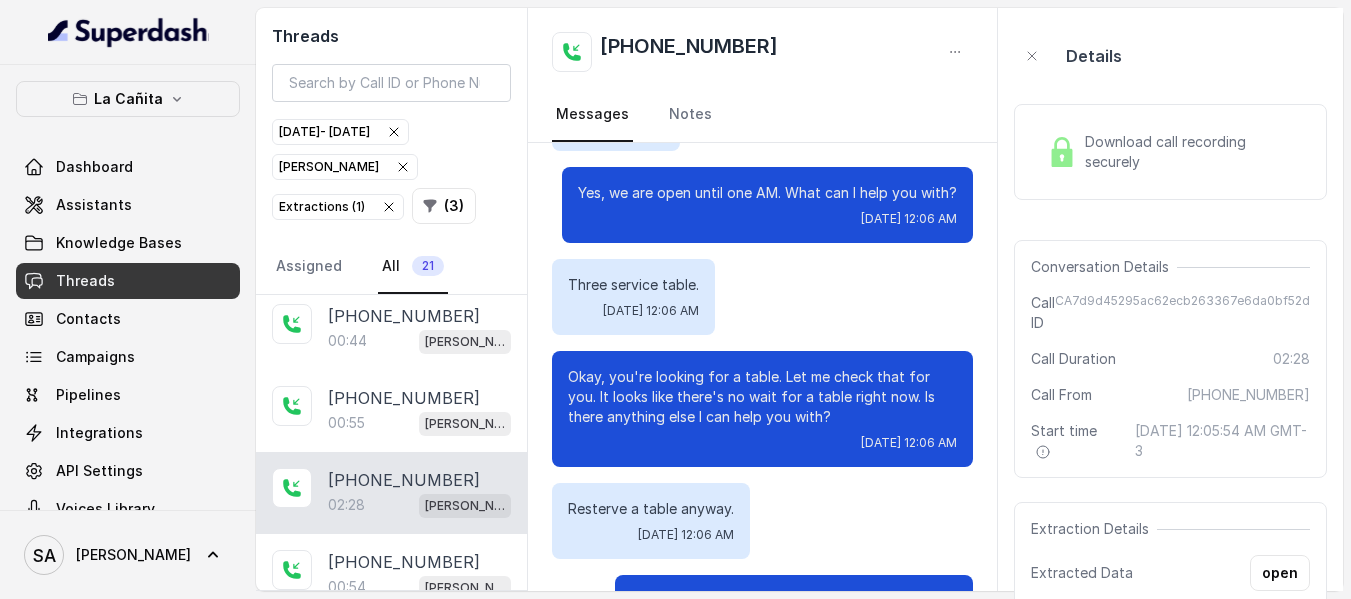 click on "Download call recording securely" at bounding box center [1193, 152] 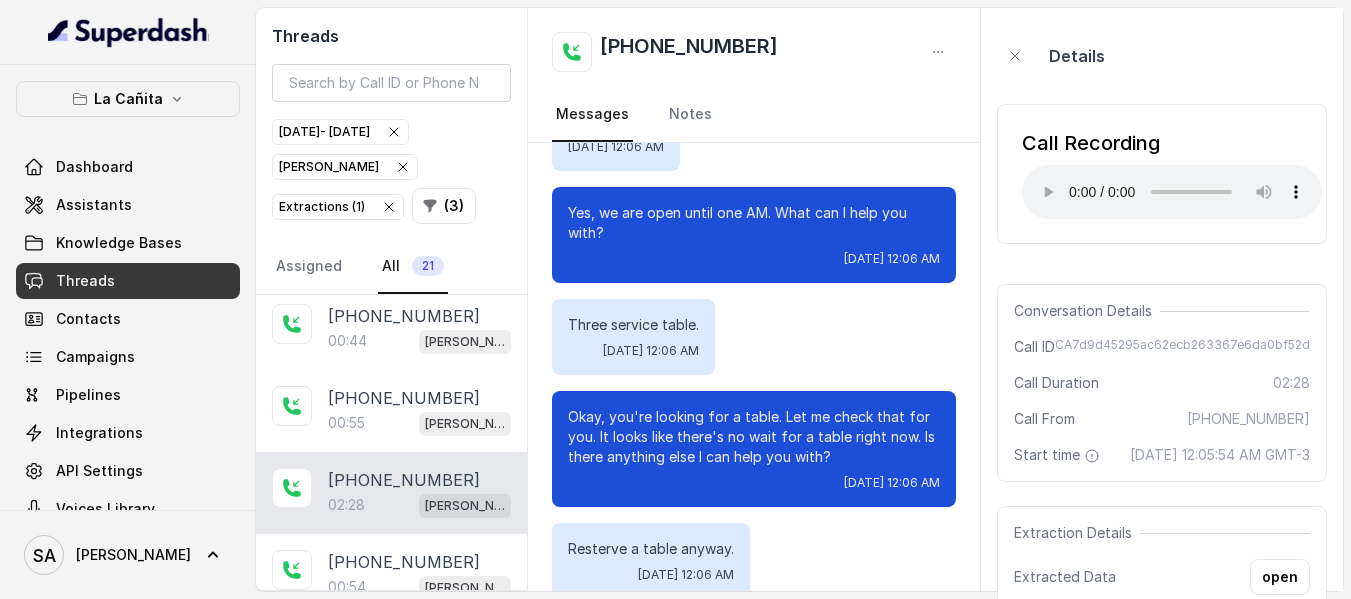 type 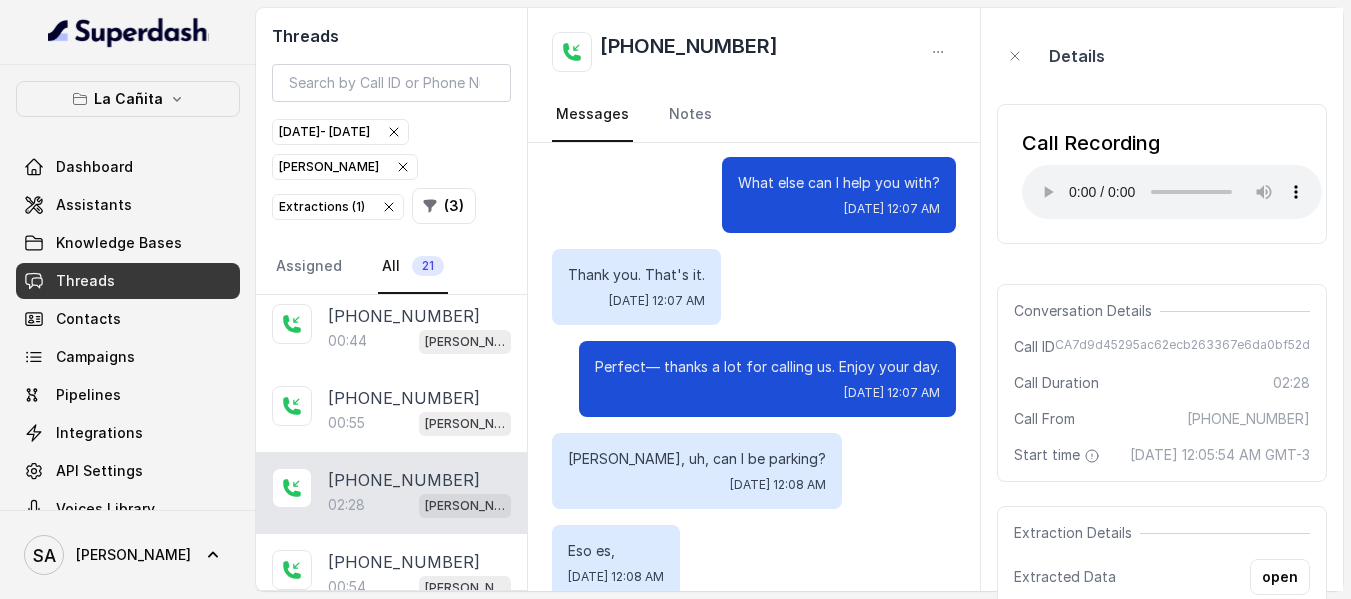 scroll, scrollTop: 2040, scrollLeft: 0, axis: vertical 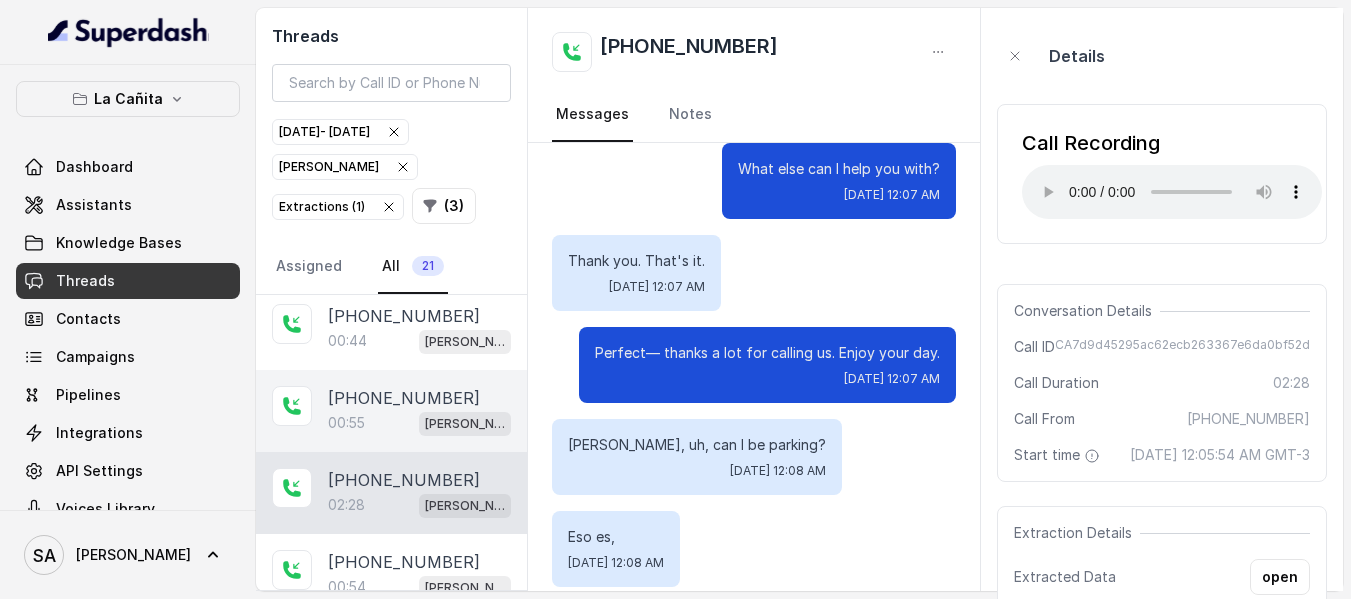 click on "[PHONE_NUMBER]" at bounding box center [404, 398] 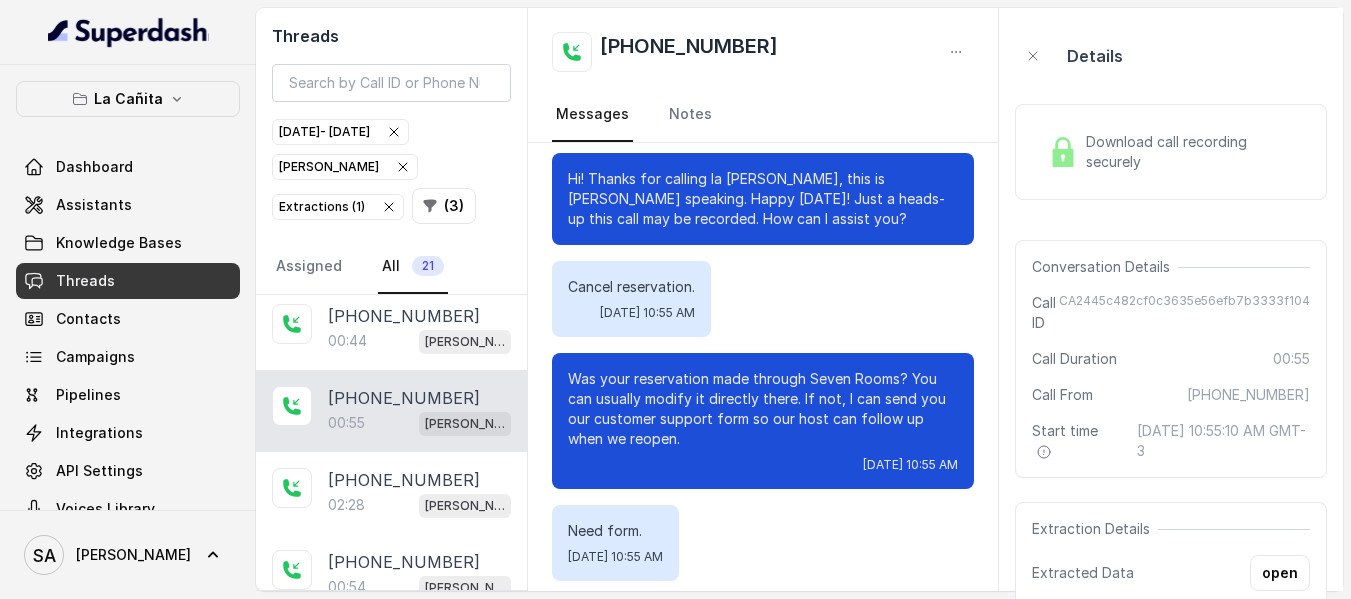 scroll, scrollTop: 0, scrollLeft: 0, axis: both 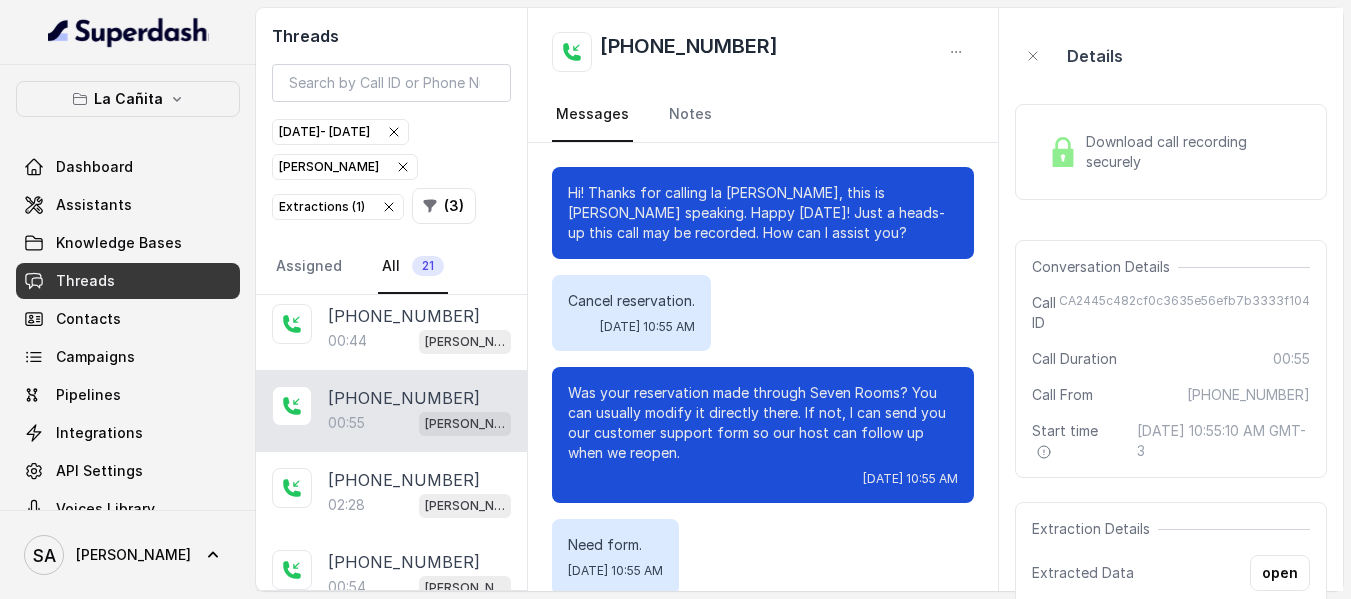click on "Download call recording securely" at bounding box center [1194, 152] 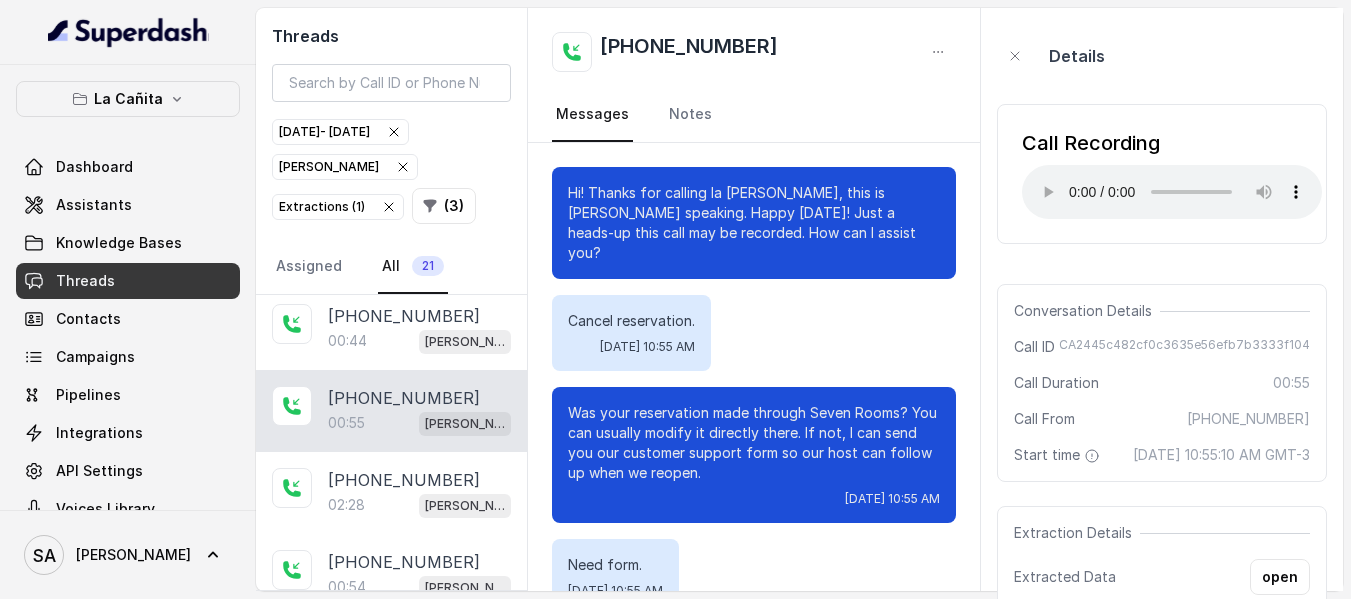 click on "Call Recording Your browser does not support the audio element." at bounding box center (1162, 174) 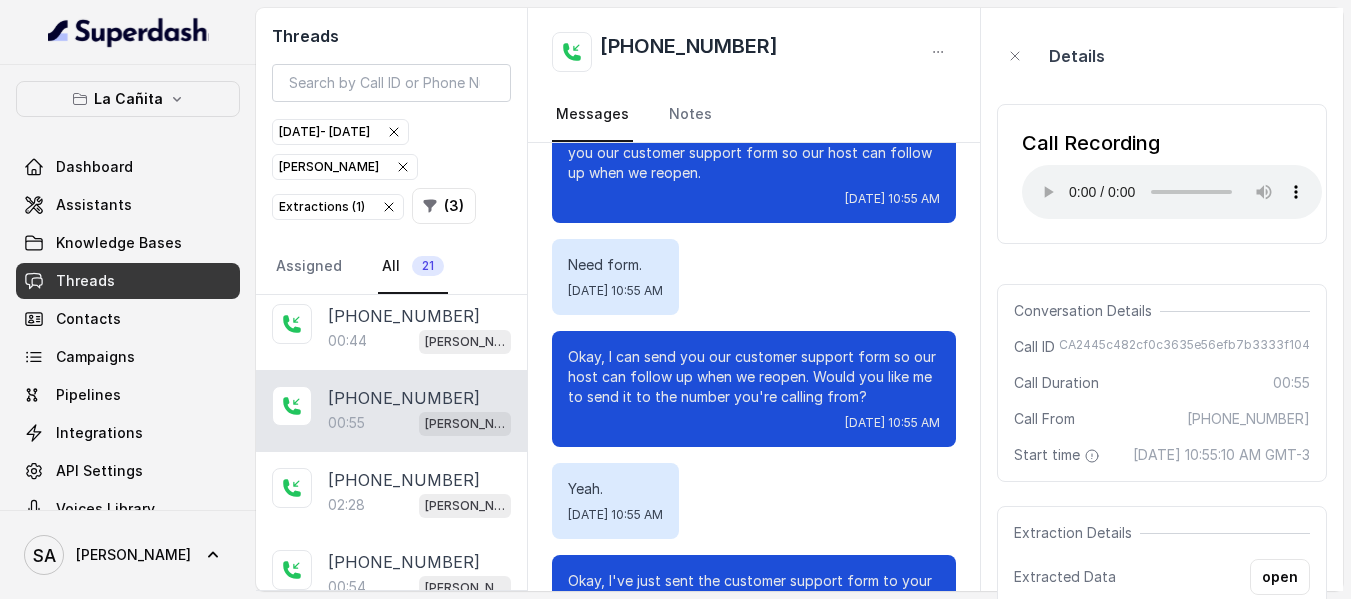scroll, scrollTop: 364, scrollLeft: 0, axis: vertical 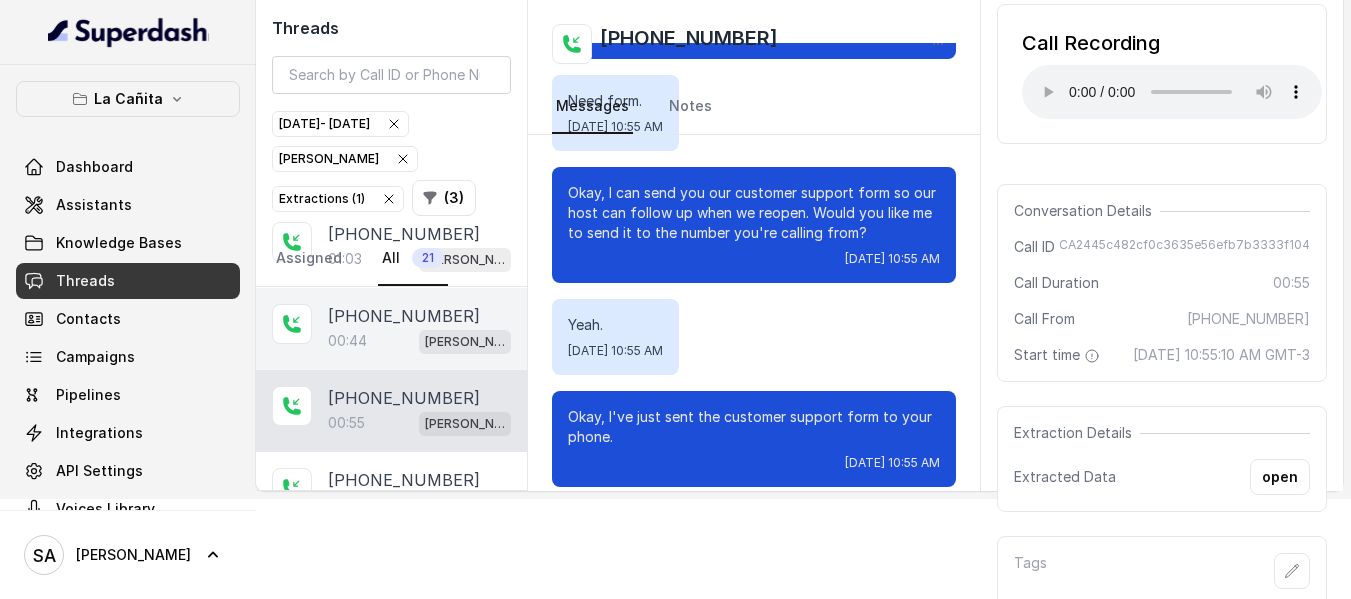 click on "00:44 [PERSON_NAME]" at bounding box center (419, 341) 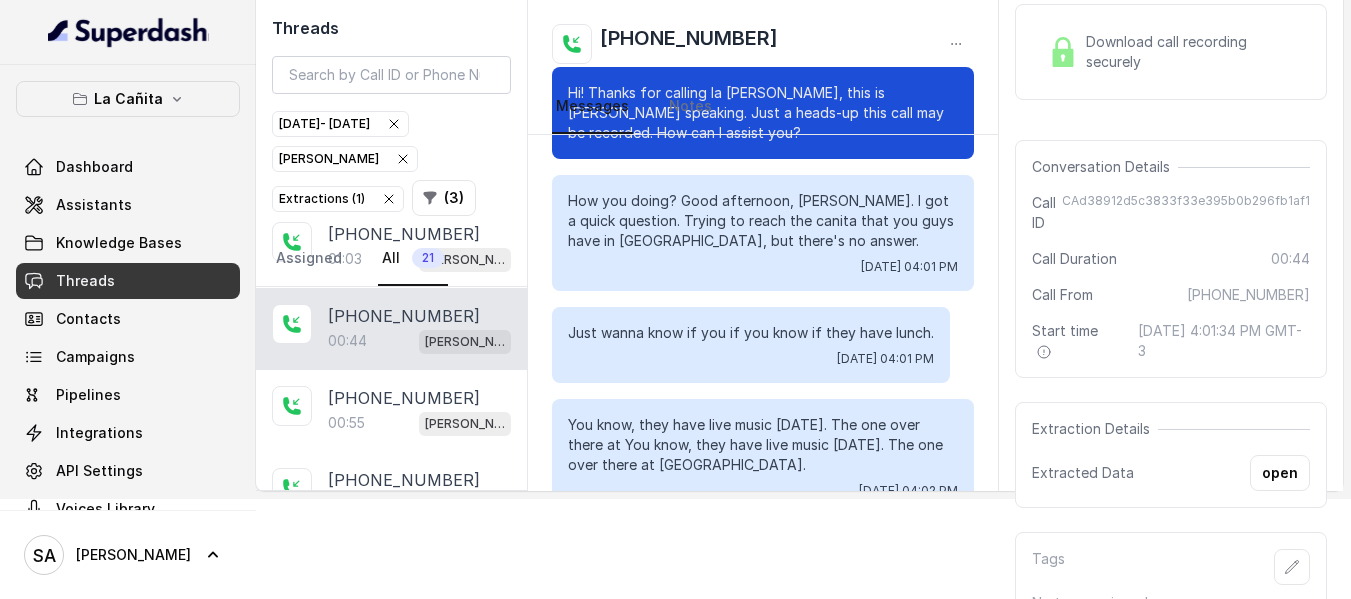 scroll, scrollTop: 220, scrollLeft: 0, axis: vertical 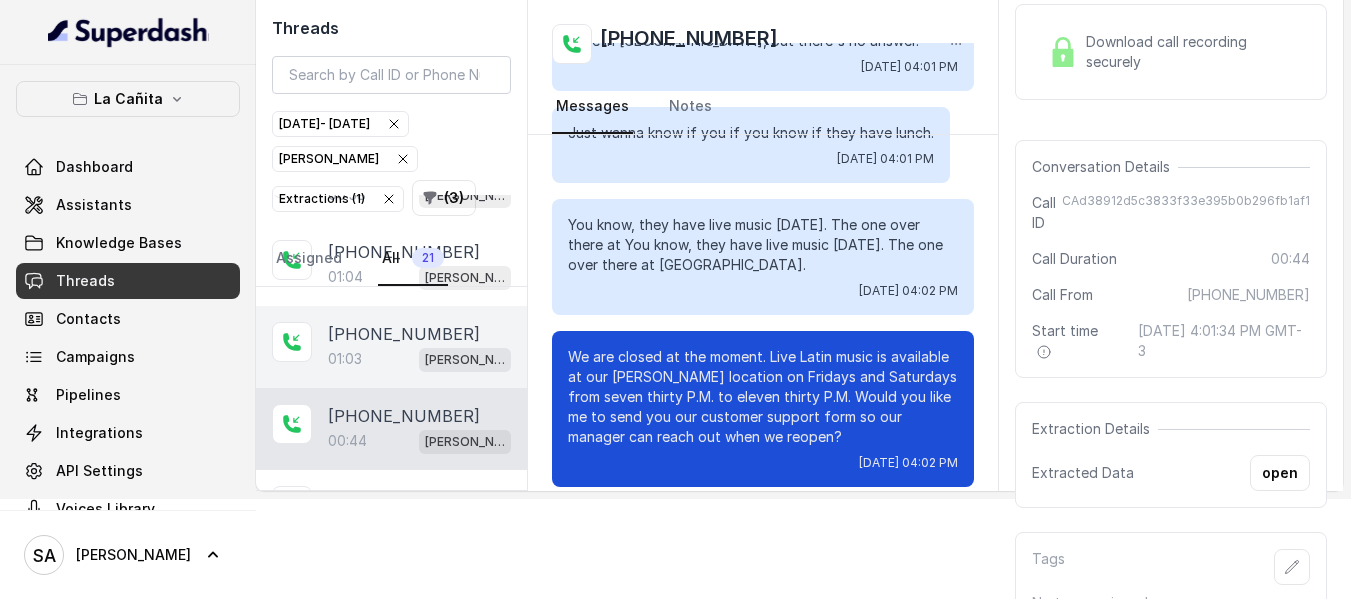 click on "01:03 [PERSON_NAME]" at bounding box center [419, 359] 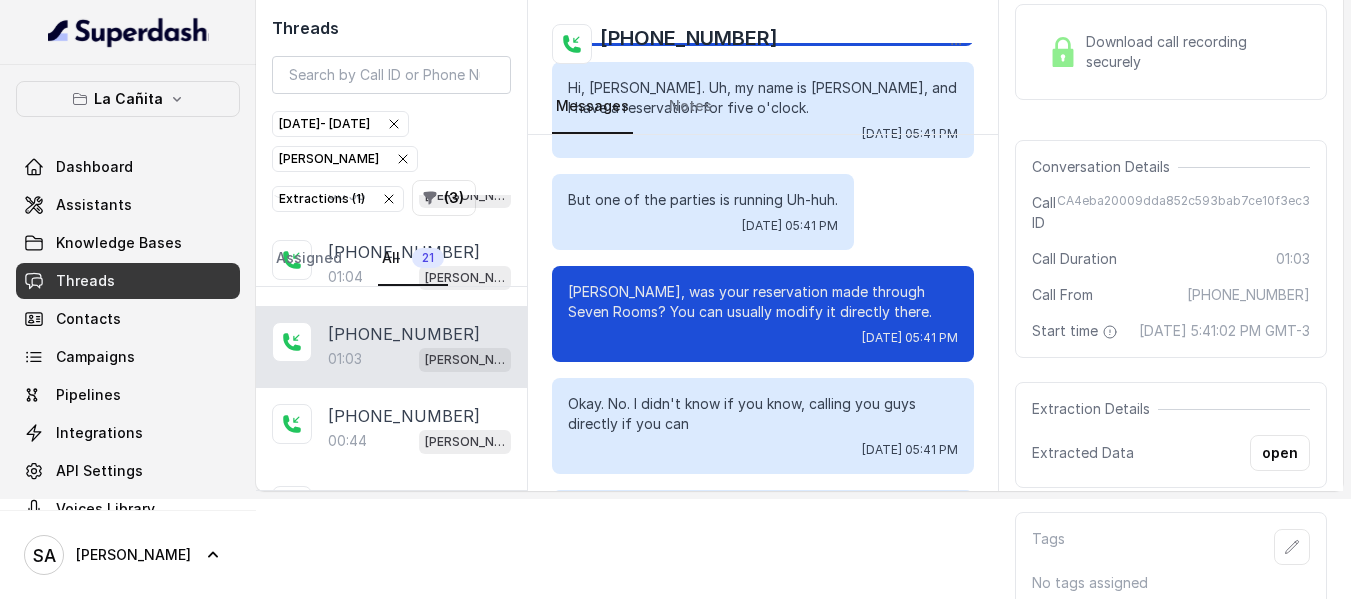 scroll, scrollTop: 0, scrollLeft: 0, axis: both 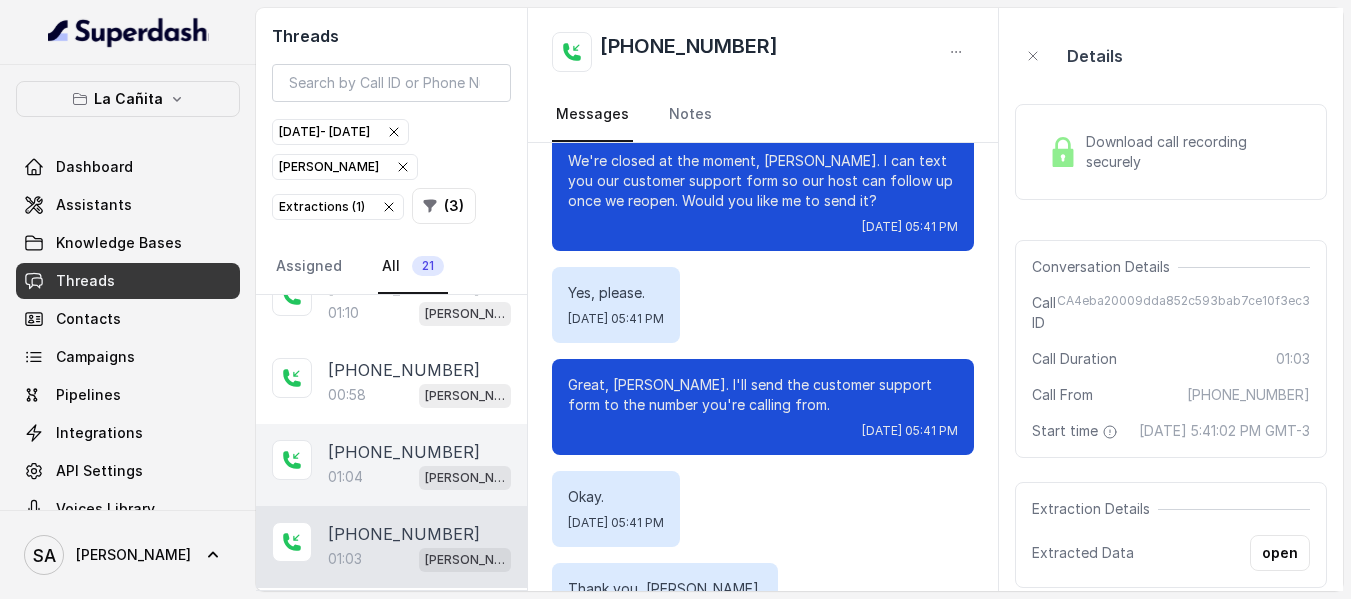 click on "[PHONE_NUMBER]" at bounding box center (404, 452) 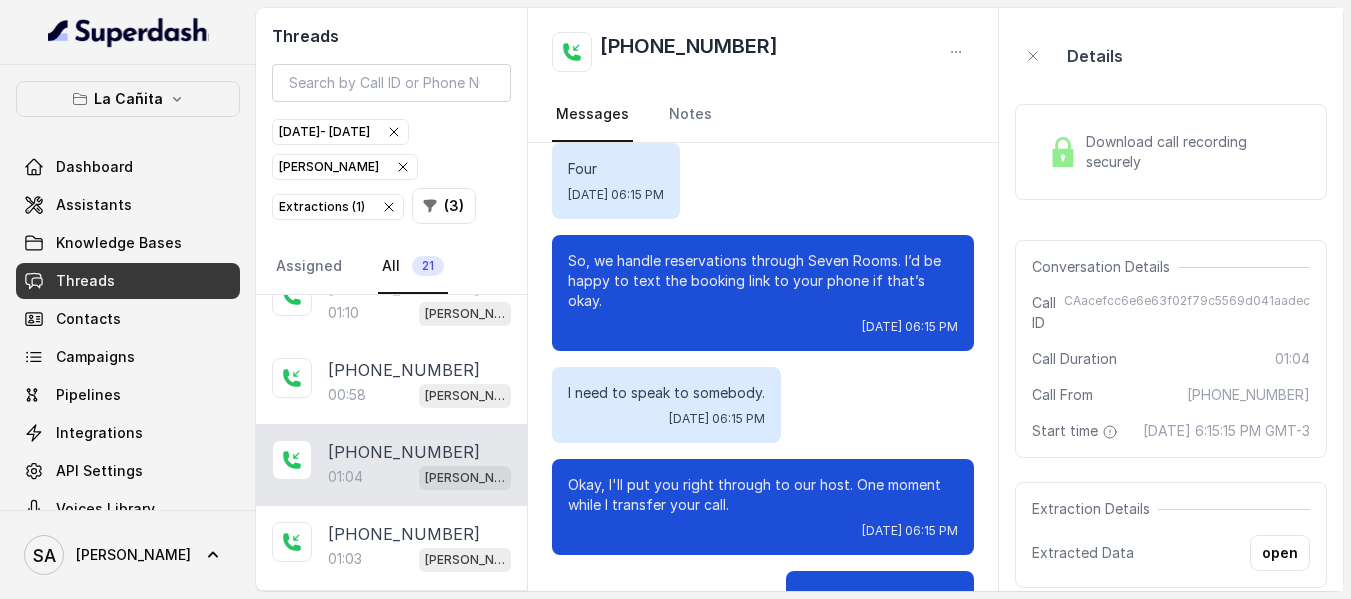 scroll, scrollTop: 600, scrollLeft: 0, axis: vertical 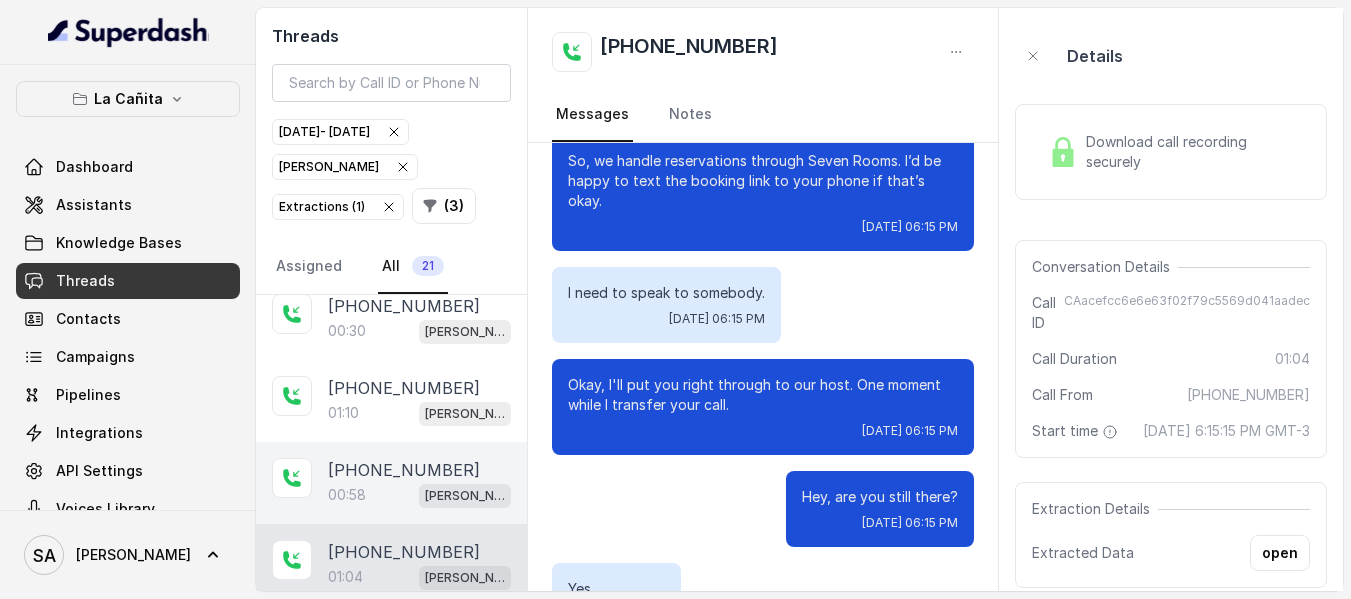 click on "00:58 [PERSON_NAME]" at bounding box center [419, 495] 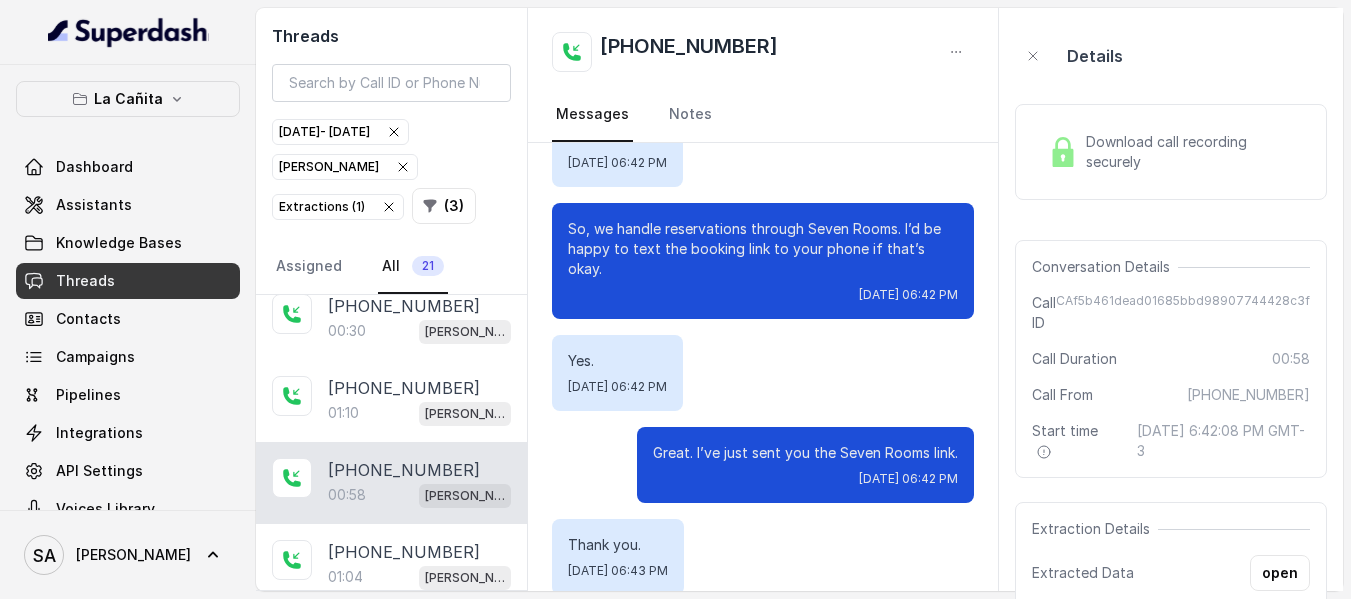 scroll, scrollTop: 1000, scrollLeft: 0, axis: vertical 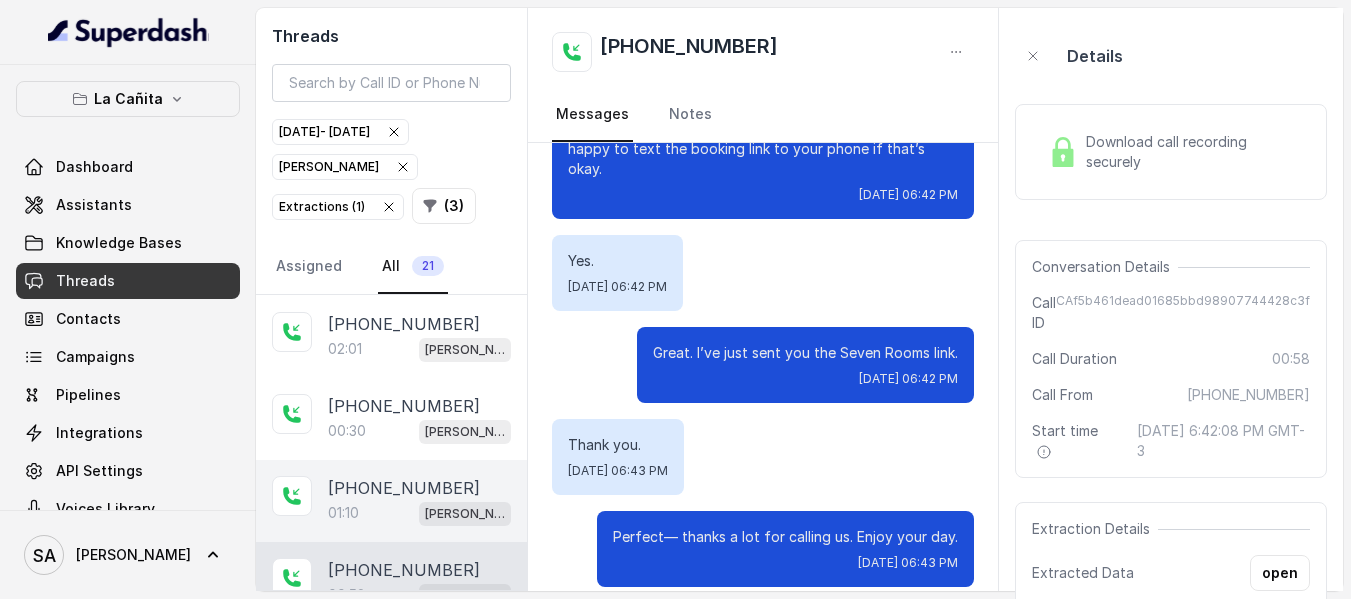 click on "[PHONE_NUMBER]" at bounding box center [404, 488] 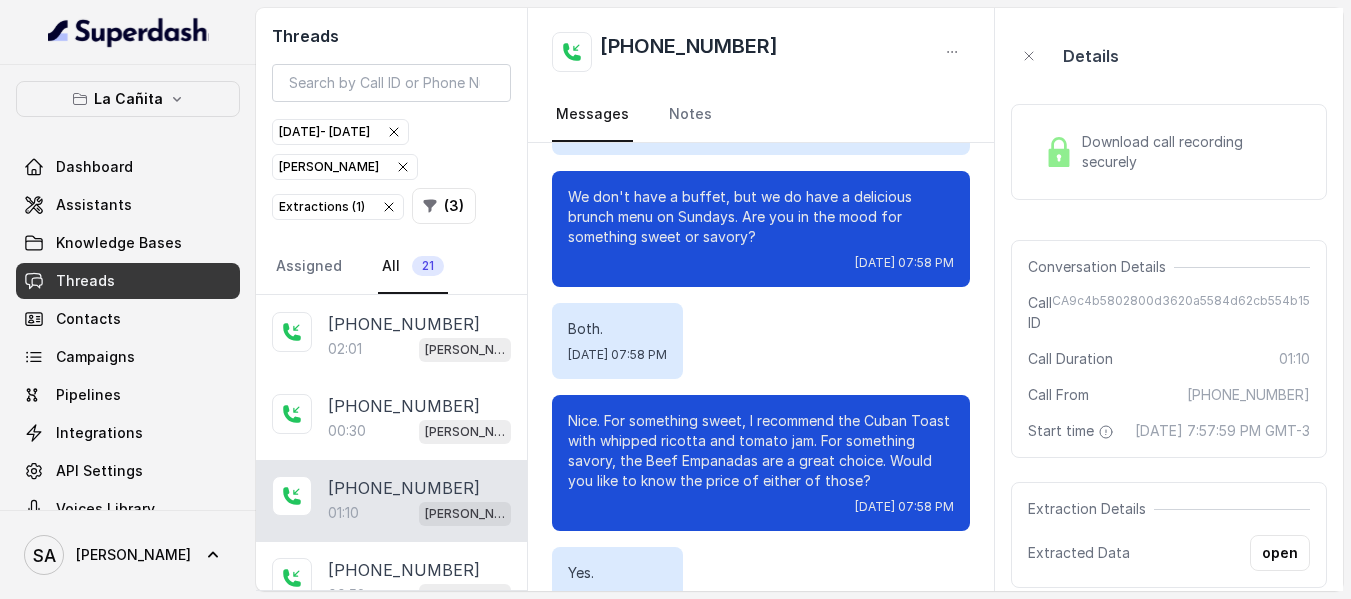 scroll, scrollTop: 500, scrollLeft: 0, axis: vertical 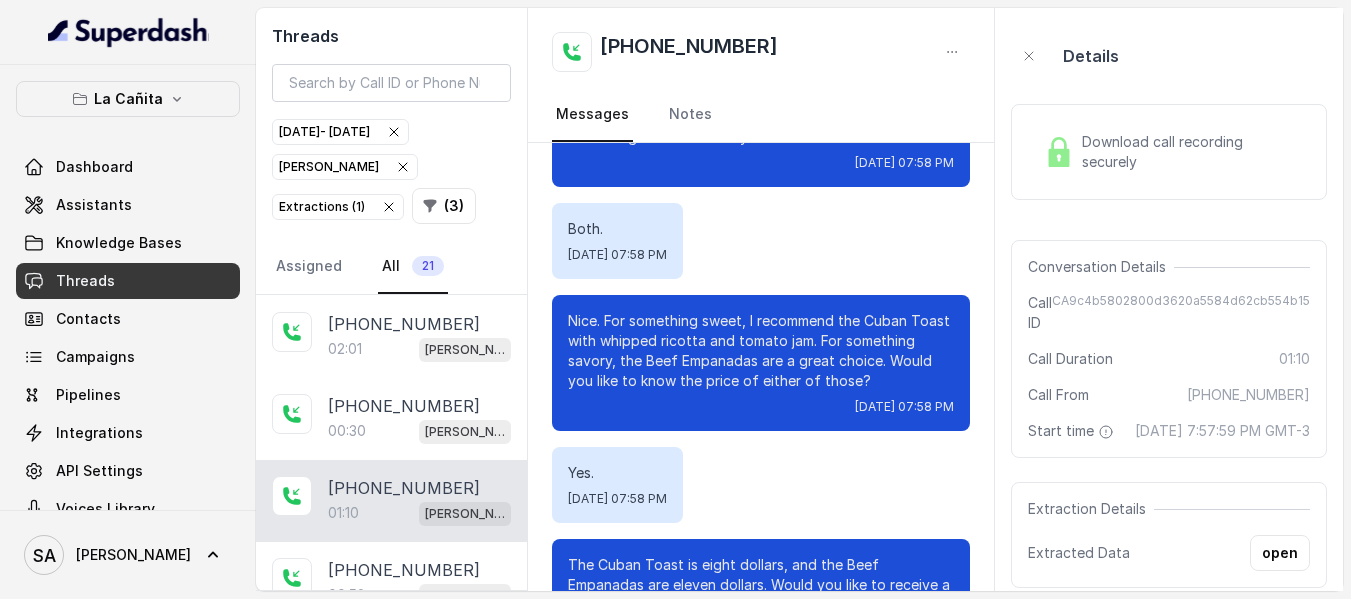 click on "Download call recording securely" at bounding box center (1169, 152) 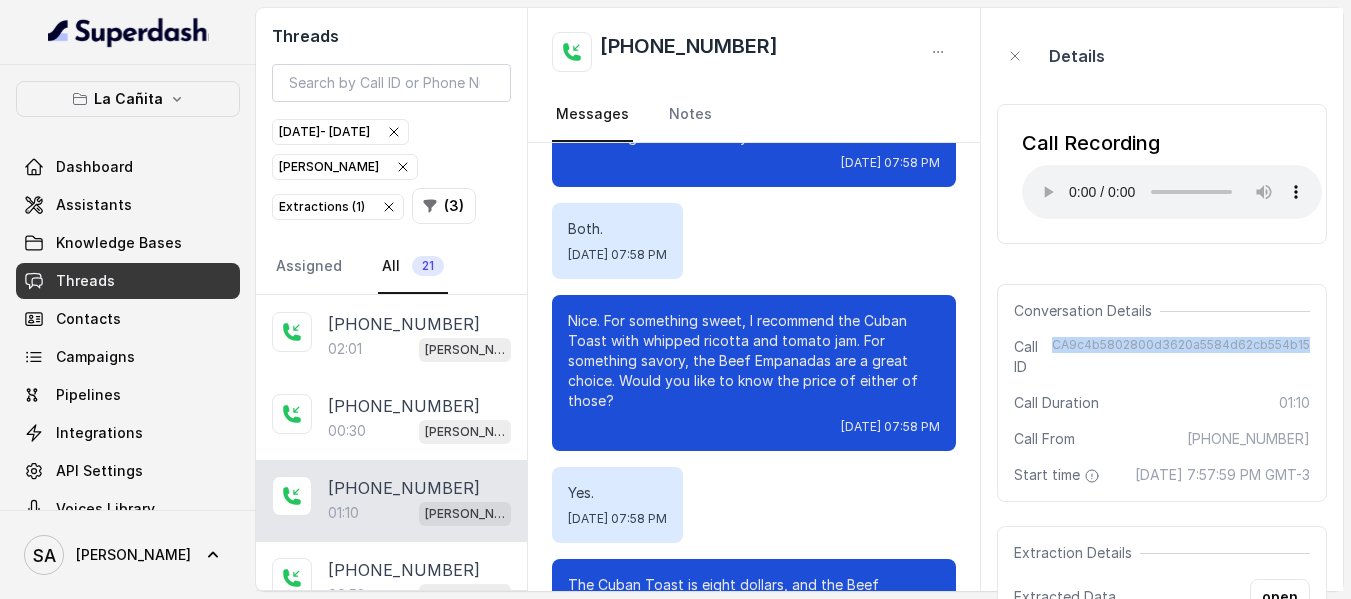 drag, startPoint x: 1062, startPoint y: 343, endPoint x: 1314, endPoint y: 345, distance: 252.00793 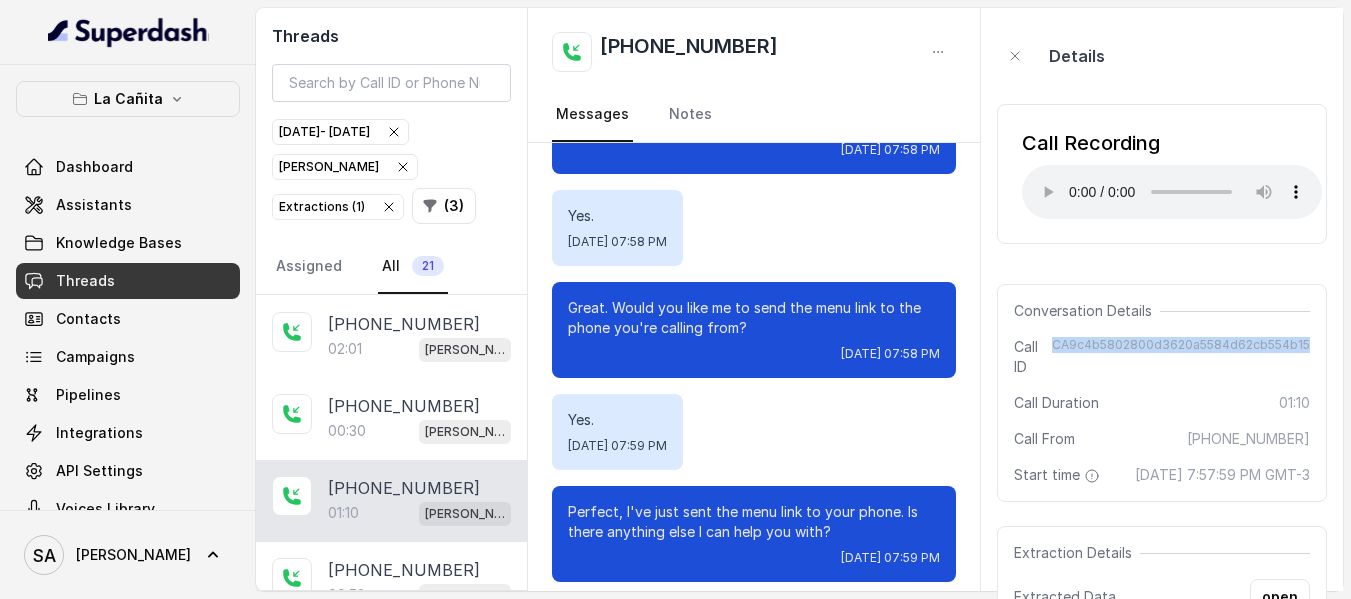 scroll, scrollTop: 1016, scrollLeft: 0, axis: vertical 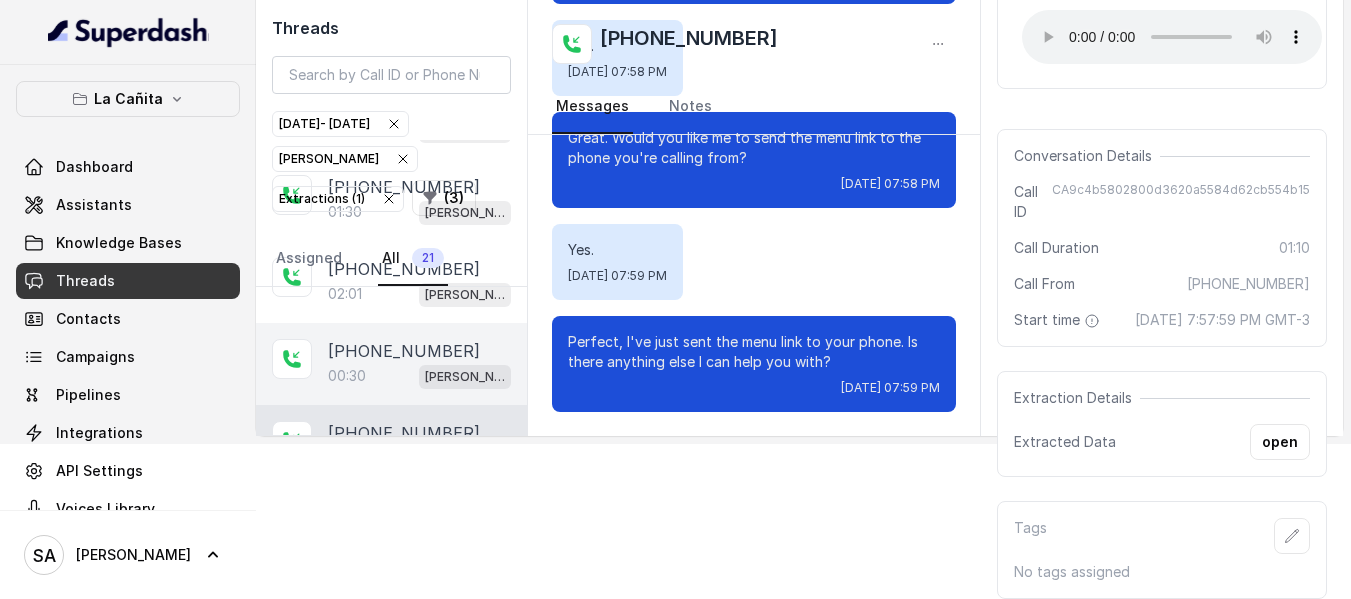 click on "[PHONE_NUMBER]" at bounding box center [404, 351] 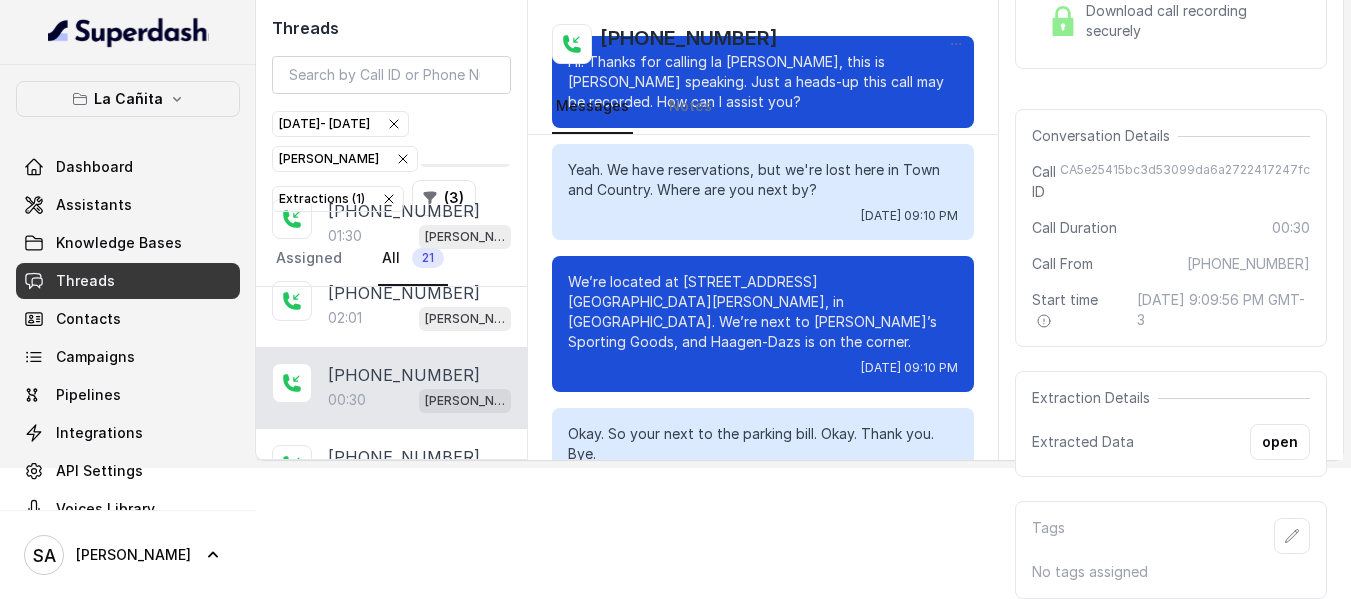 scroll, scrollTop: 131, scrollLeft: 0, axis: vertical 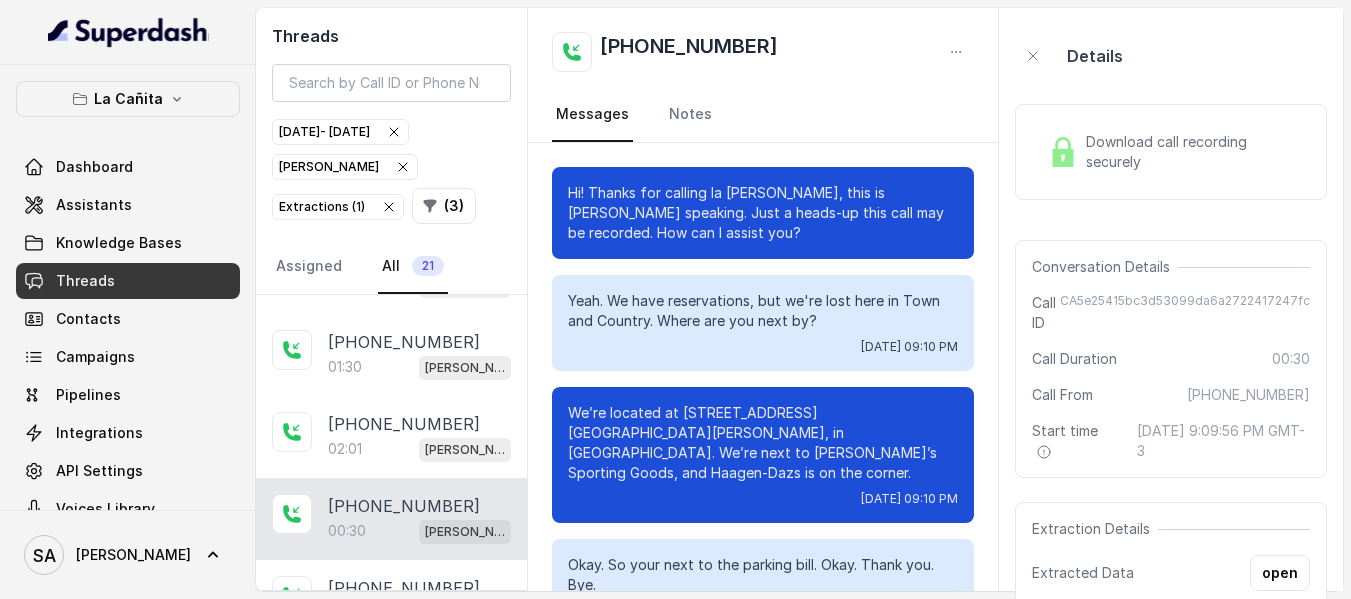 click on "Download call recording securely" at bounding box center (1194, 152) 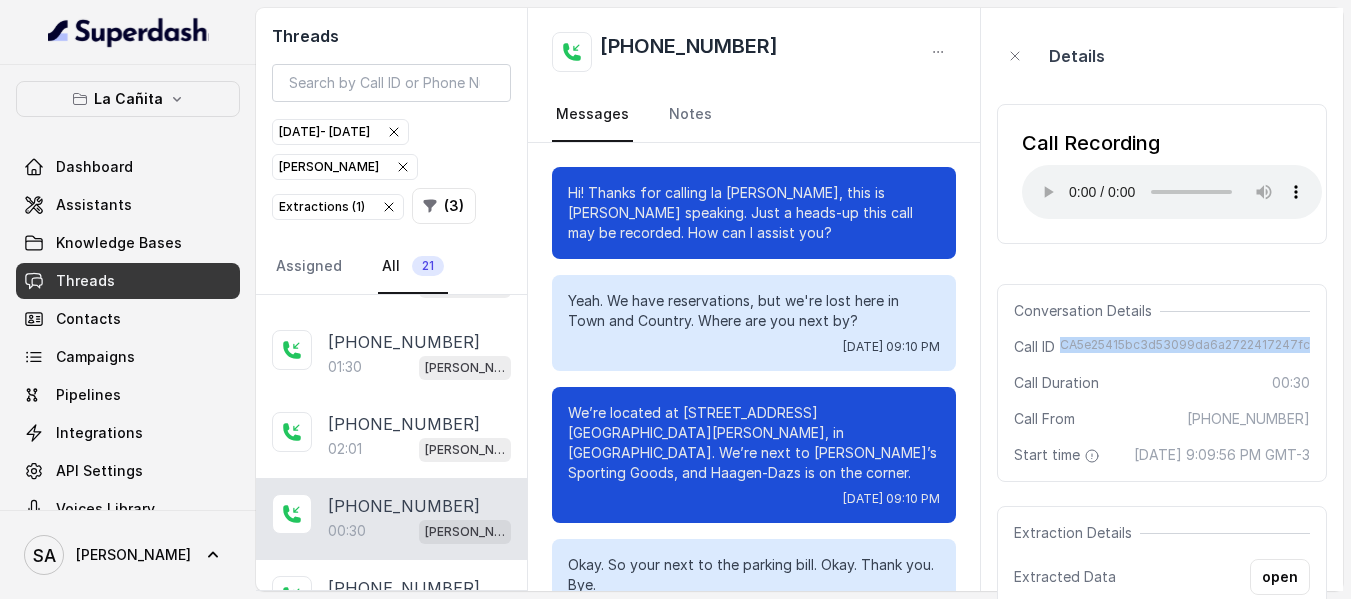 drag, startPoint x: 1074, startPoint y: 343, endPoint x: 1309, endPoint y: 343, distance: 235 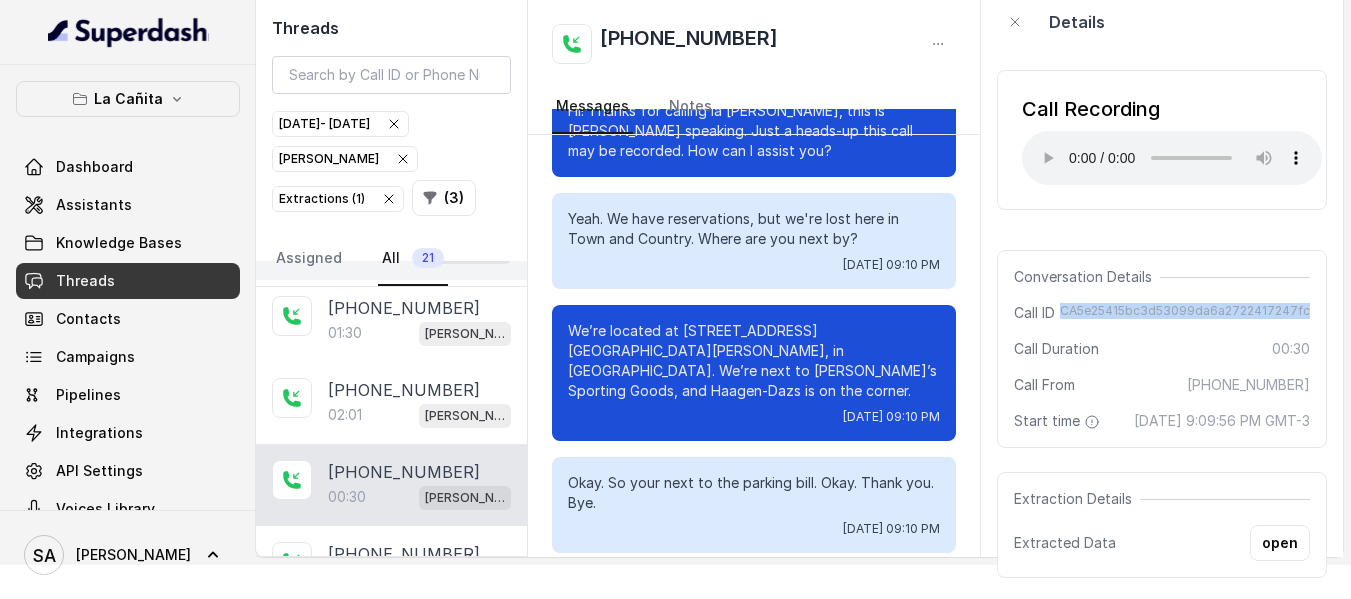 scroll, scrollTop: 0, scrollLeft: 0, axis: both 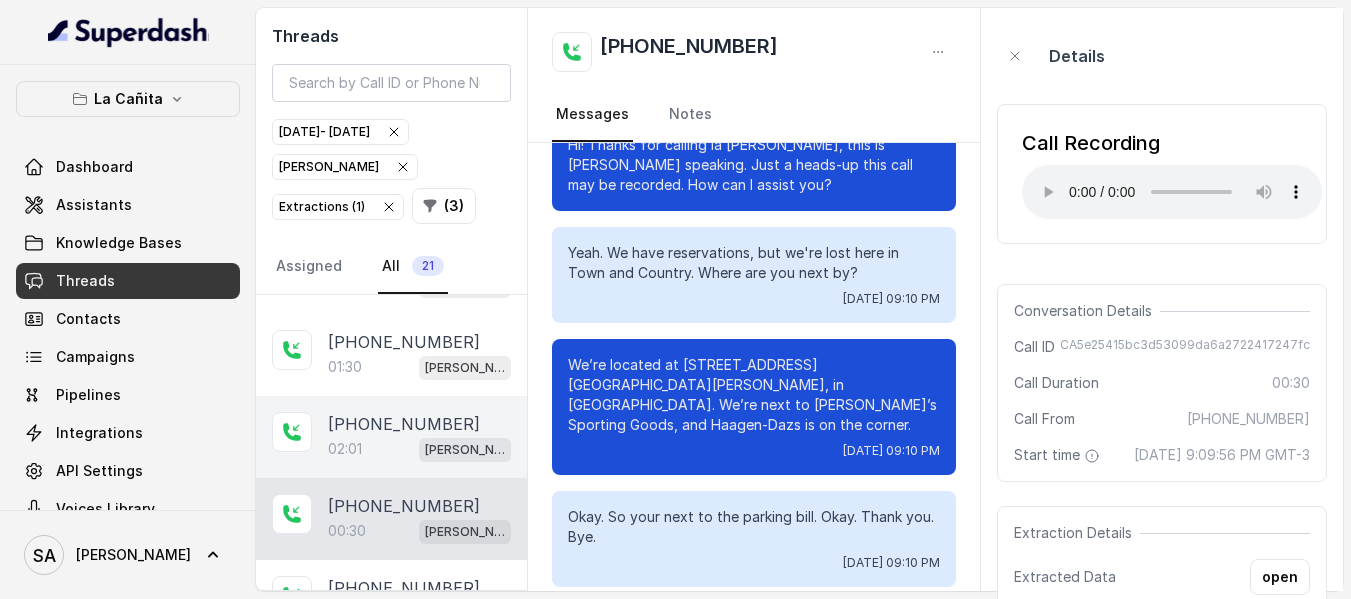 click on "[PHONE_NUMBER]" at bounding box center (404, 424) 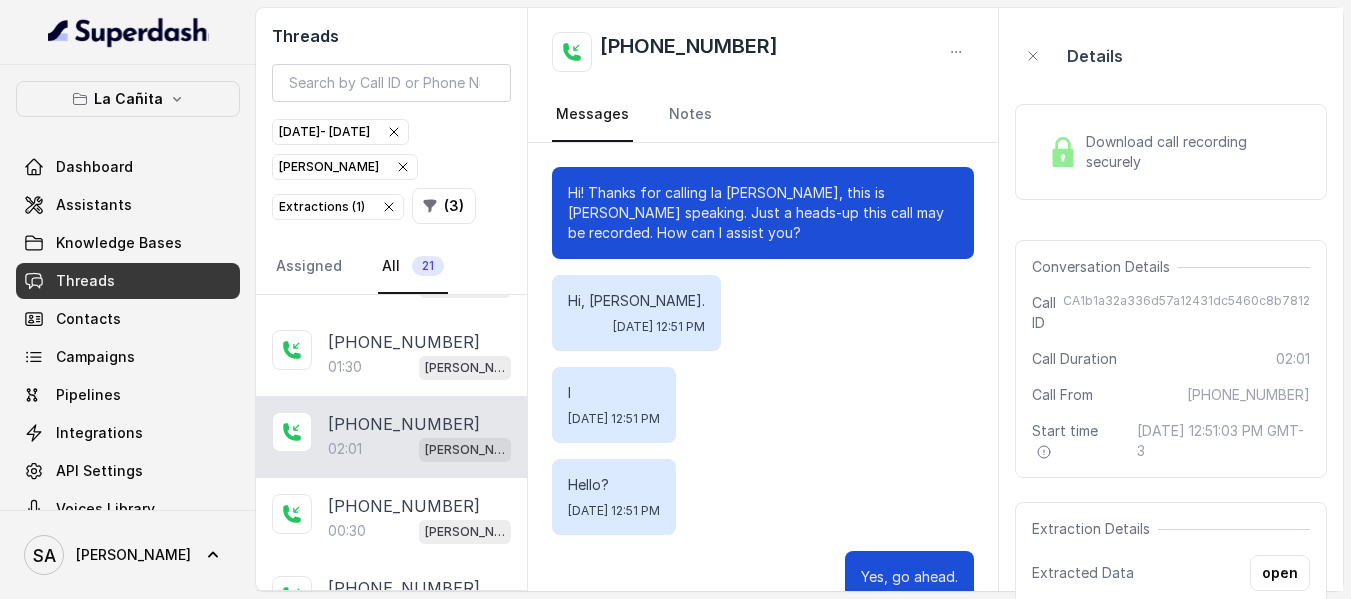 scroll, scrollTop: 2140, scrollLeft: 0, axis: vertical 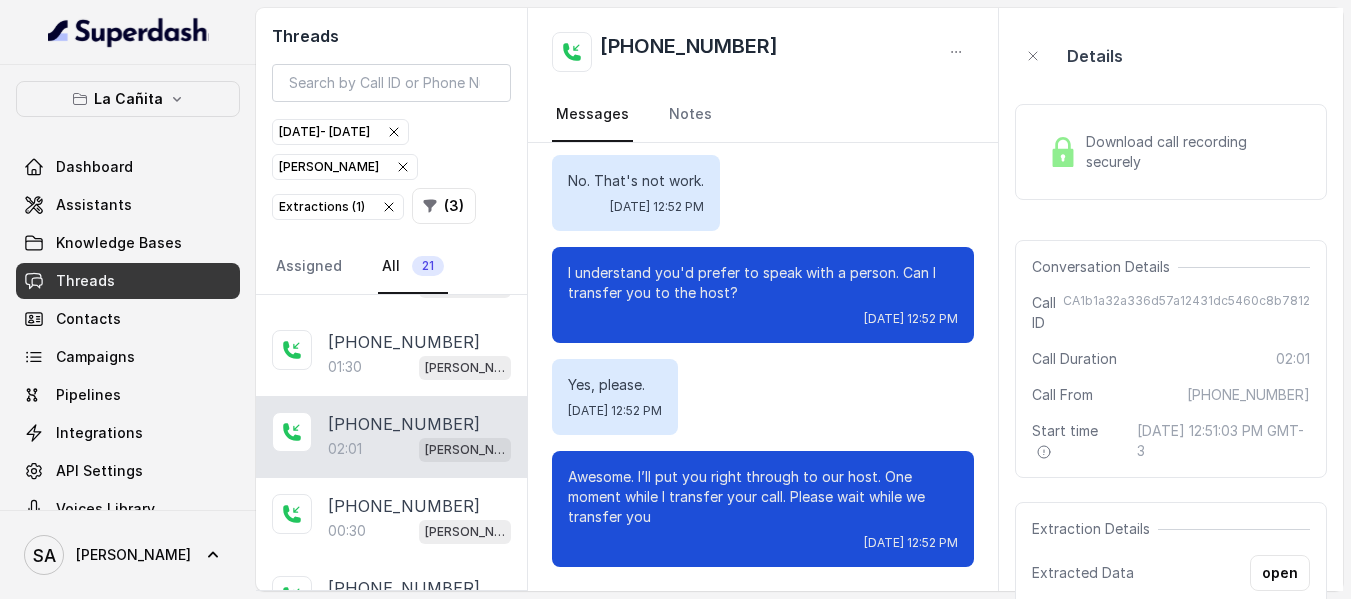 click on "02:01" at bounding box center [345, 449] 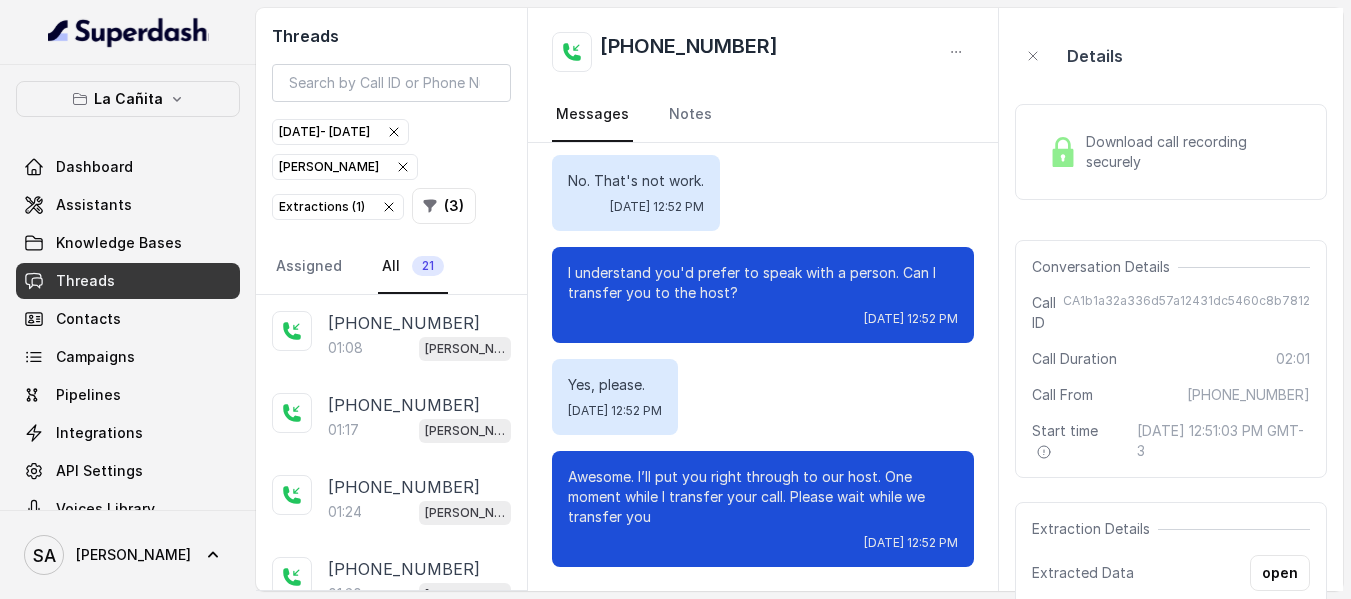 scroll, scrollTop: 100, scrollLeft: 0, axis: vertical 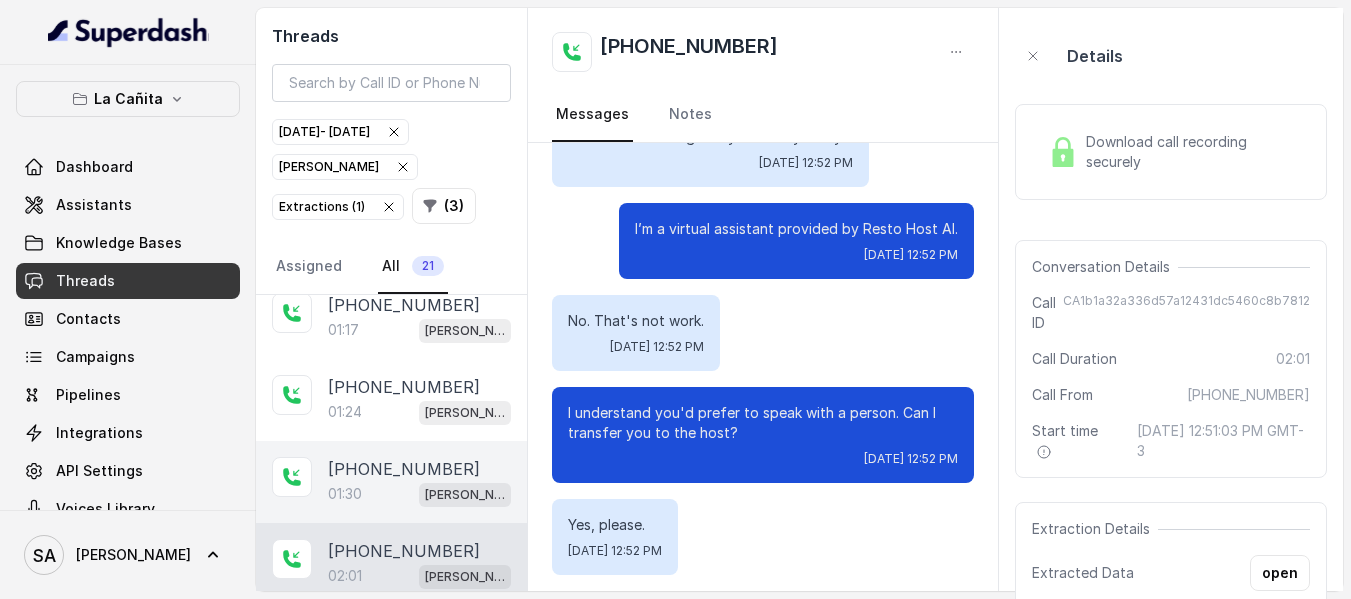 click on "[PHONE_NUMBER]" at bounding box center [404, 469] 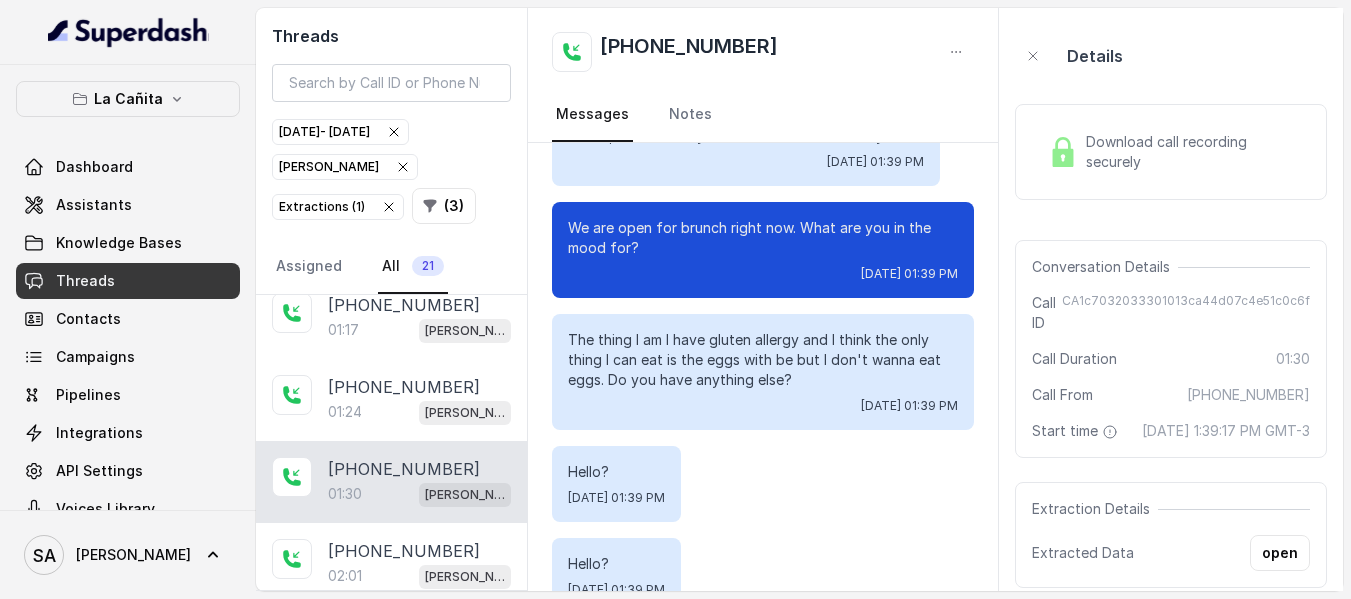 scroll, scrollTop: 200, scrollLeft: 0, axis: vertical 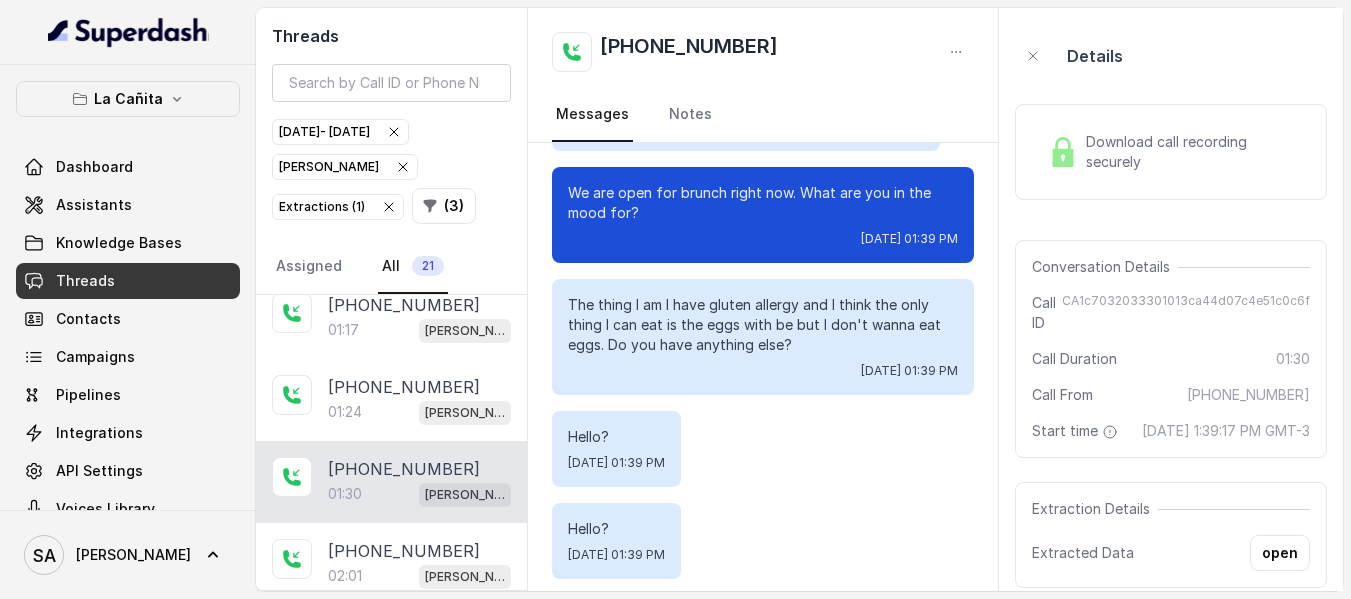 click at bounding box center (1063, 152) 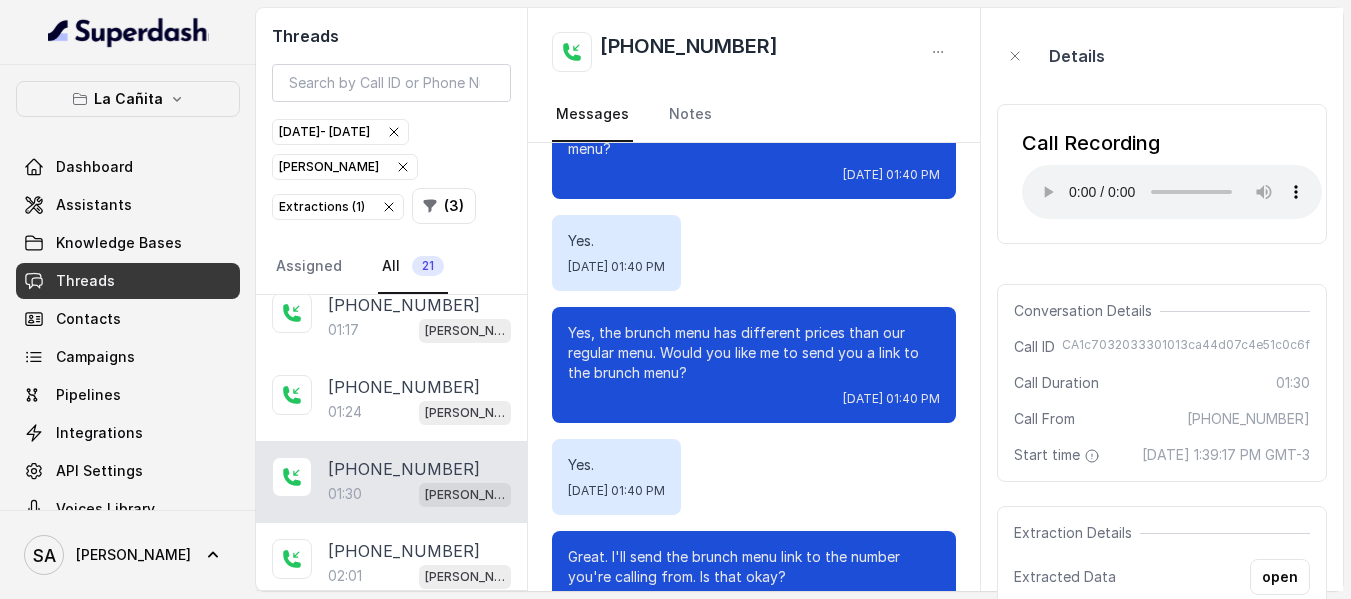 scroll, scrollTop: 1300, scrollLeft: 0, axis: vertical 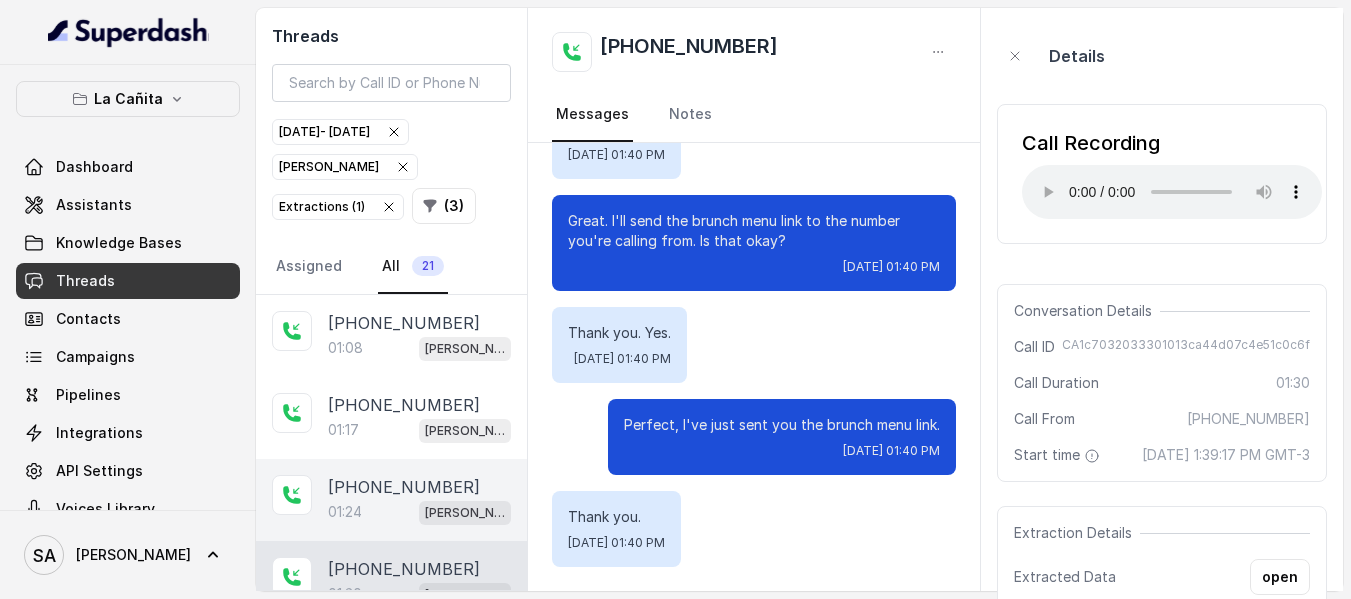 click on "[PHONE_NUMBER]" at bounding box center (404, 487) 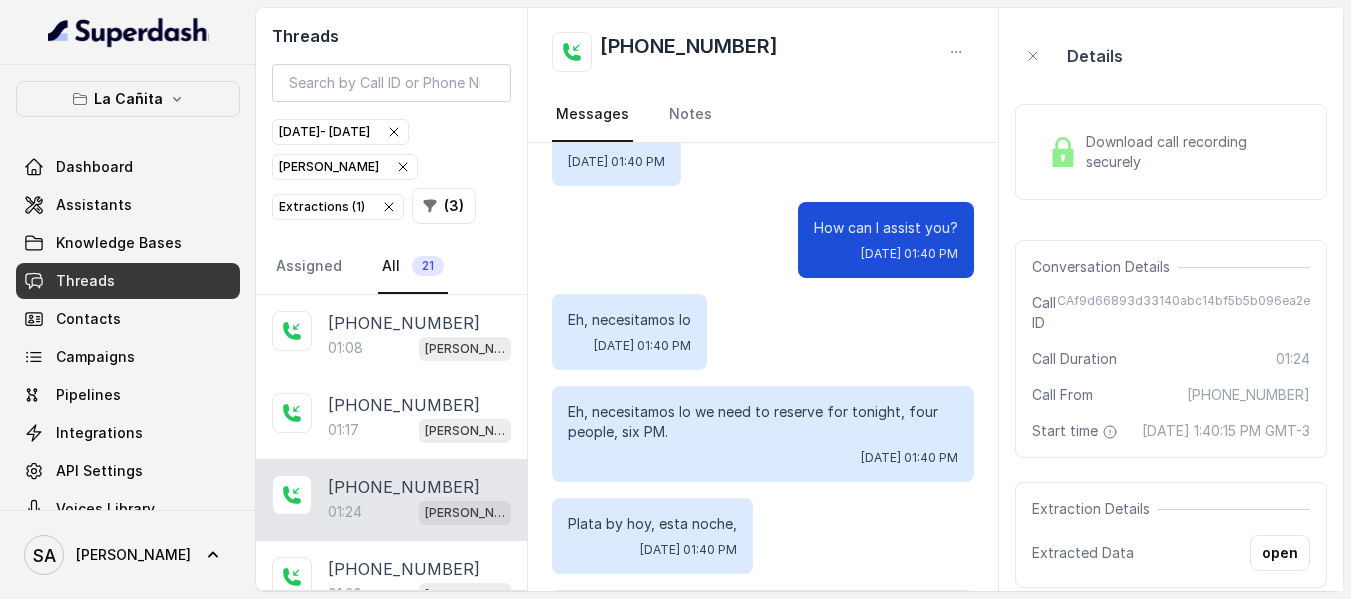 scroll, scrollTop: 200, scrollLeft: 0, axis: vertical 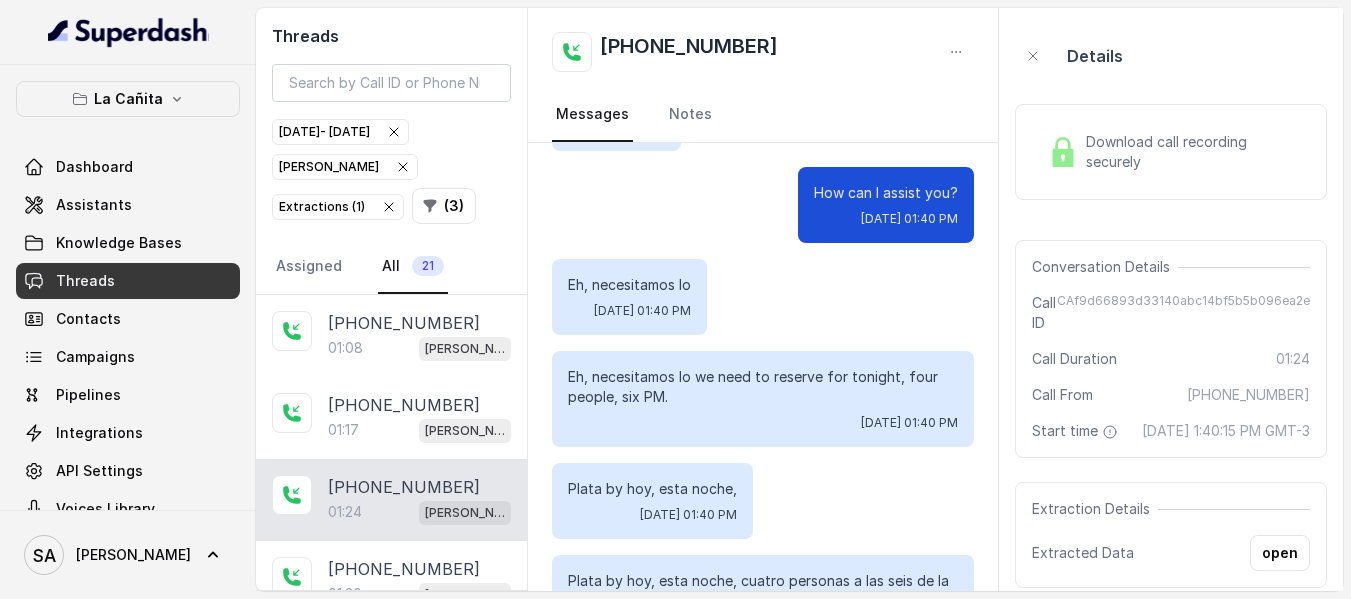 click at bounding box center (1063, 152) 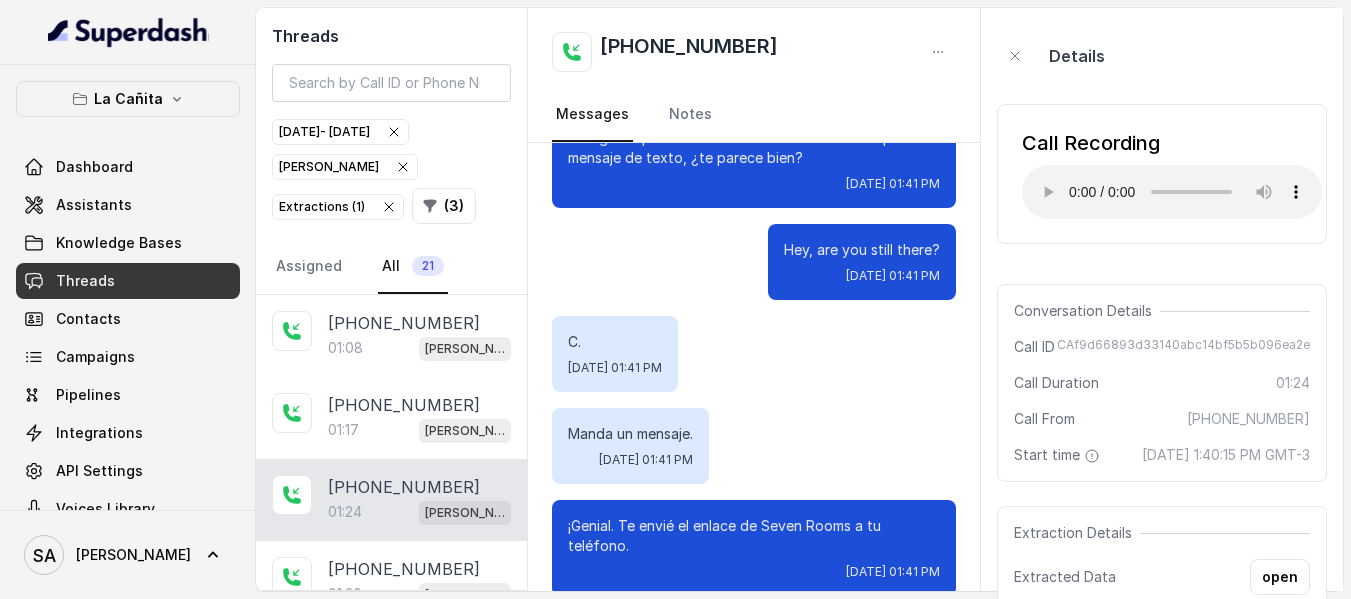 scroll, scrollTop: 1264, scrollLeft: 0, axis: vertical 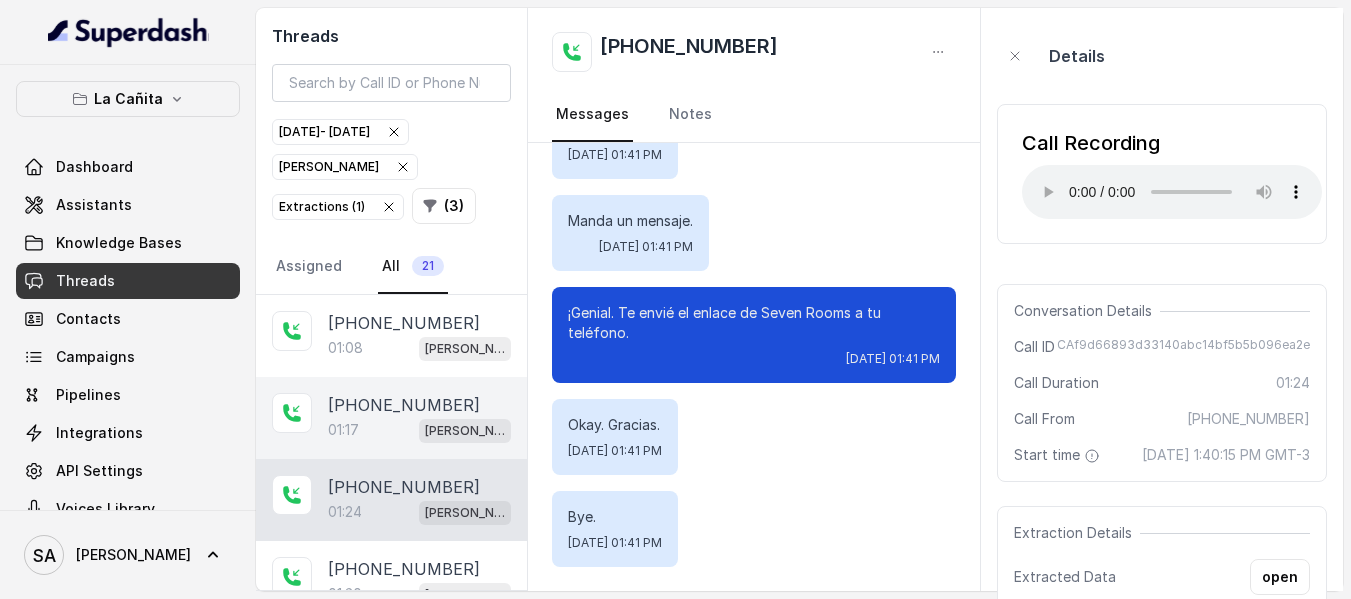 click on "[PHONE_NUMBER]" at bounding box center [404, 405] 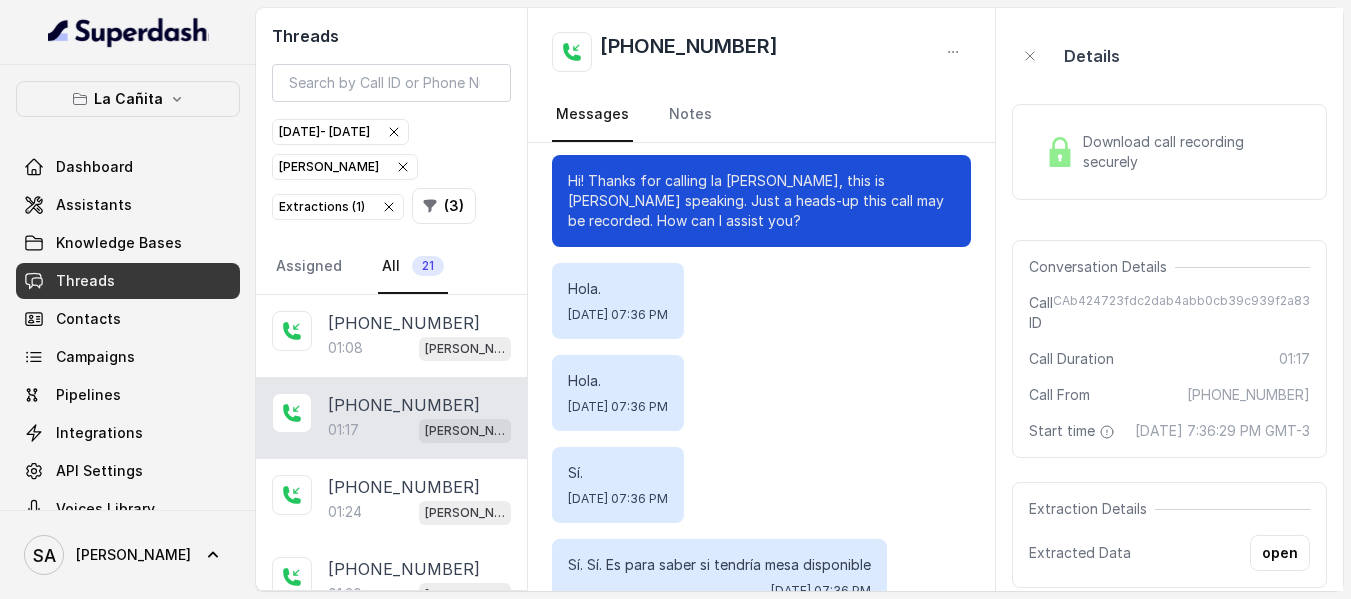 scroll, scrollTop: 112, scrollLeft: 0, axis: vertical 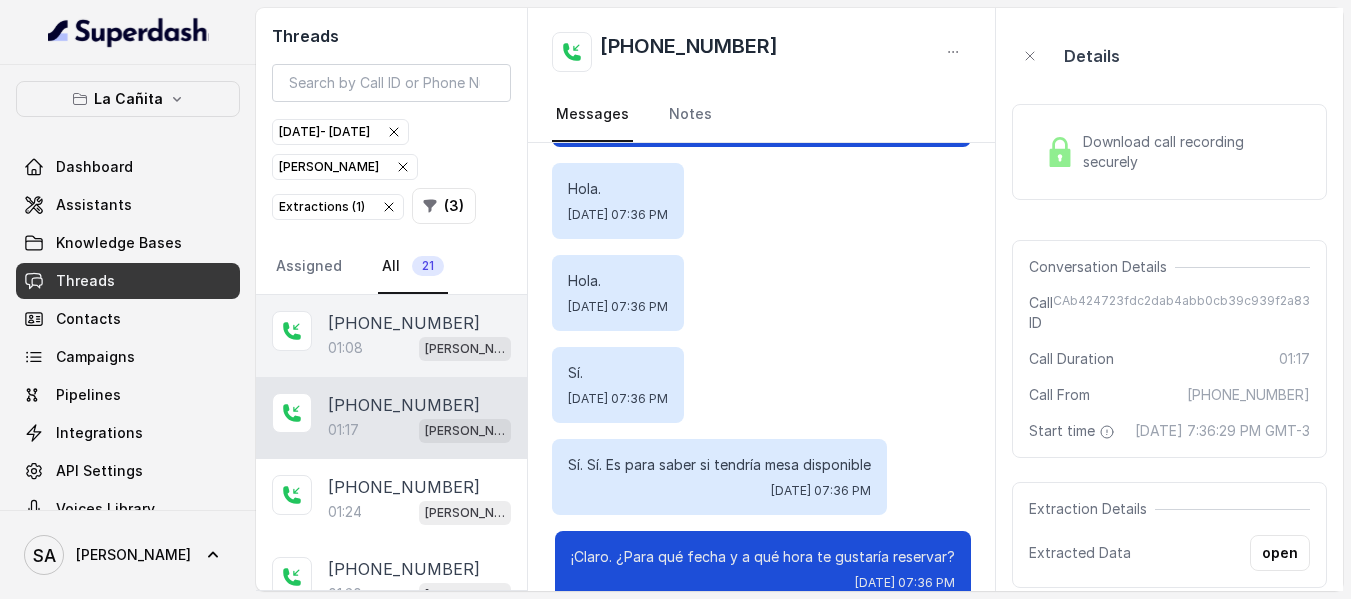 click on "[PHONE_NUMBER]" at bounding box center [404, 323] 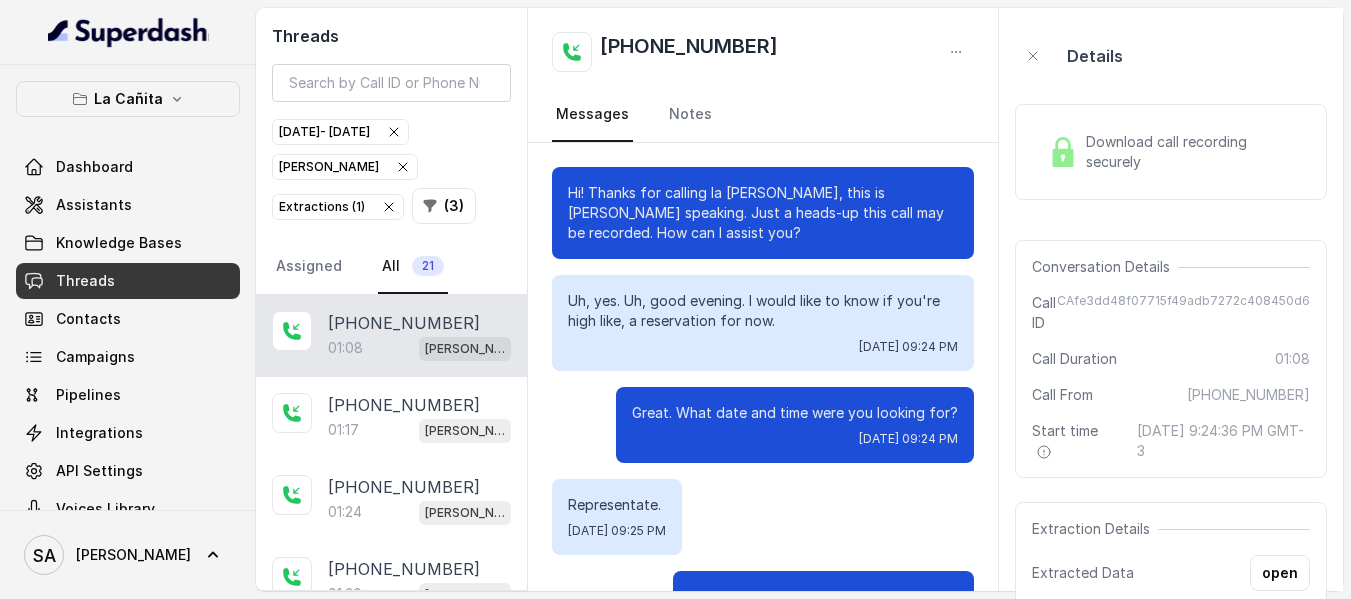 scroll, scrollTop: 712, scrollLeft: 0, axis: vertical 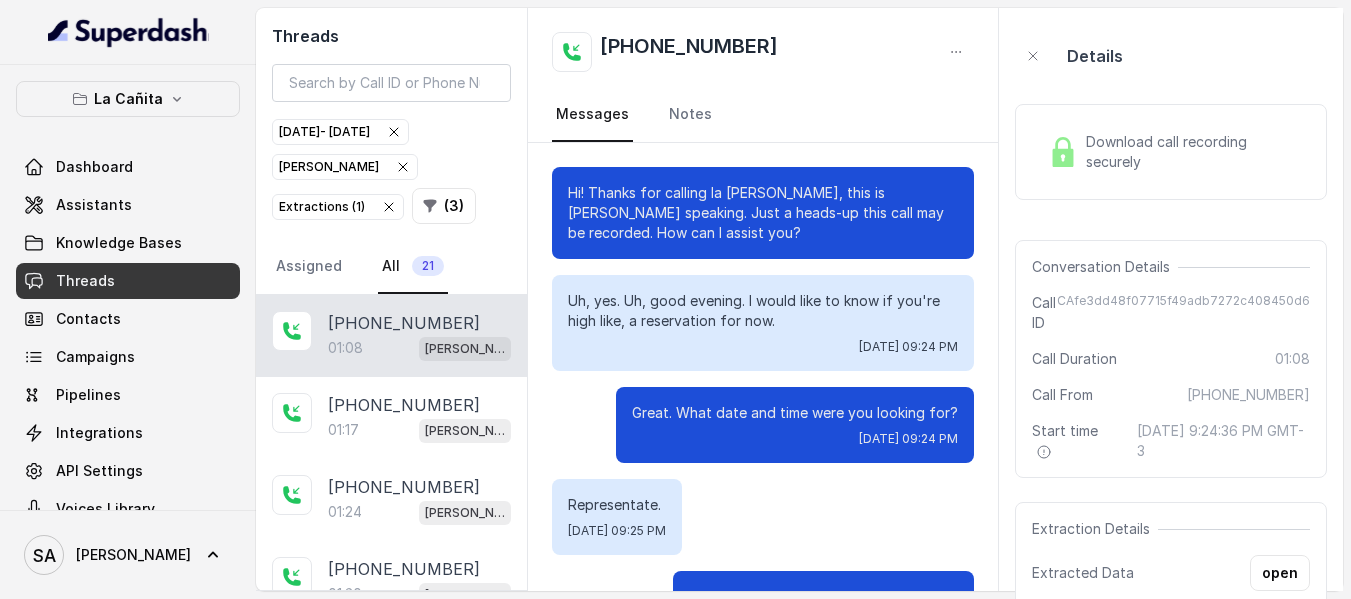 click on "Download call recording securely" at bounding box center [1194, 152] 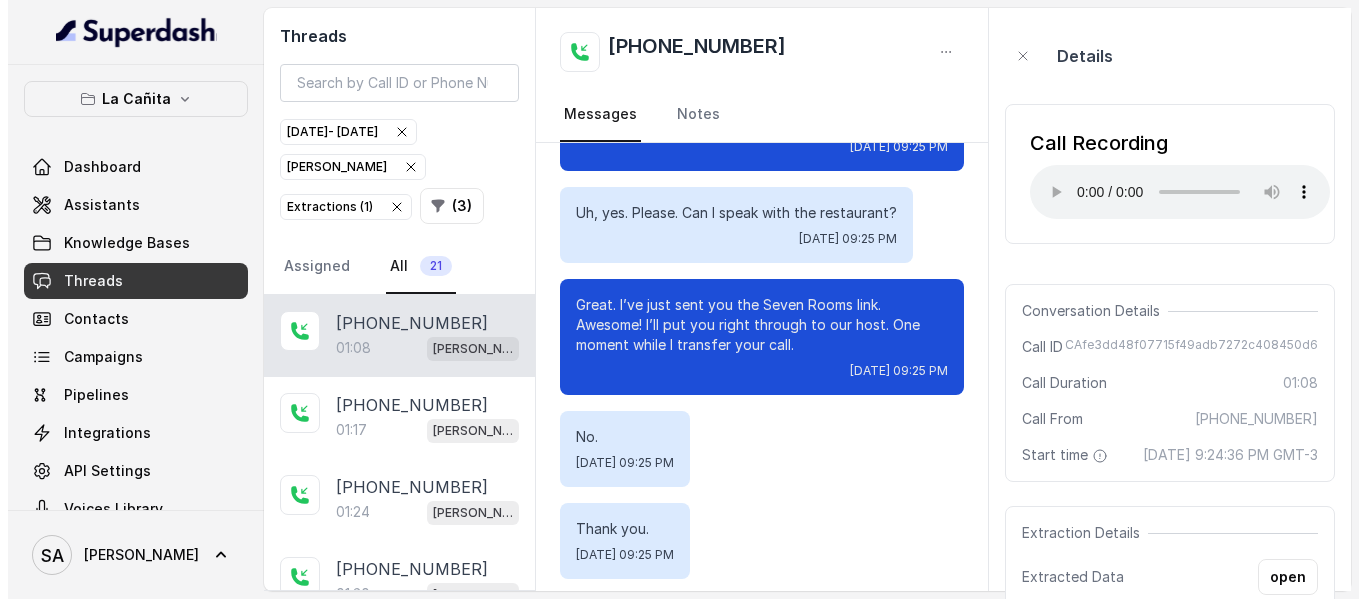 scroll, scrollTop: 712, scrollLeft: 0, axis: vertical 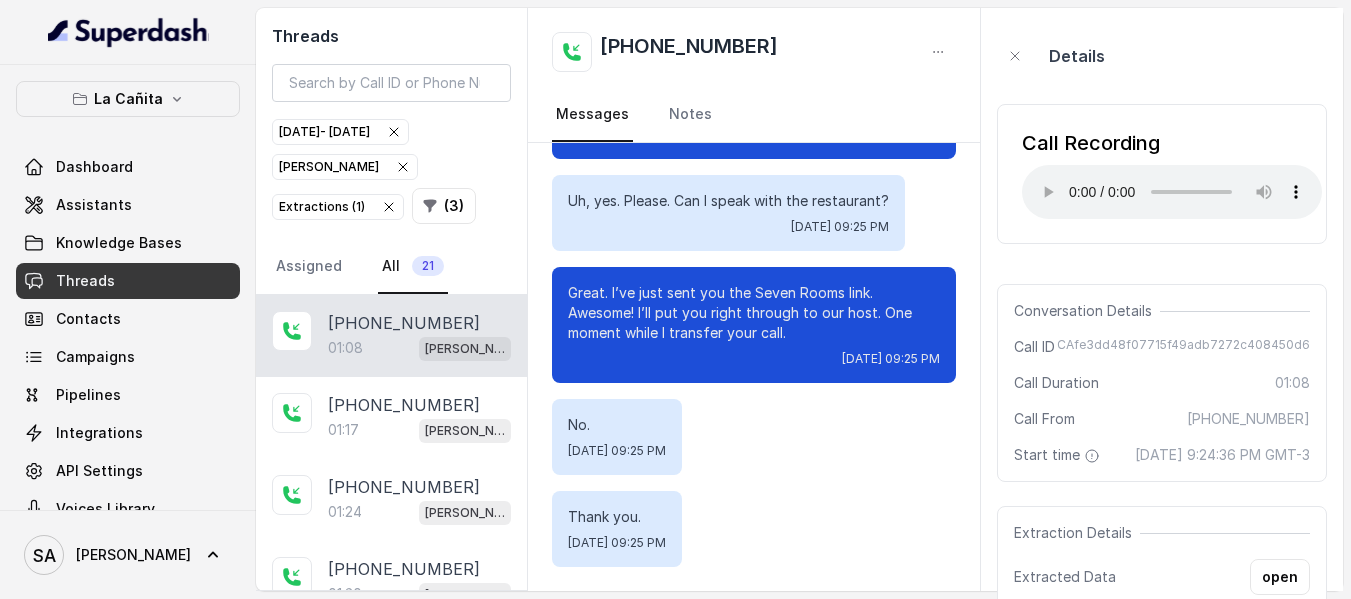 click on "Call Recording Your browser does not support the audio element." at bounding box center (1162, 174) 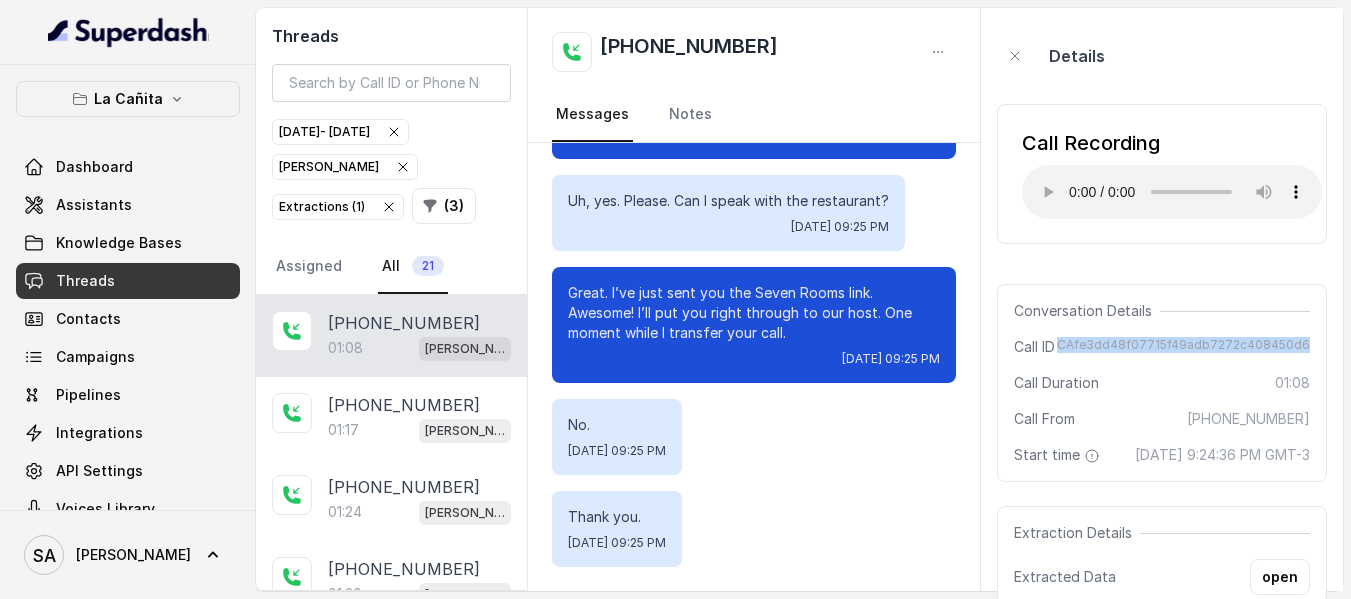drag, startPoint x: 1074, startPoint y: 348, endPoint x: 1354, endPoint y: 344, distance: 280.02856 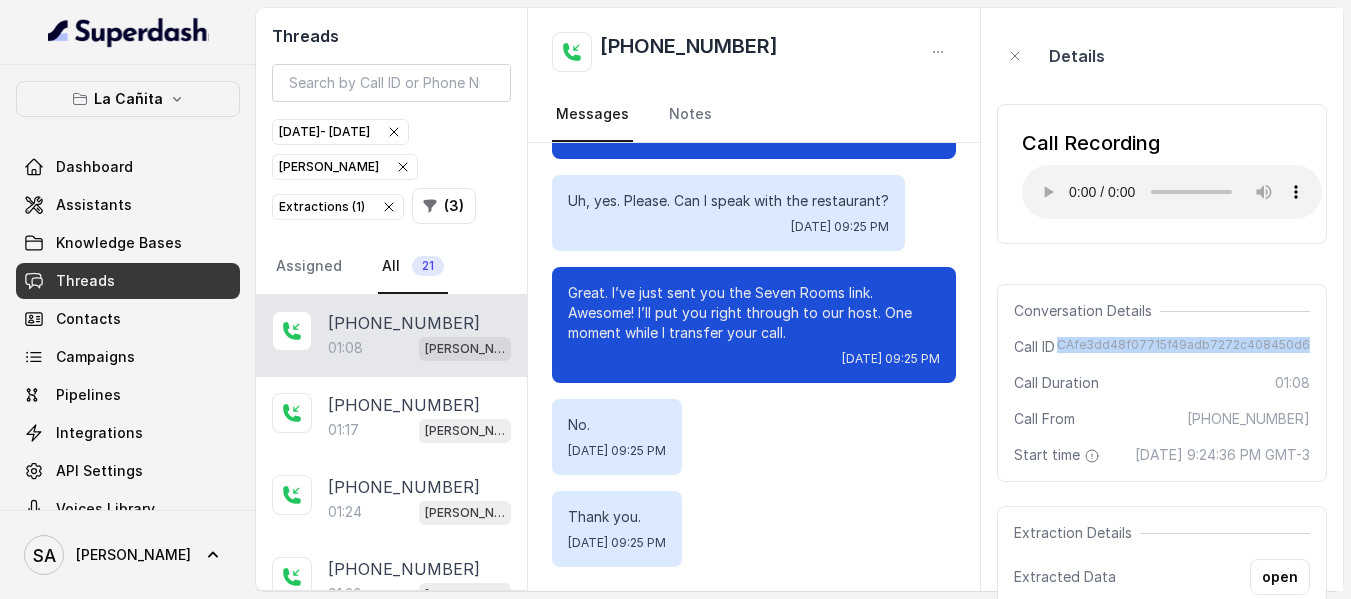 click 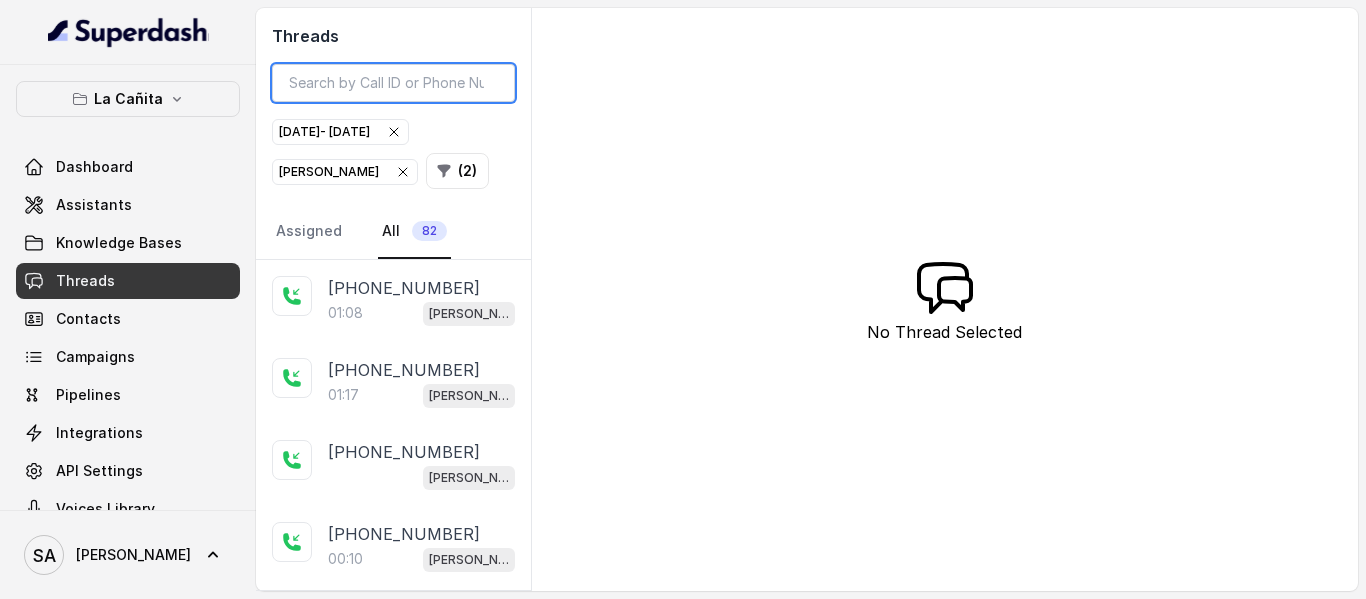 click at bounding box center (393, 83) 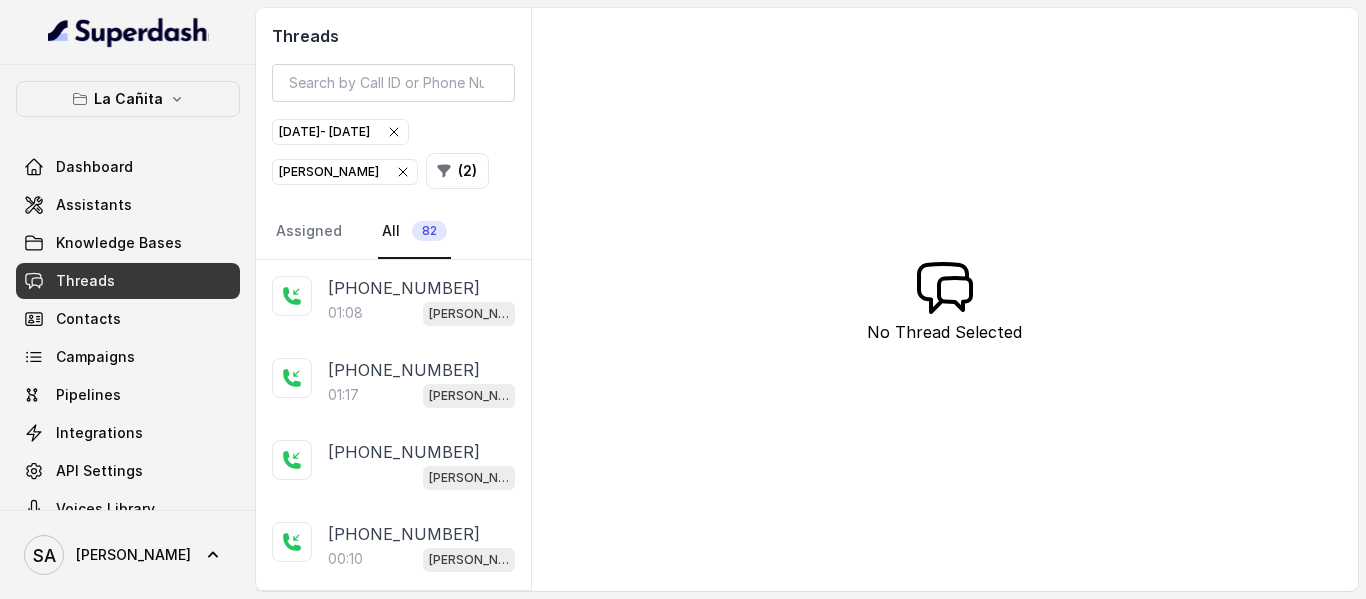 click 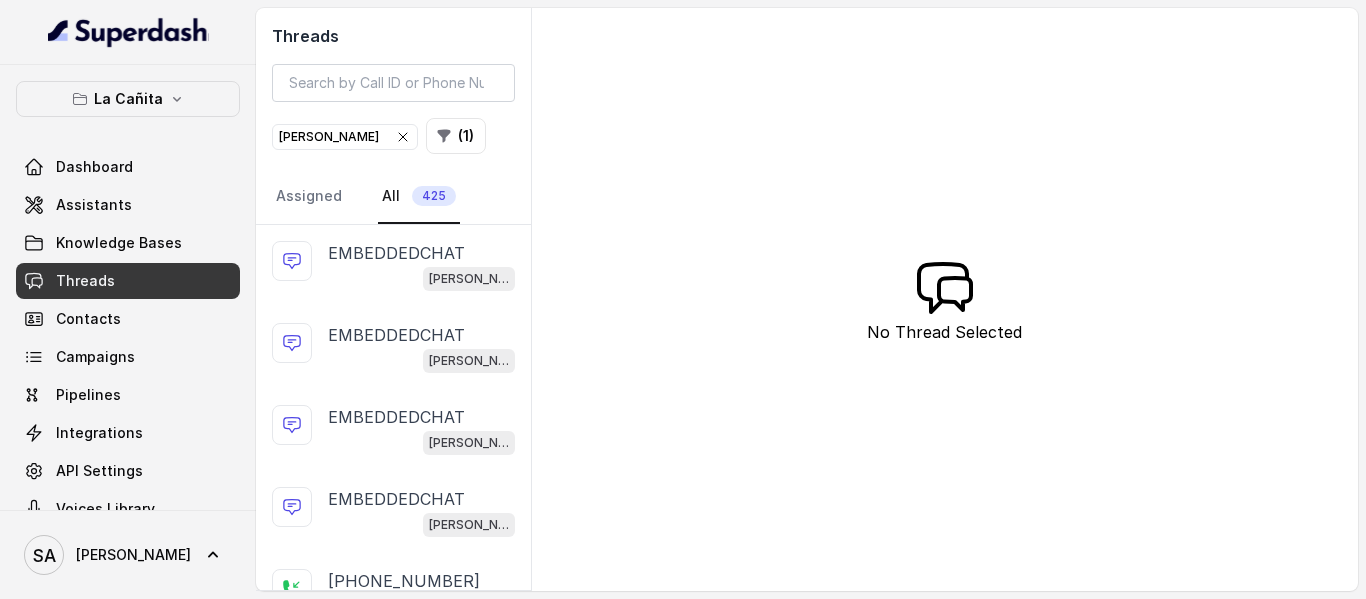click on "[PERSON_NAME]" at bounding box center [345, 137] 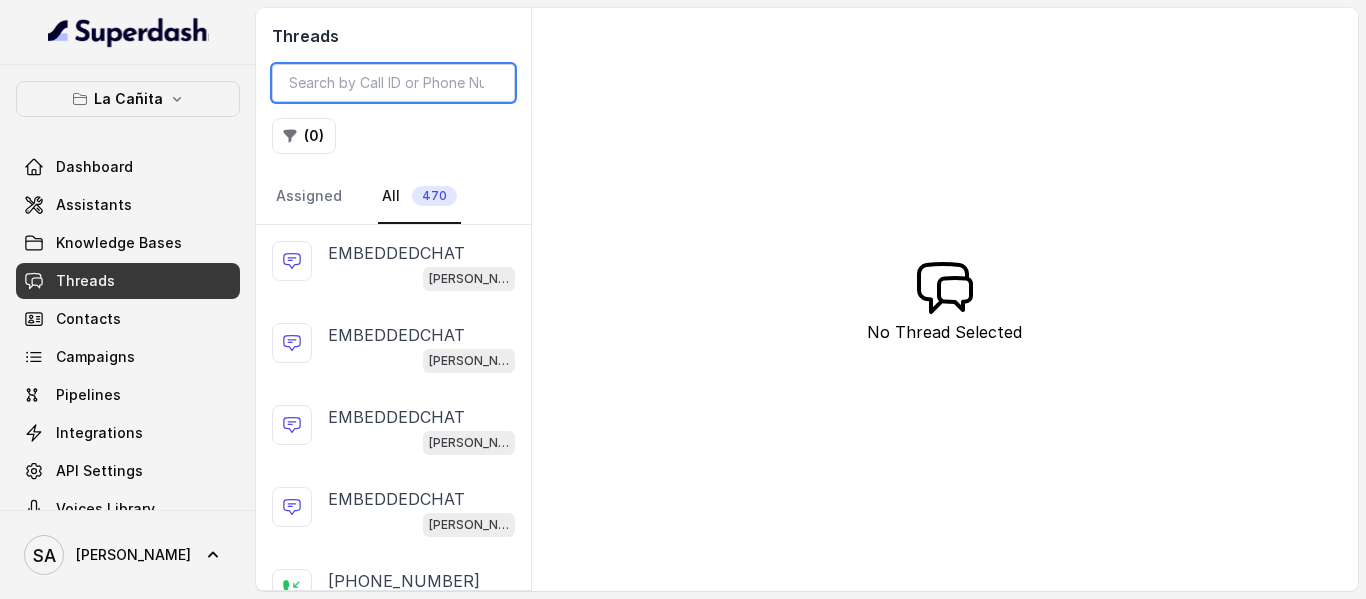 click at bounding box center (393, 83) 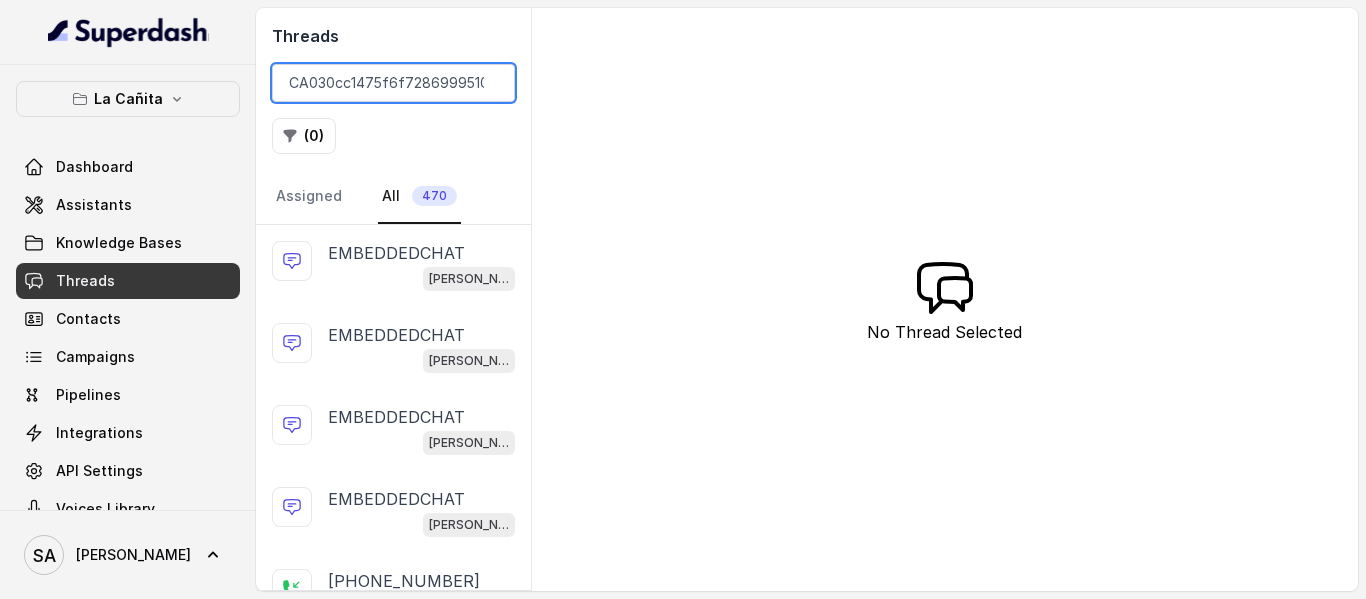 scroll, scrollTop: 0, scrollLeft: 80, axis: horizontal 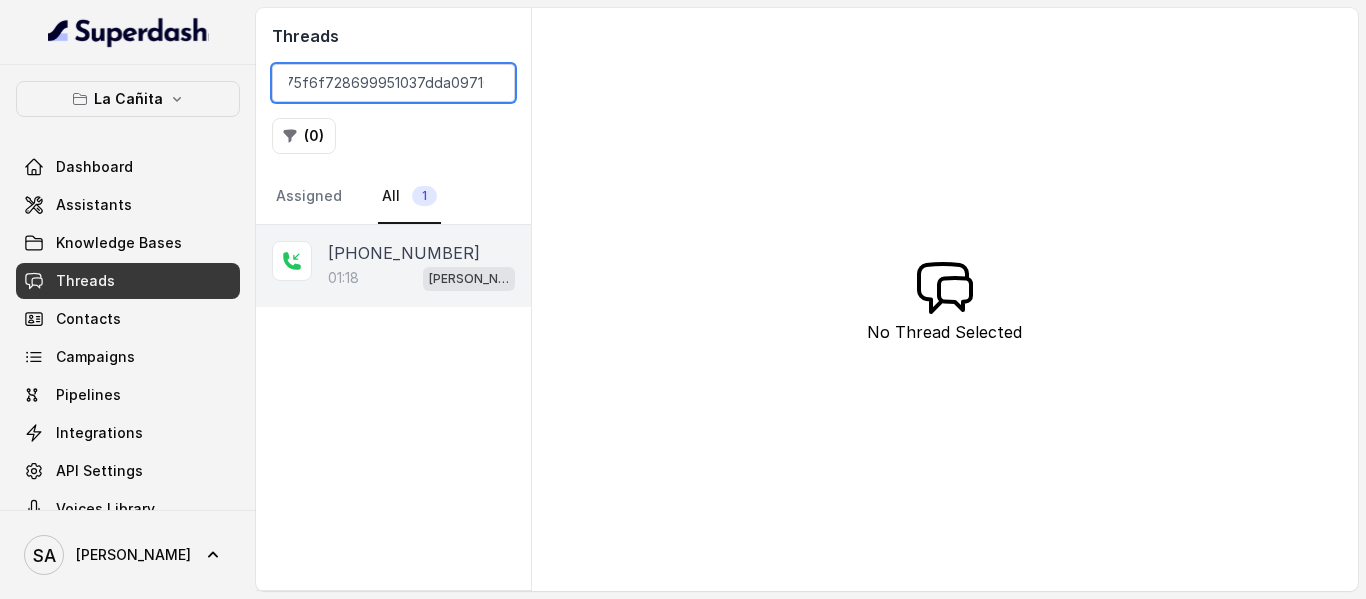 type on "CA030cc1475f6f728699951037dda09710" 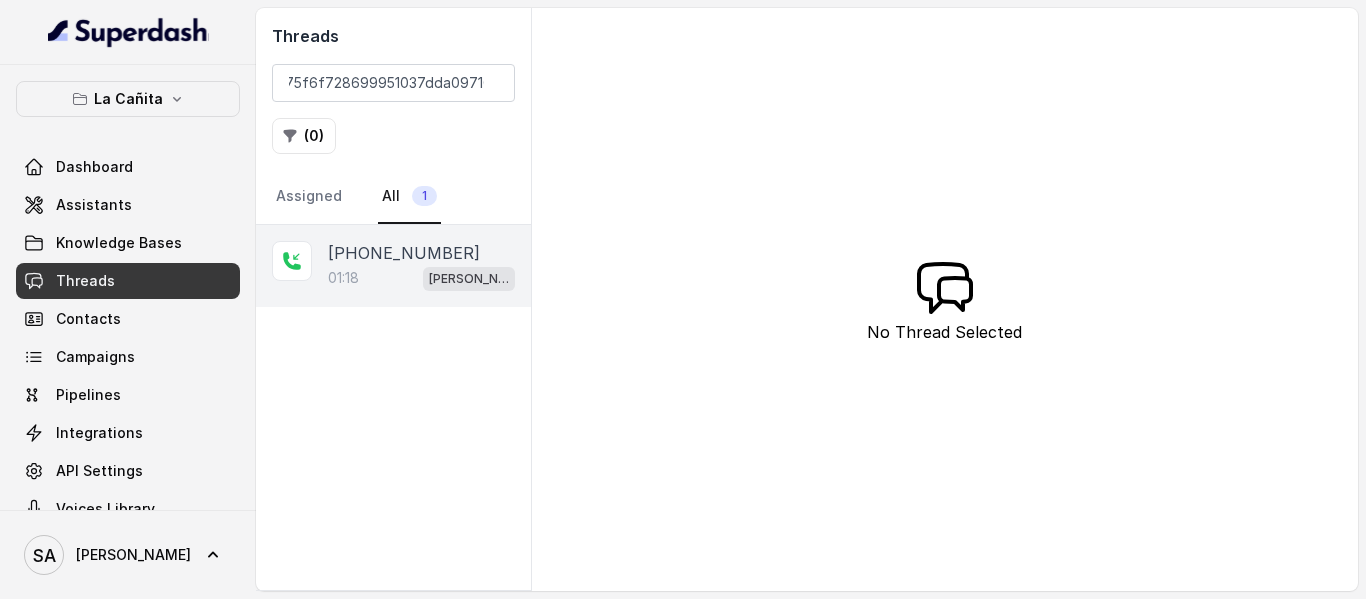 click on "[PHONE_NUMBER]" at bounding box center (404, 253) 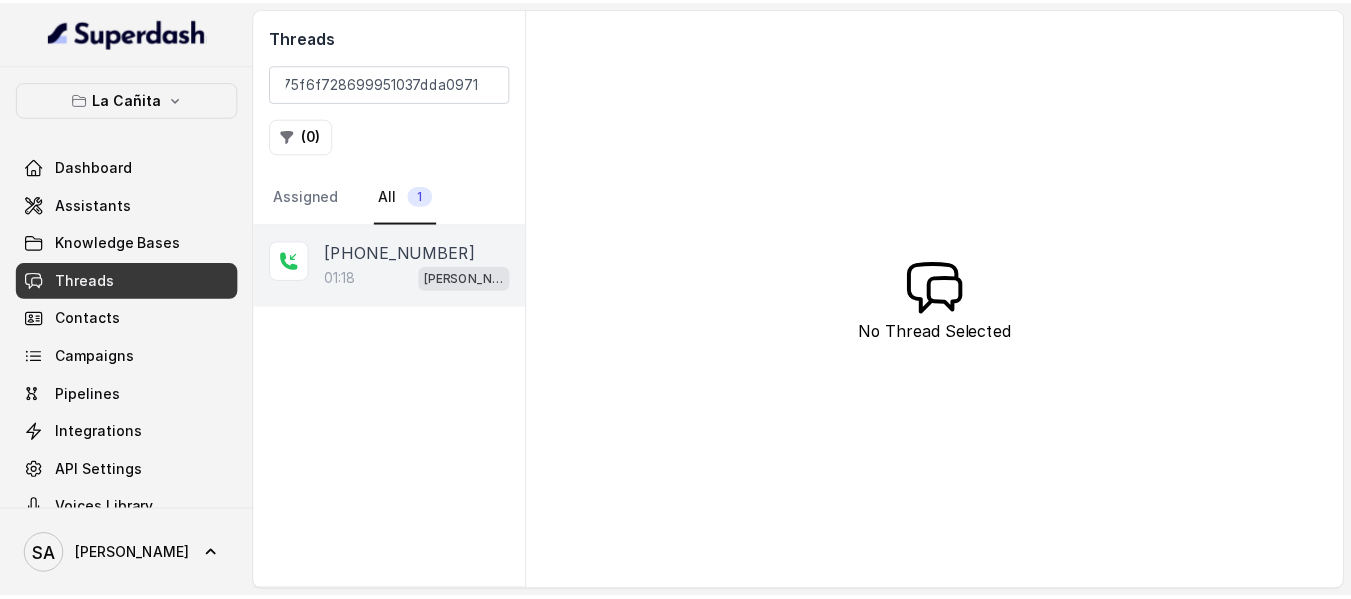 scroll, scrollTop: 0, scrollLeft: 0, axis: both 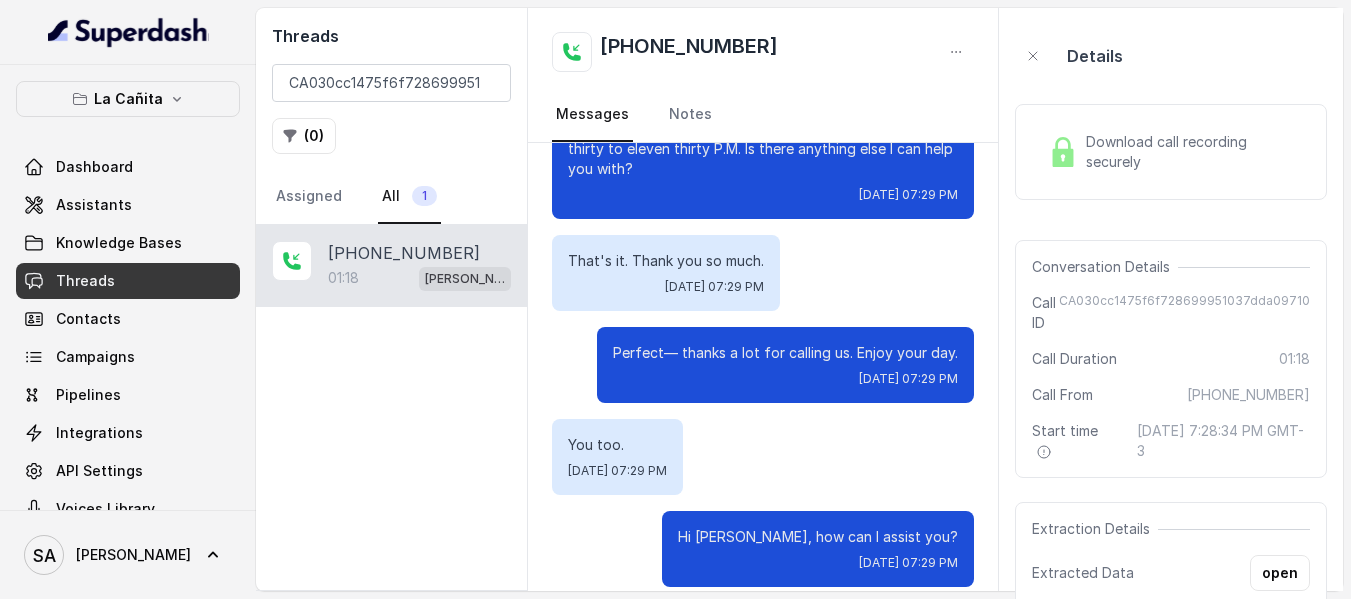 click at bounding box center [1063, 152] 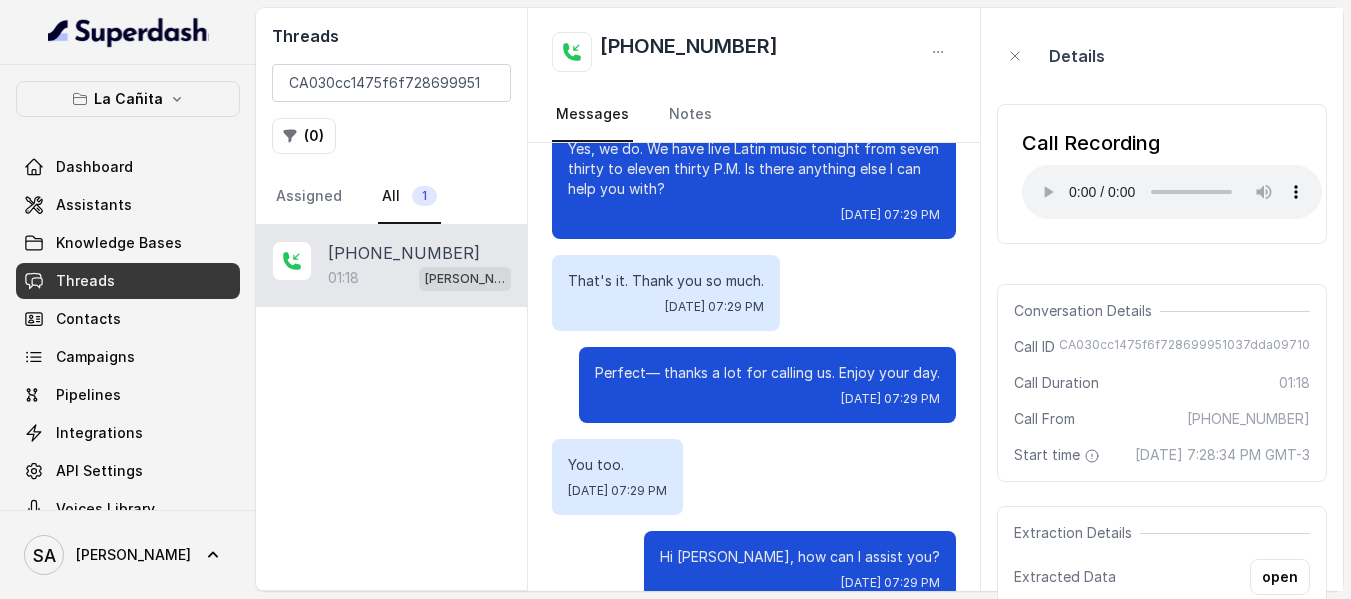 scroll, scrollTop: 1620, scrollLeft: 0, axis: vertical 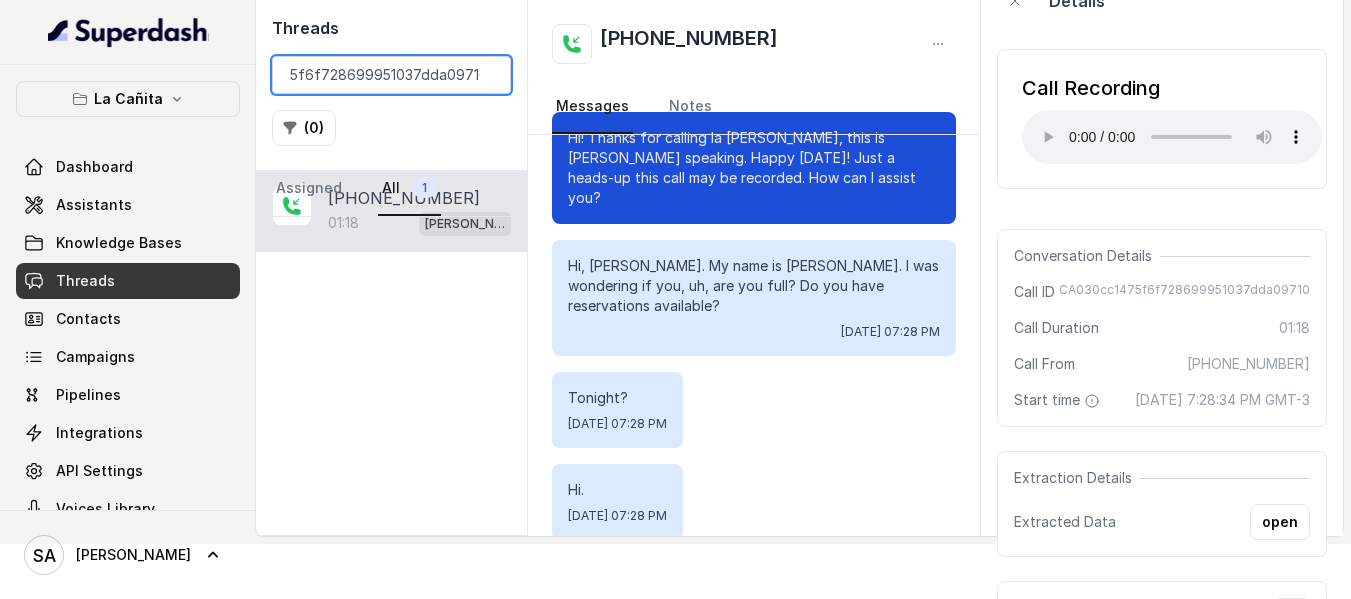 drag, startPoint x: 291, startPoint y: 74, endPoint x: 628, endPoint y: 82, distance: 337.09494 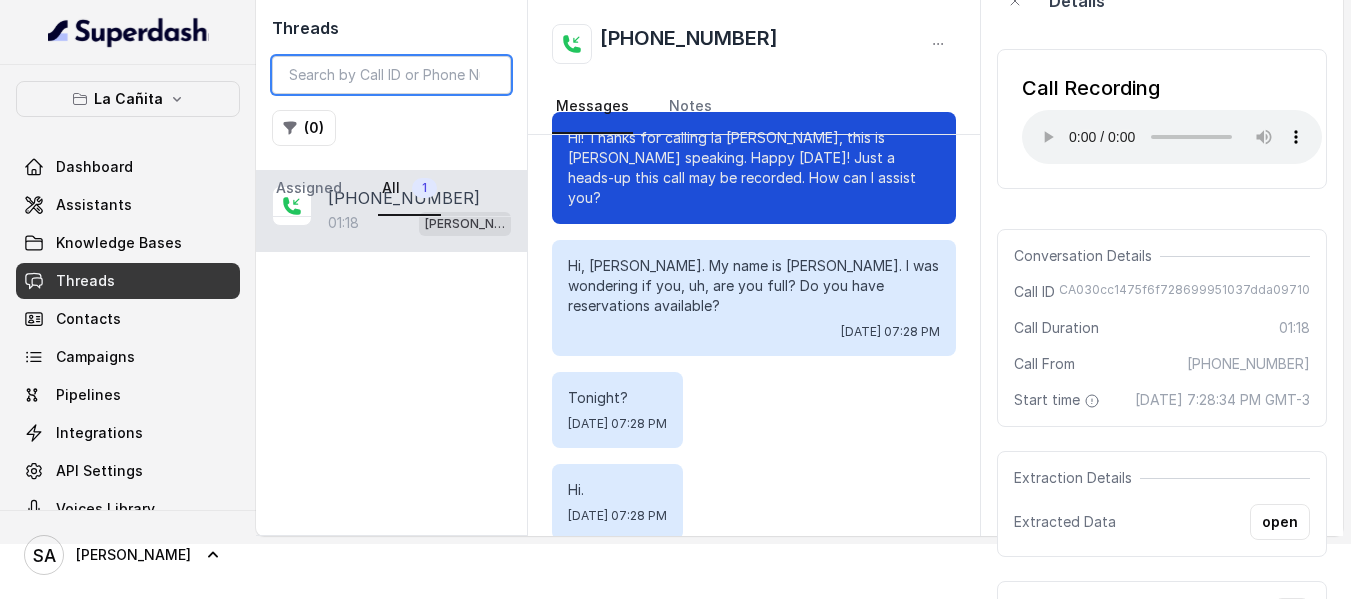 scroll, scrollTop: 0, scrollLeft: 0, axis: both 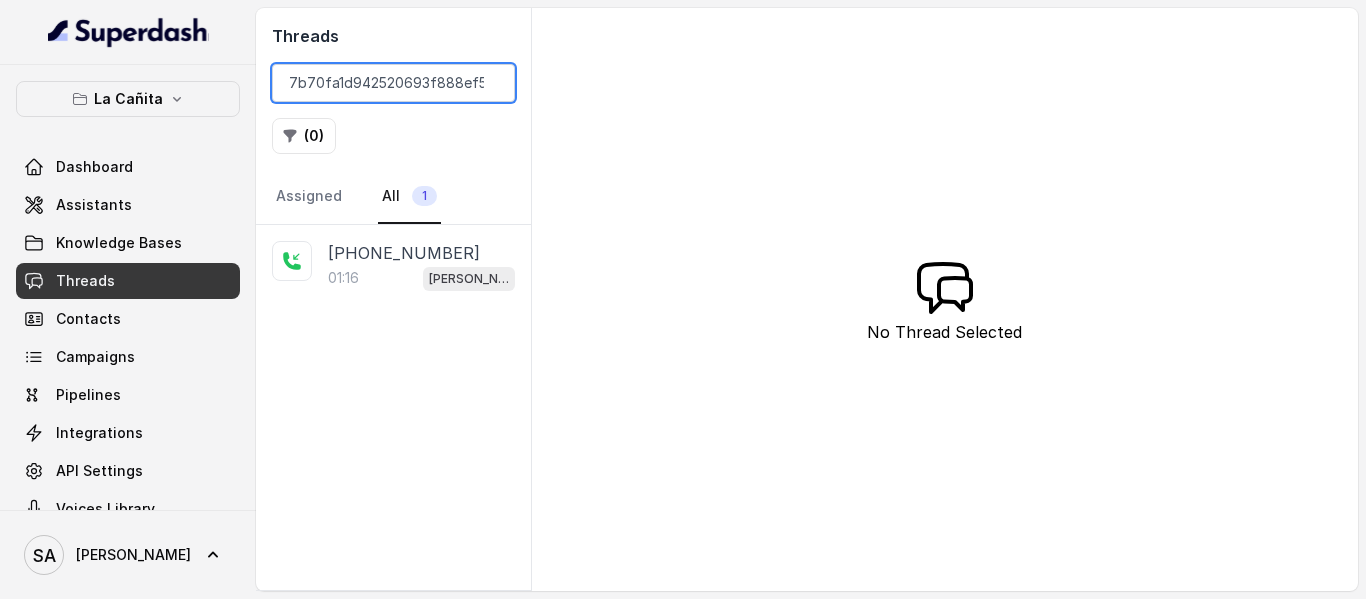 type on "CA7dfce2c7b70fa1d942520693f888ef5c" 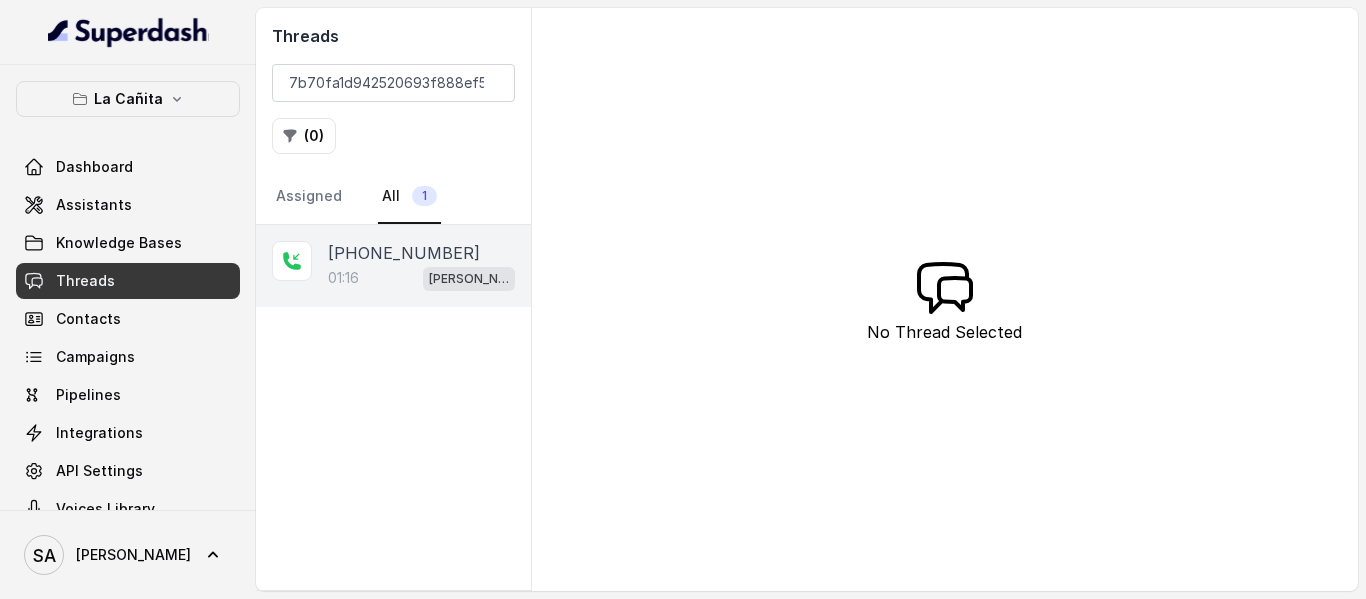 click on "01:16" at bounding box center (343, 278) 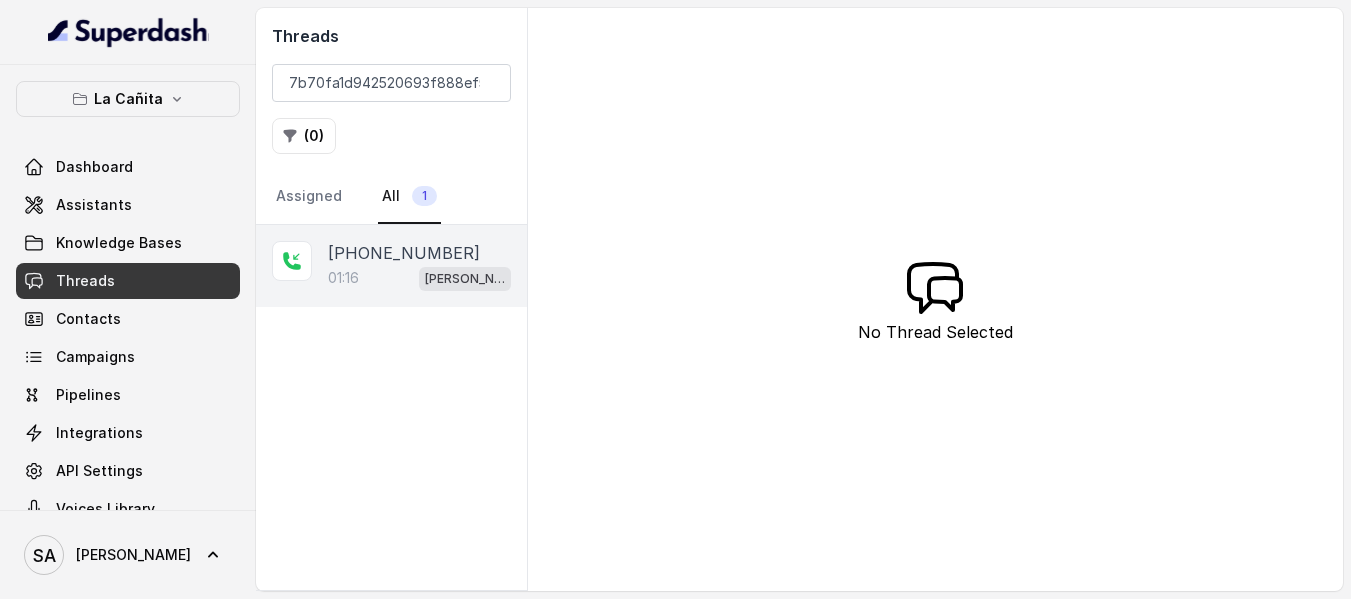 scroll, scrollTop: 0, scrollLeft: 0, axis: both 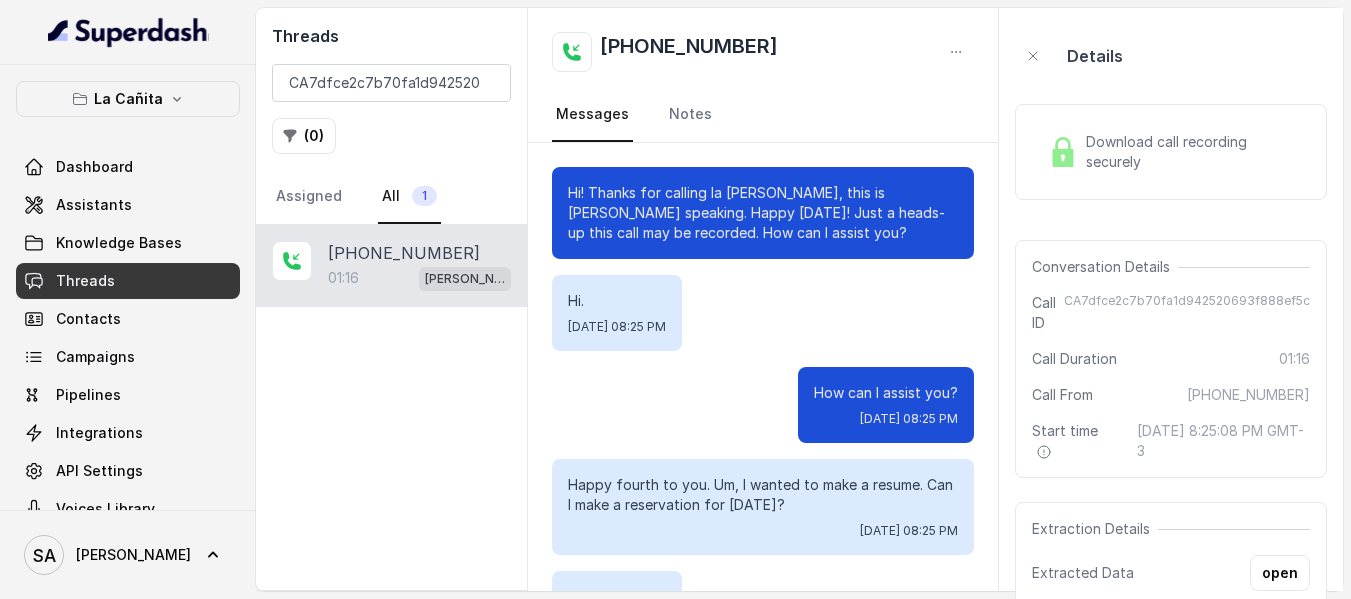 click on "Download call recording securely" at bounding box center [1171, 152] 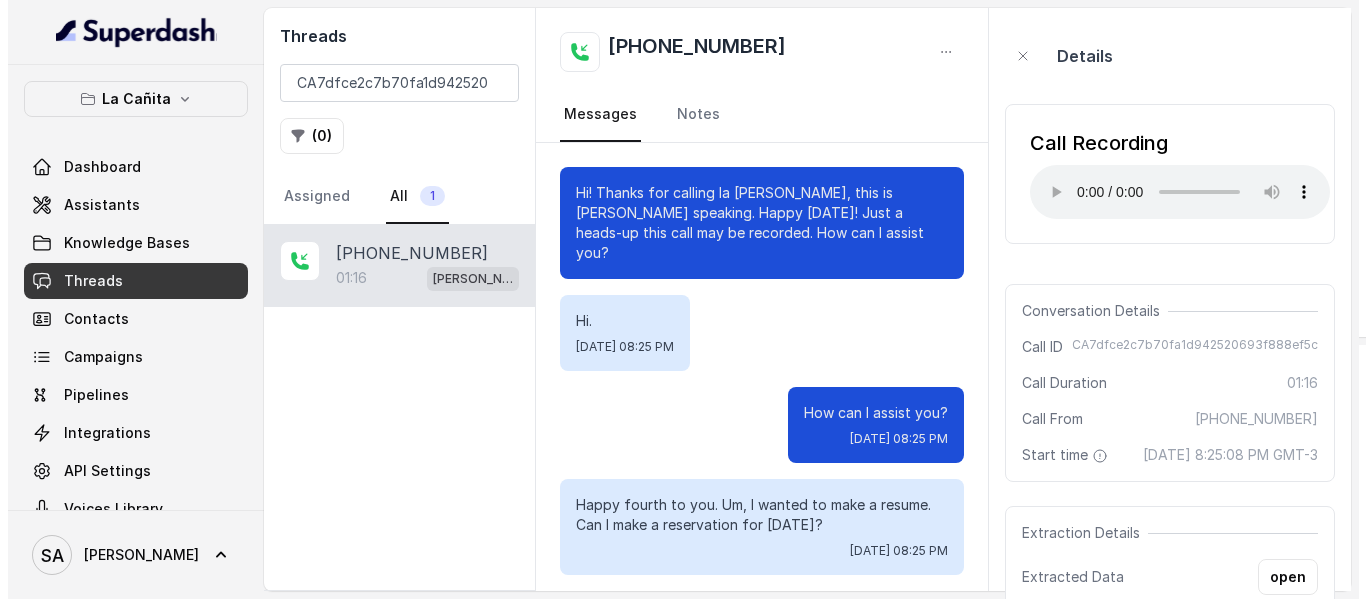 scroll, scrollTop: 100, scrollLeft: 0, axis: vertical 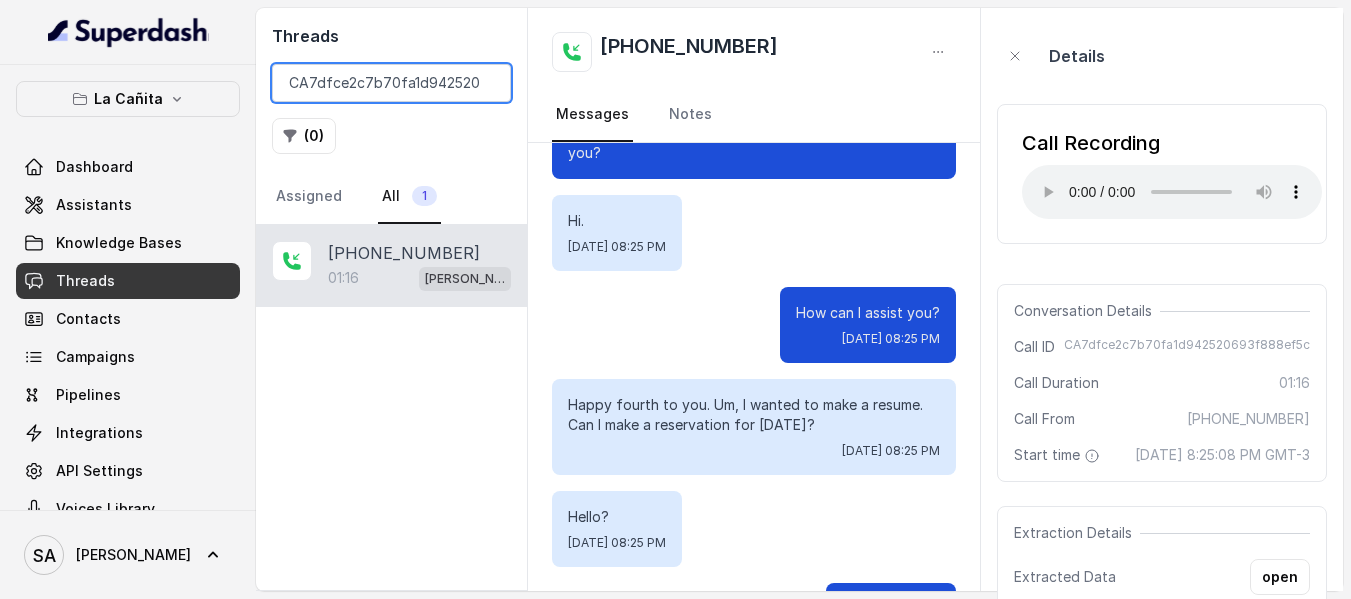 click on "CA7dfce2c7b70fa1d942520693f888ef5c" at bounding box center [391, 83] 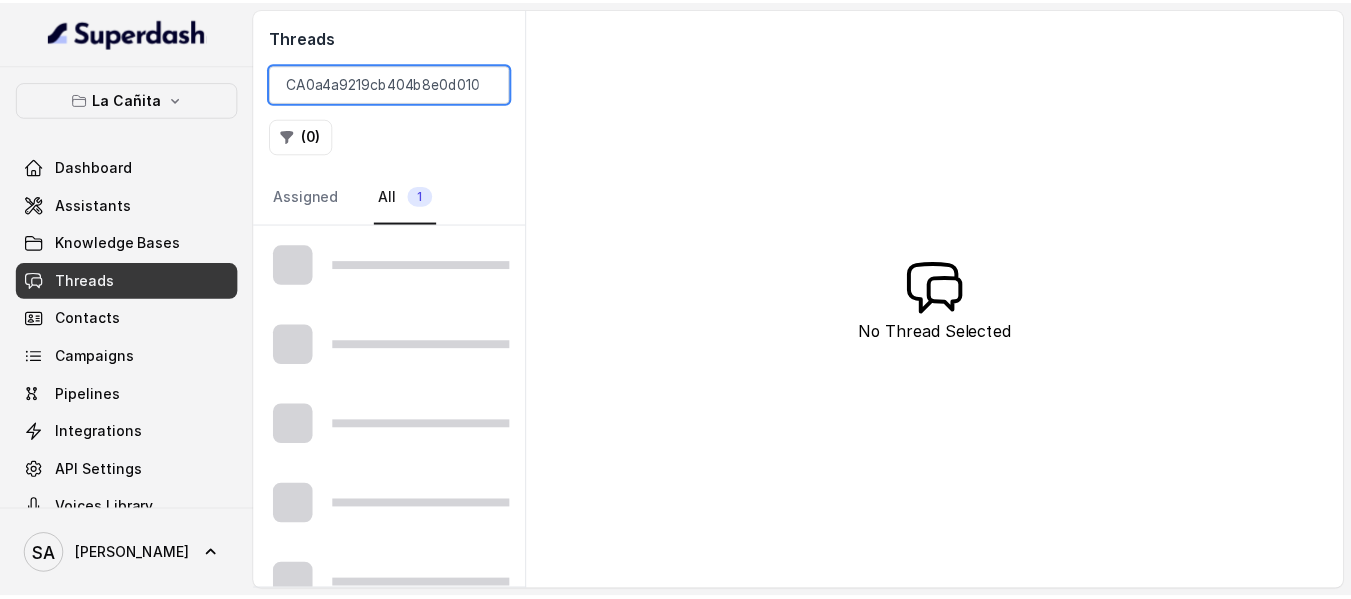 scroll, scrollTop: 0, scrollLeft: 82, axis: horizontal 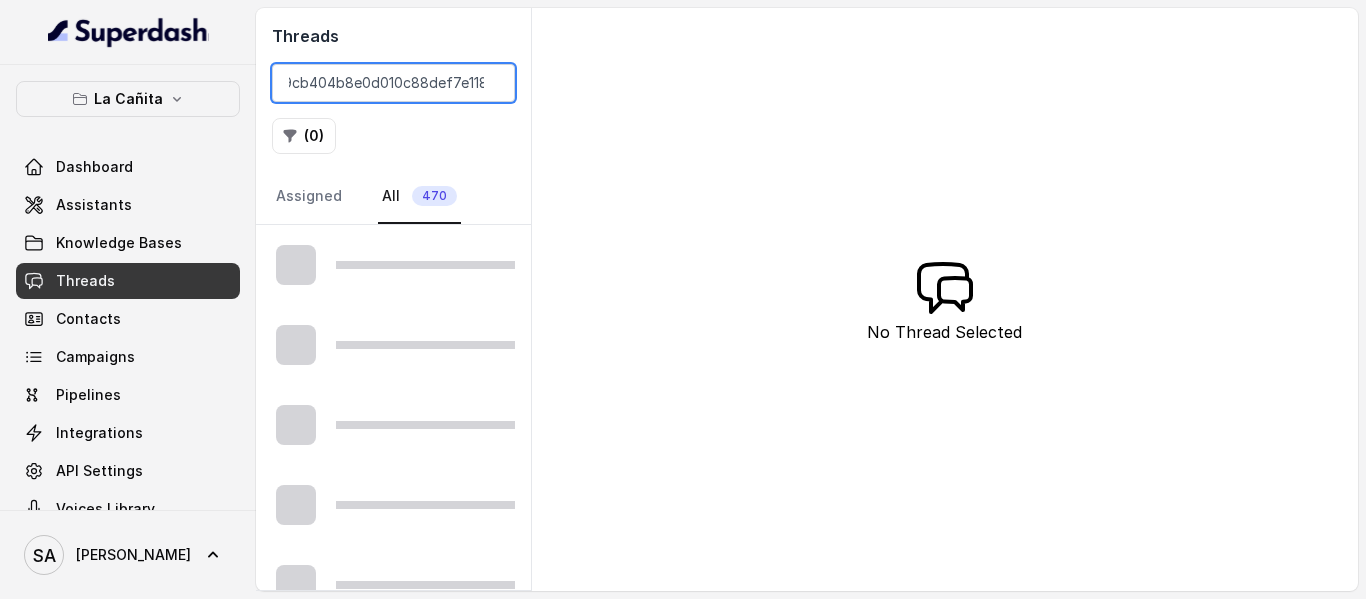 type on "CA0a4a9219cb404b8e0d010c88def7e118" 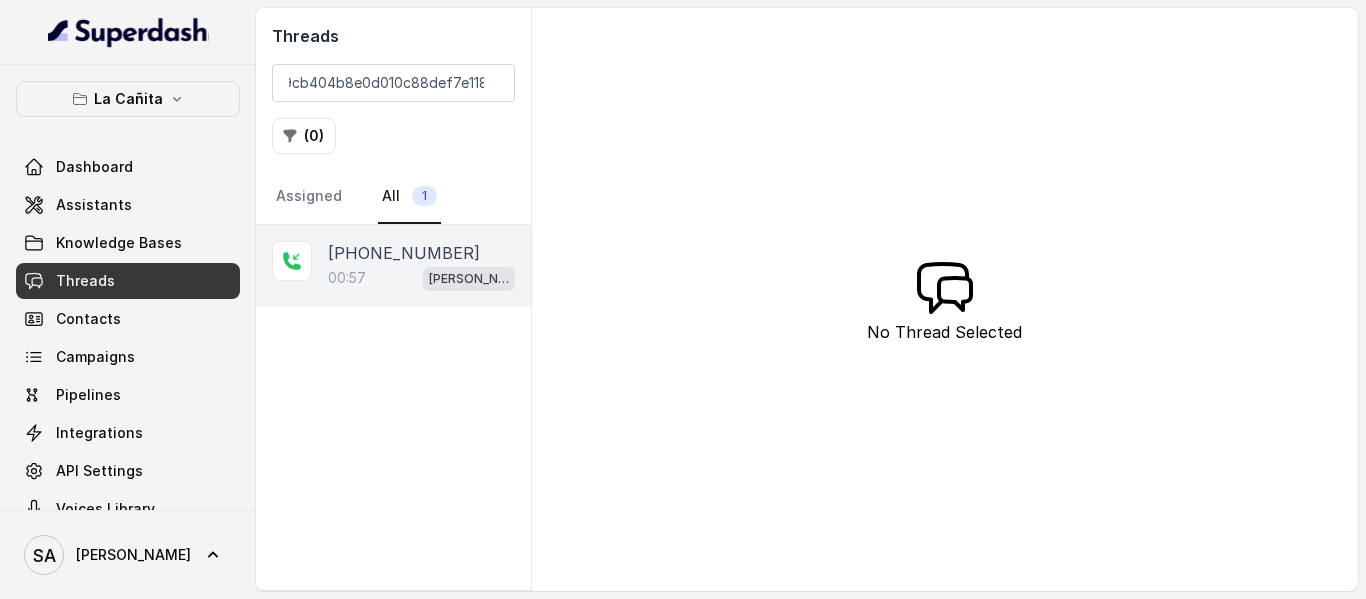 click on "00:57 [PERSON_NAME]" at bounding box center [421, 278] 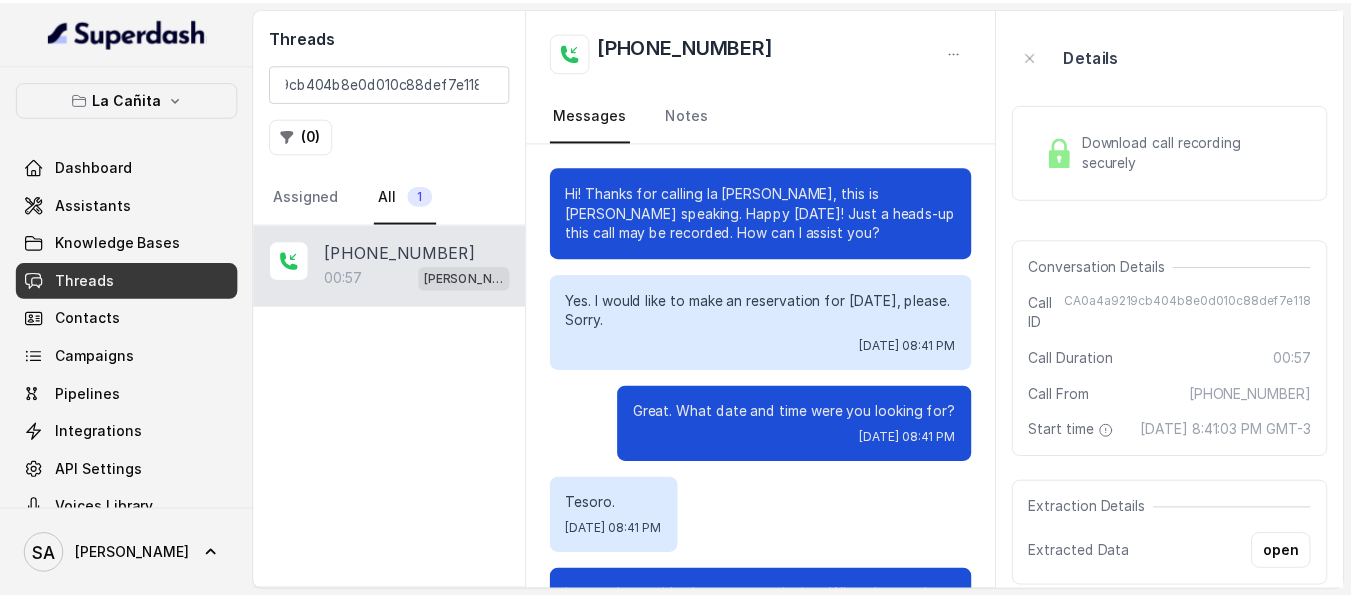 scroll, scrollTop: 0, scrollLeft: 0, axis: both 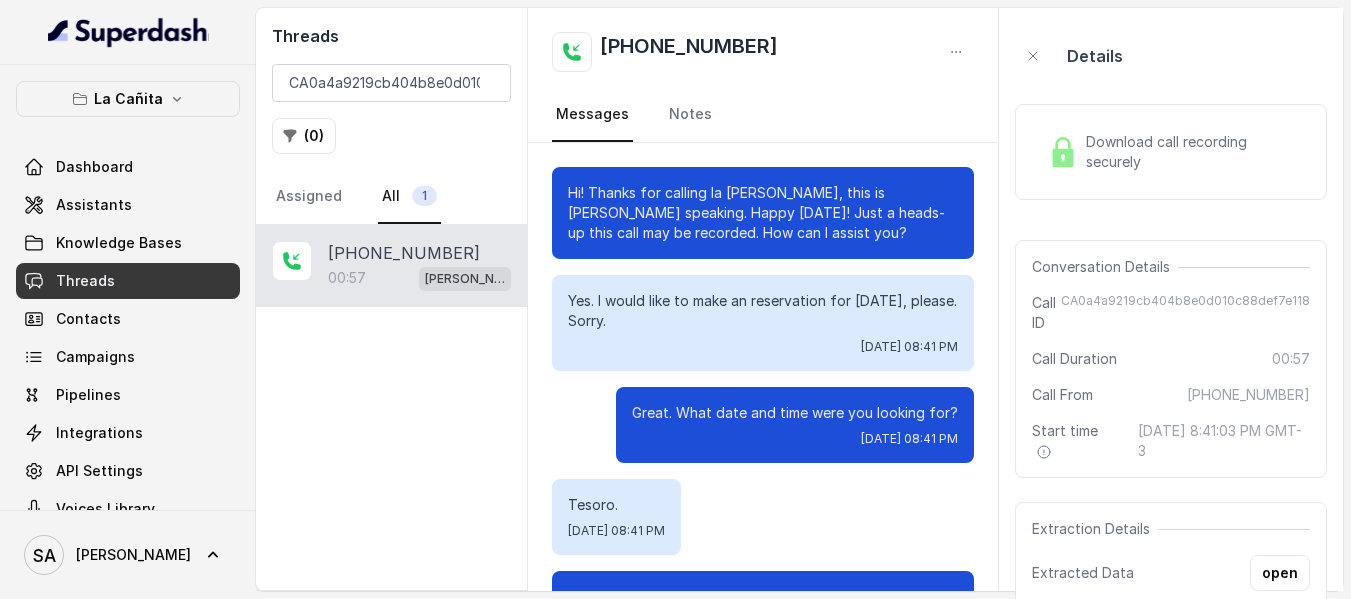 click on "Download call recording securely" at bounding box center [1194, 152] 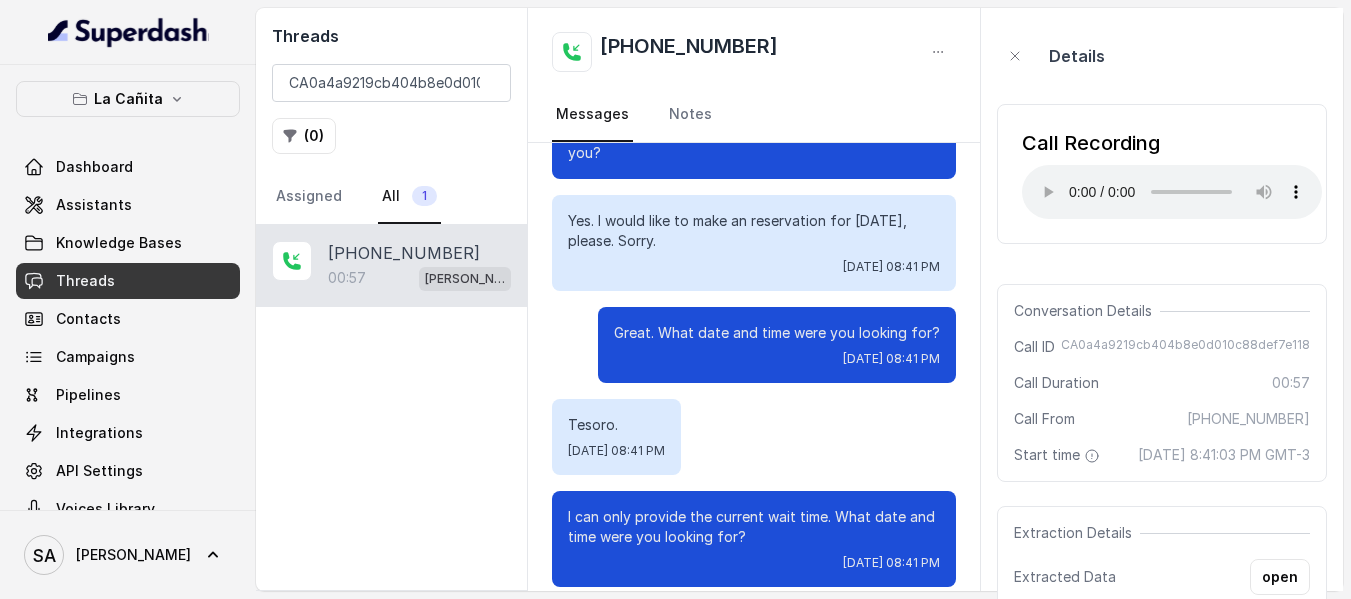 scroll, scrollTop: 0, scrollLeft: 0, axis: both 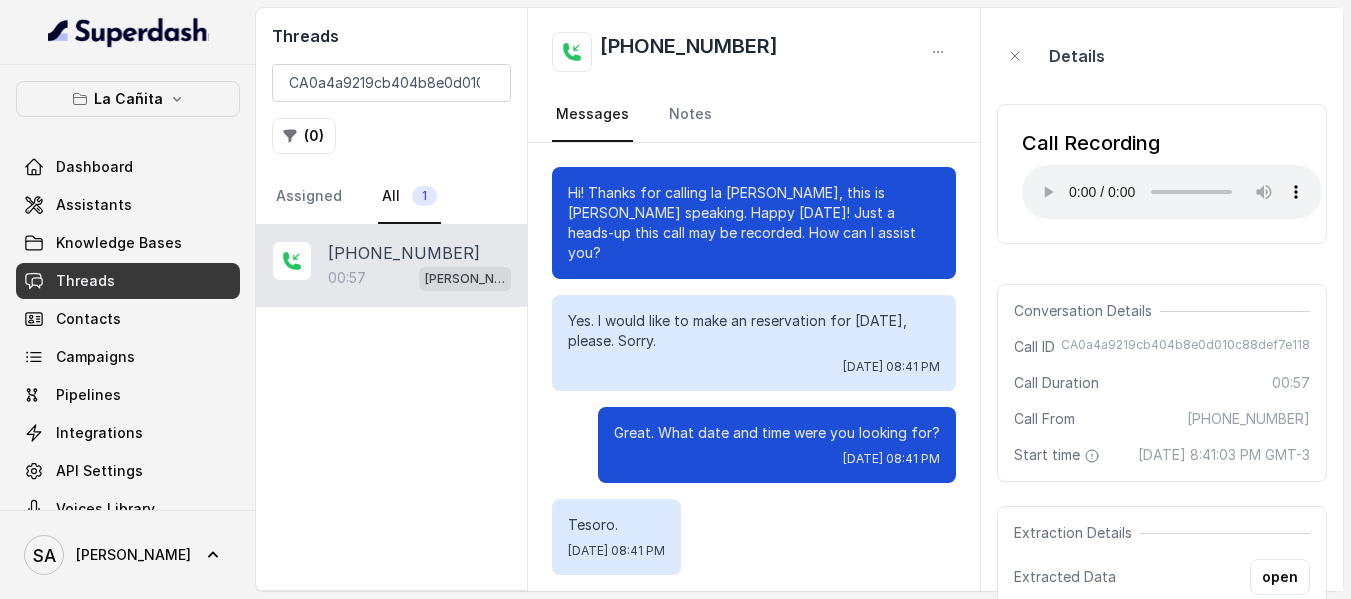 drag, startPoint x: 1301, startPoint y: 62, endPoint x: 1232, endPoint y: 39, distance: 72.73238 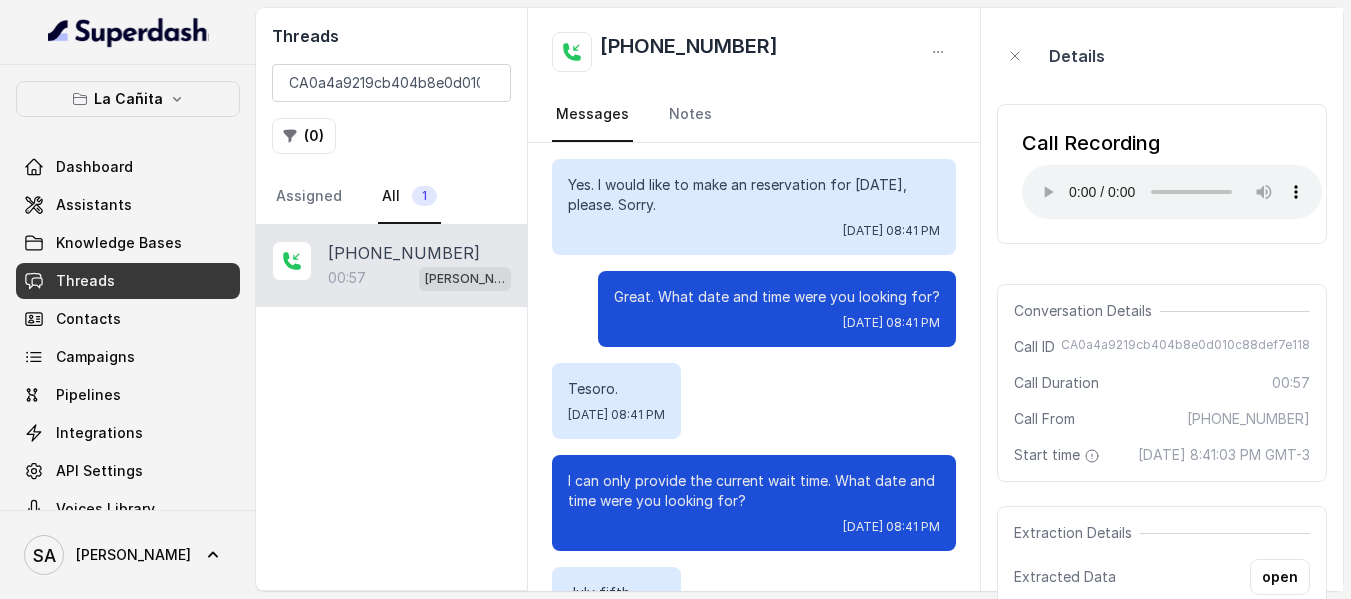 scroll, scrollTop: 100, scrollLeft: 0, axis: vertical 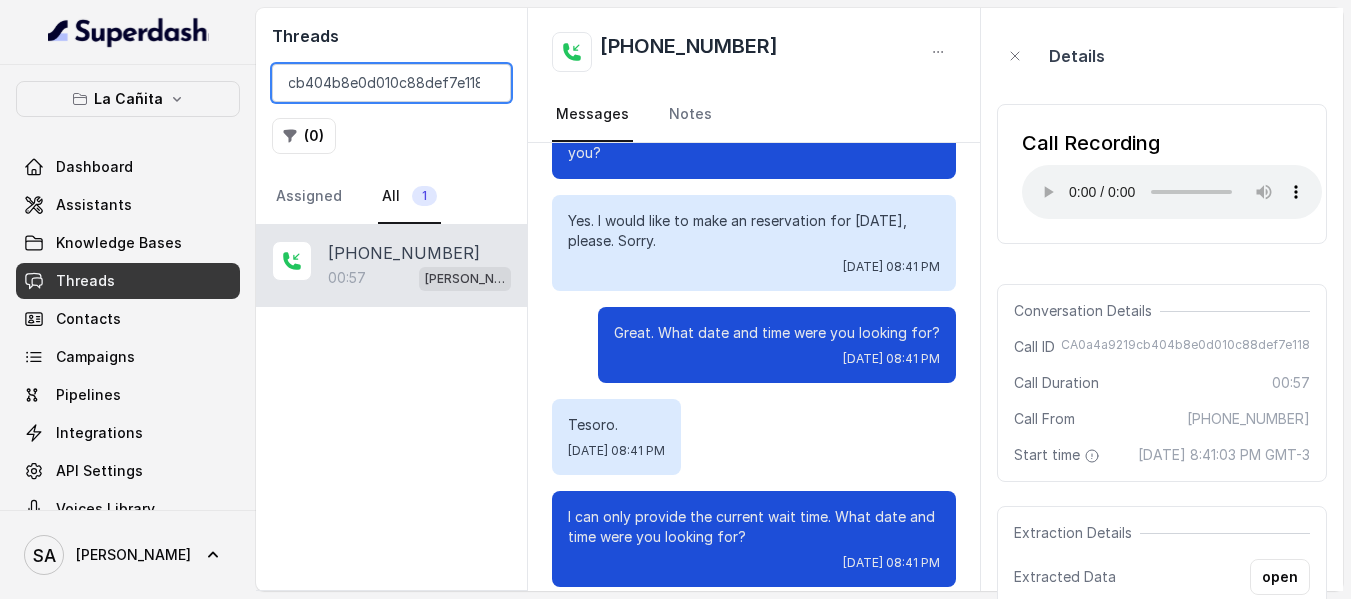 drag, startPoint x: 292, startPoint y: 80, endPoint x: 827, endPoint y: 122, distance: 536.64606 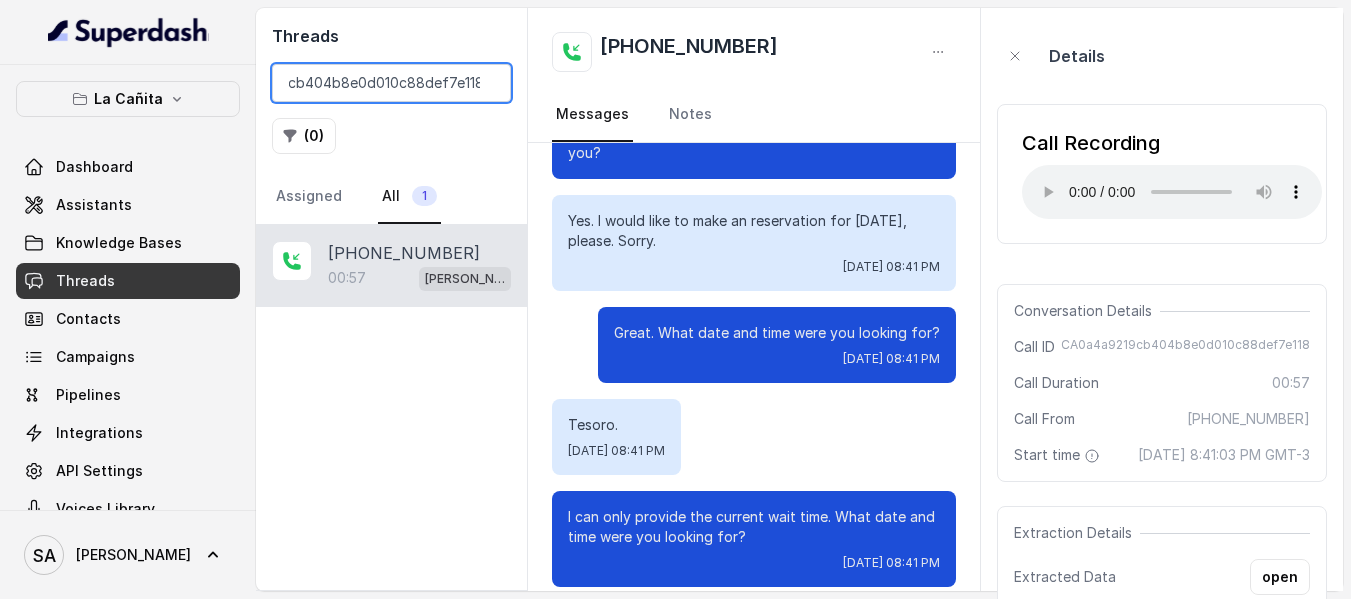 click on "CA0a4a9219cb404b8e0d010c88def7e118" at bounding box center (391, 83) 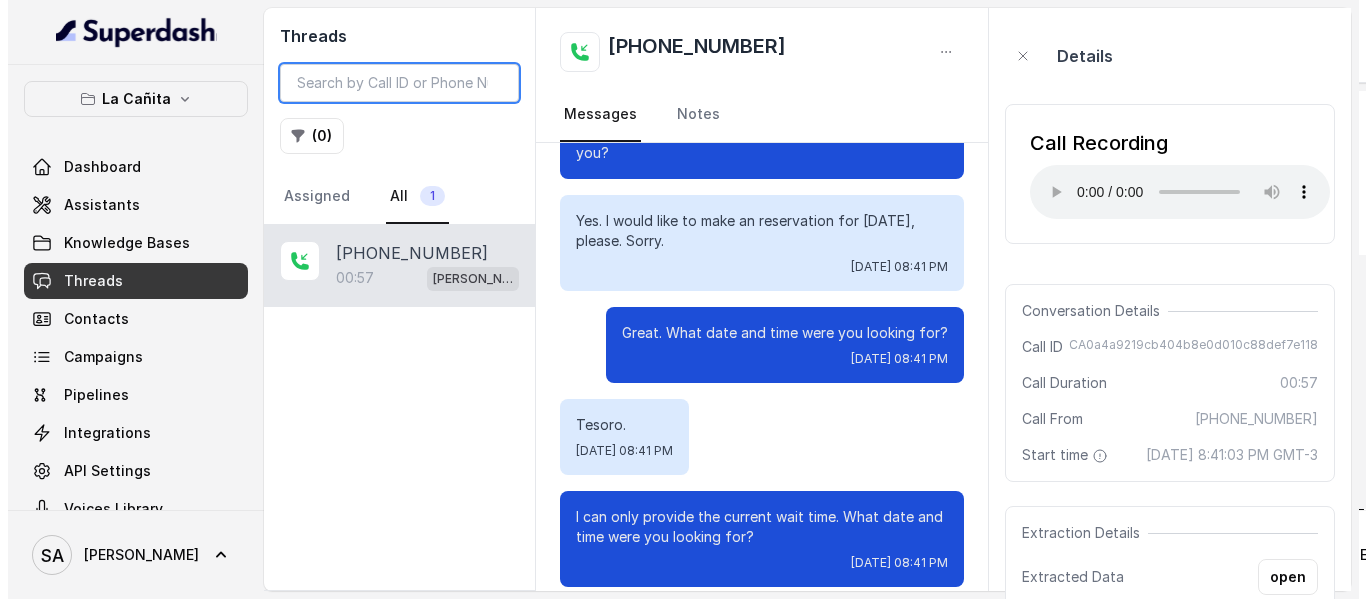 scroll, scrollTop: 0, scrollLeft: 0, axis: both 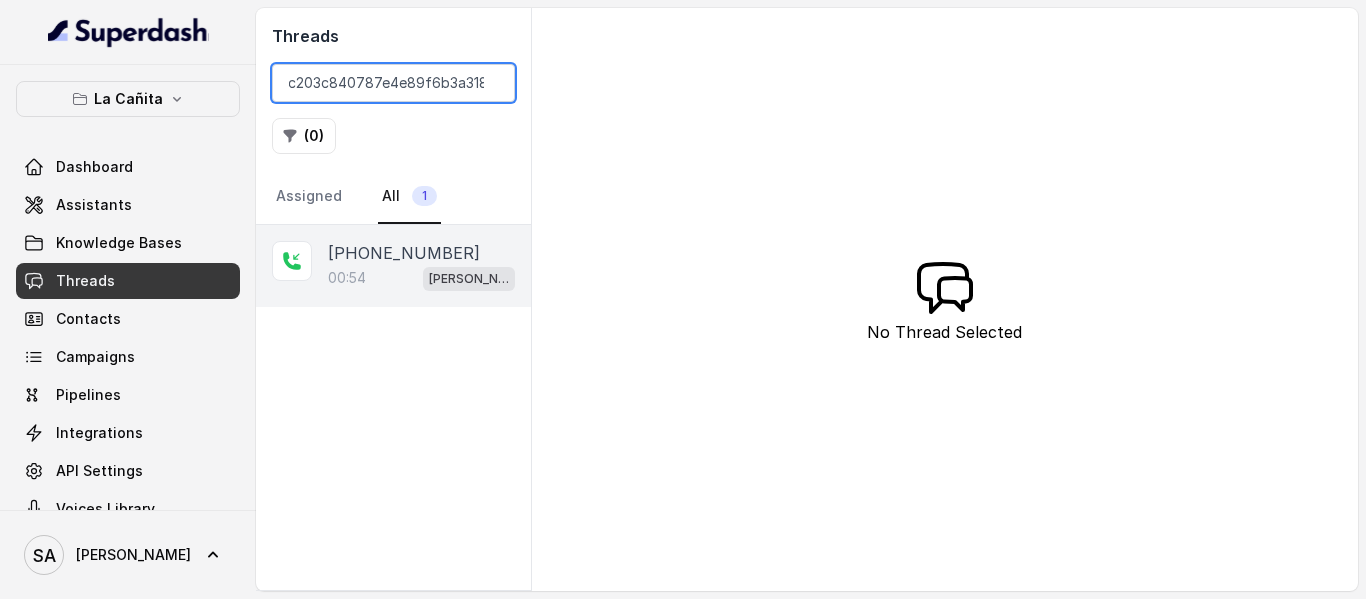 type on "CA3b648548c203c840787e4e89f6b3a318" 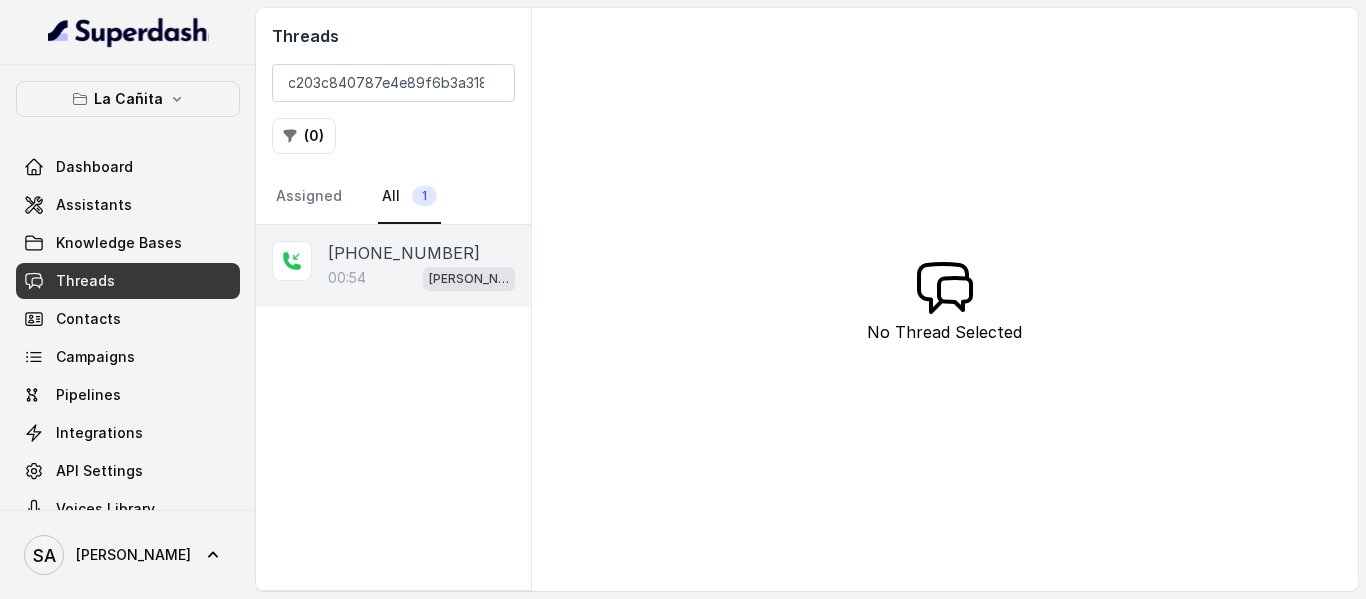 click on "00:54 [PERSON_NAME]" at bounding box center [421, 278] 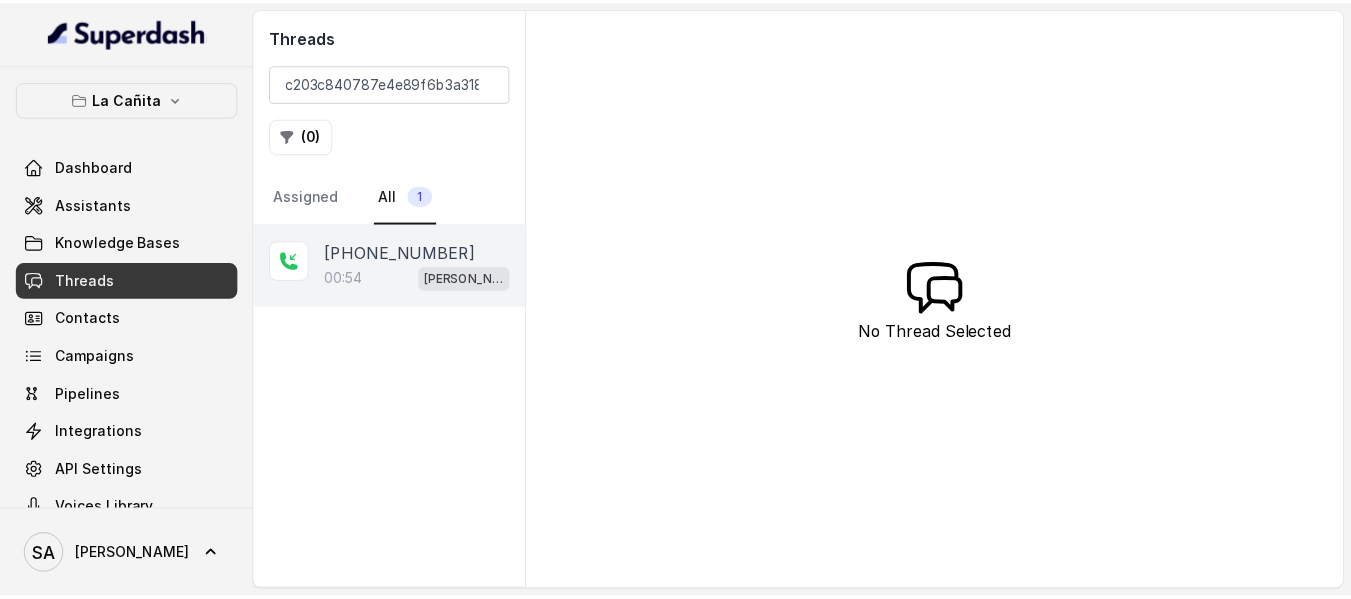 scroll, scrollTop: 0, scrollLeft: 0, axis: both 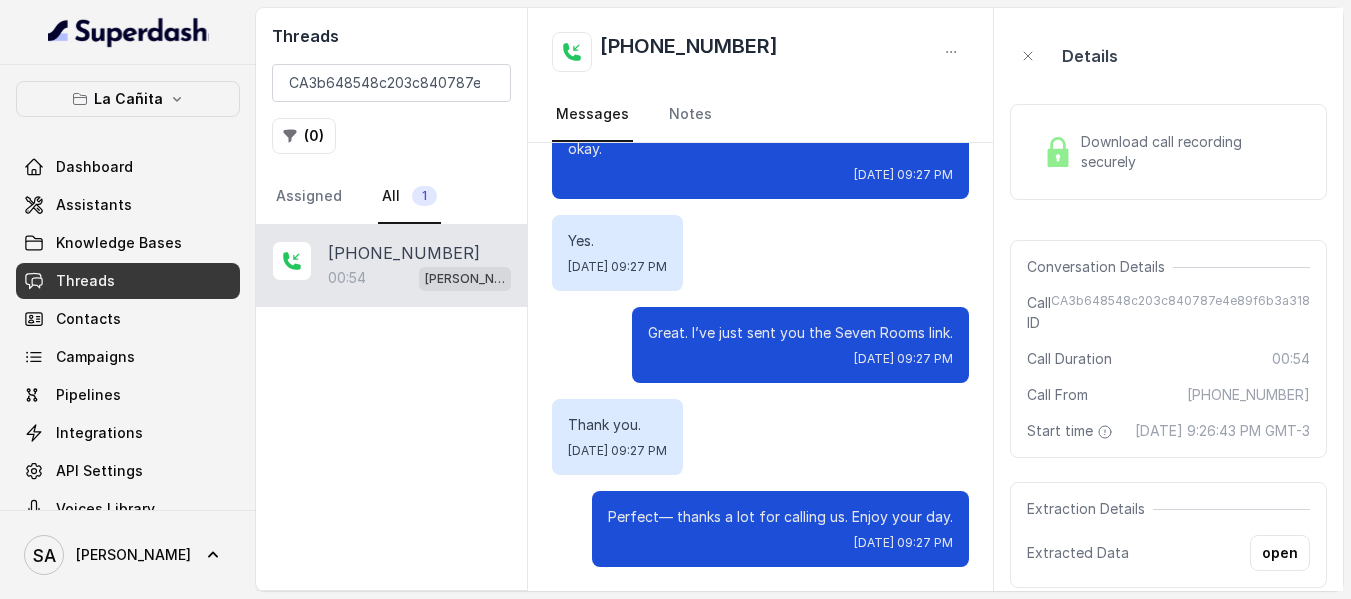 click on "Download call recording securely" at bounding box center [1191, 152] 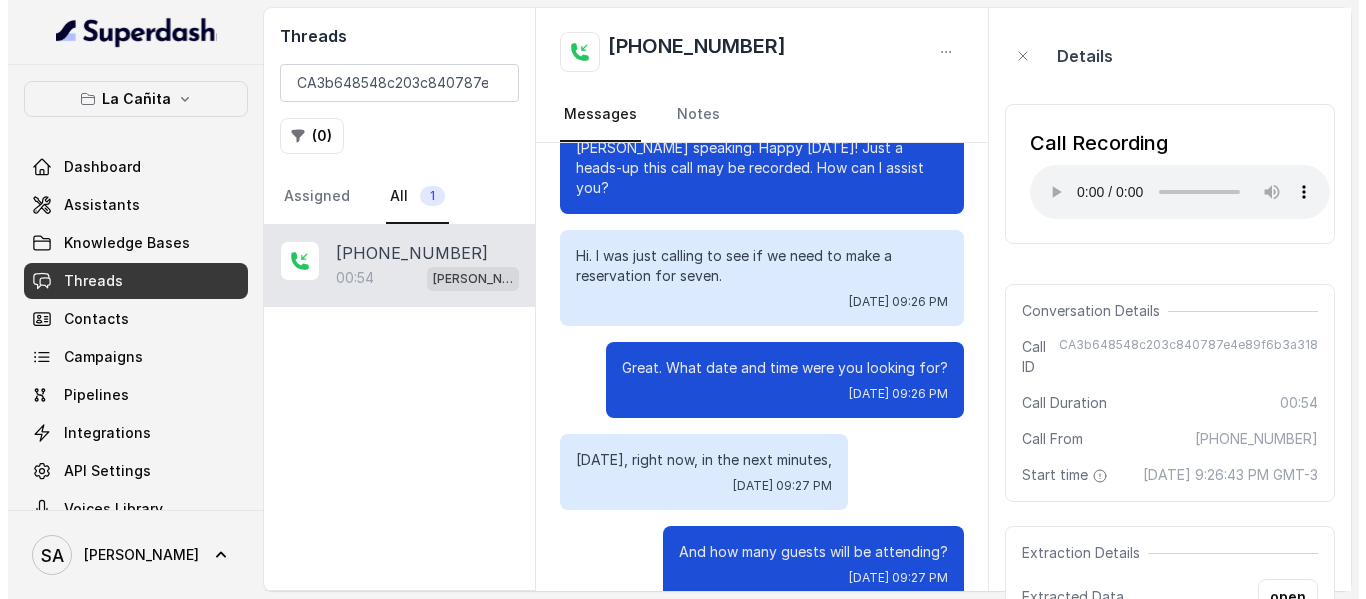 scroll, scrollTop: 0, scrollLeft: 0, axis: both 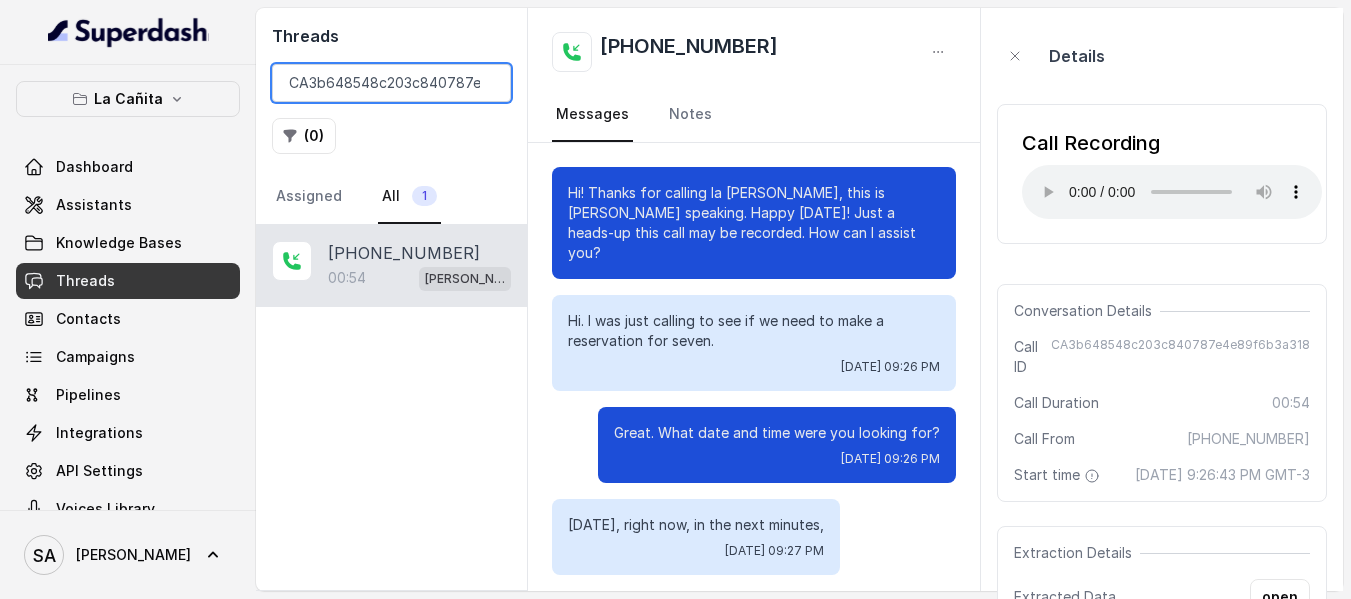 click on "CA3b648548c203c840787e4e89f6b3a318" at bounding box center [391, 83] 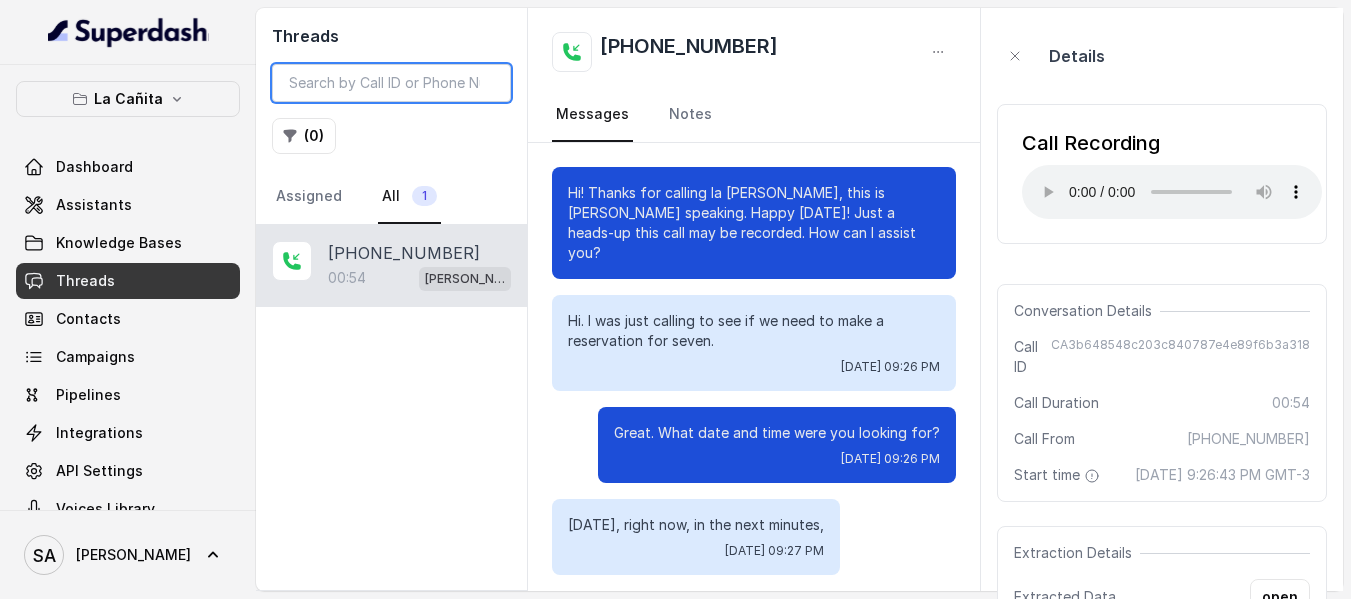 click at bounding box center [391, 83] 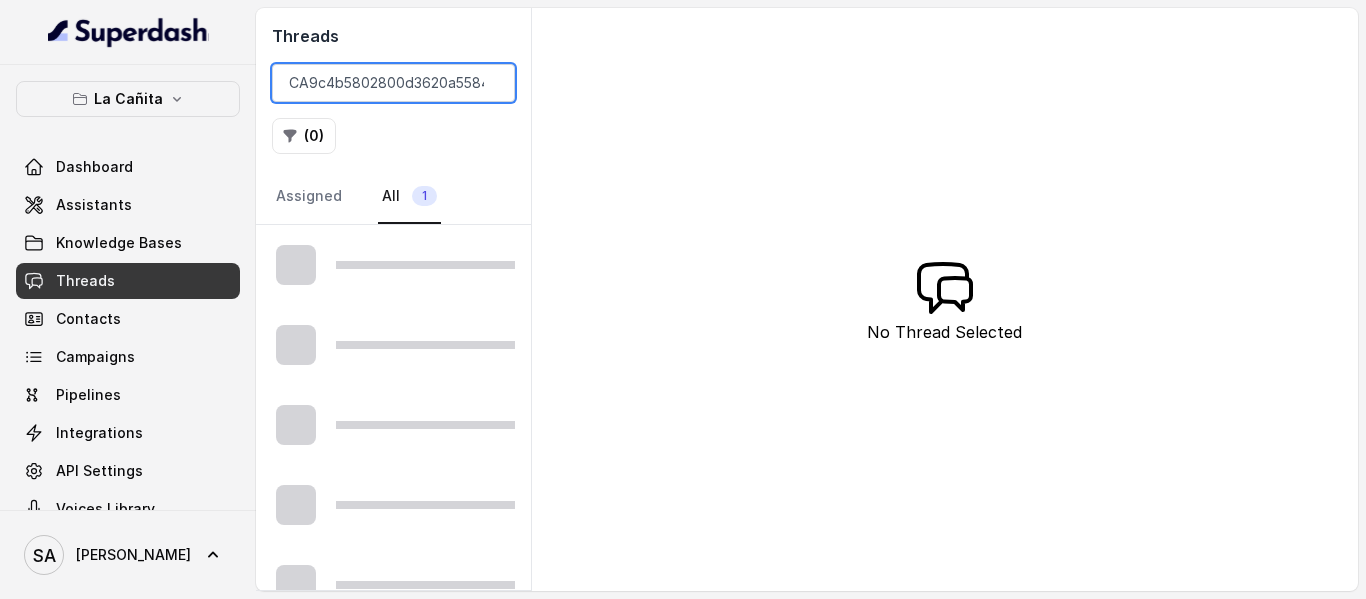 scroll, scrollTop: 0, scrollLeft: 95, axis: horizontal 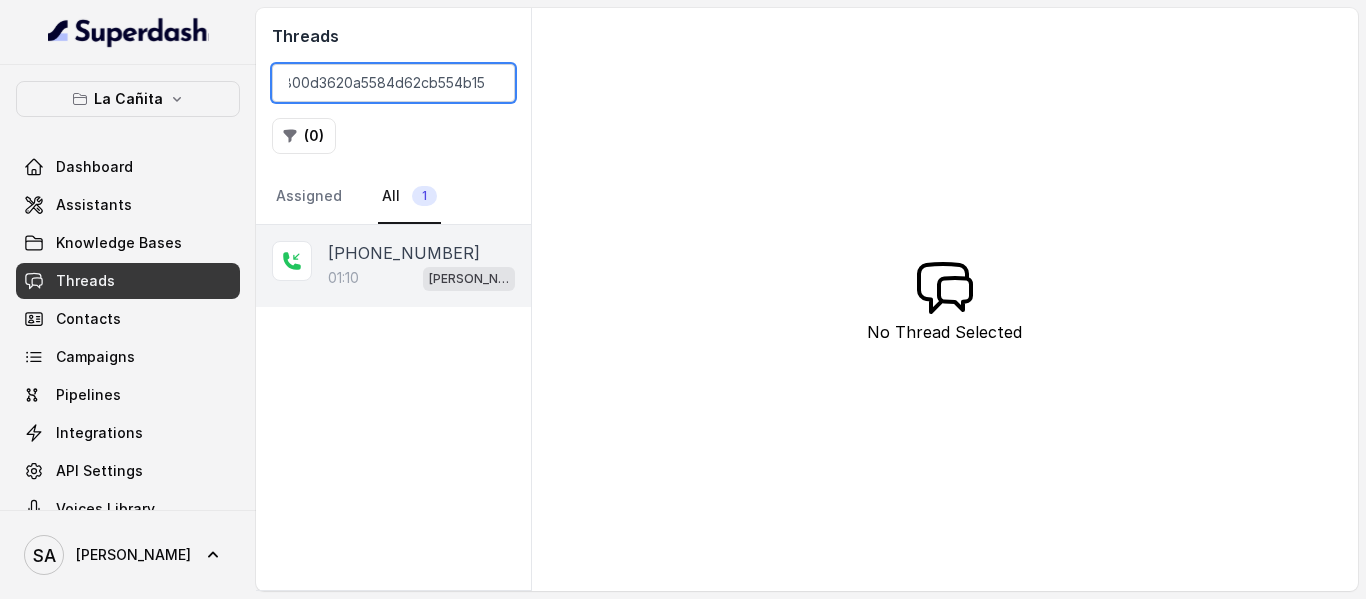 type on "CA9c4b5802800d3620a5584d62cb554b15" 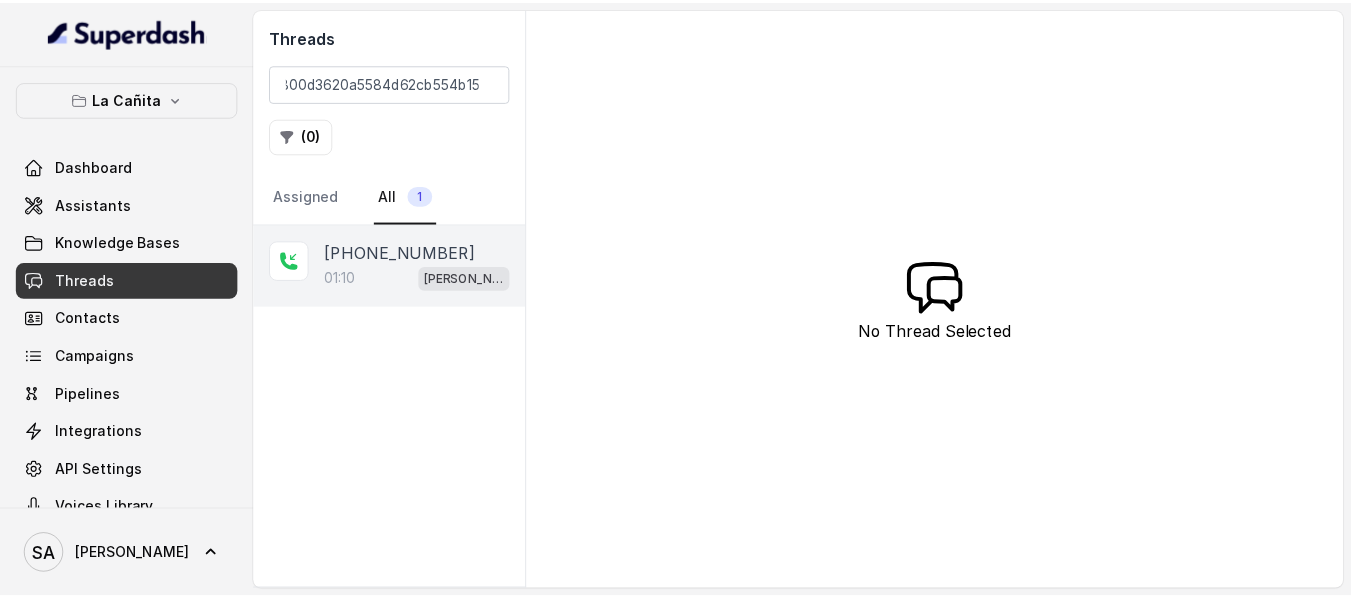 scroll, scrollTop: 0, scrollLeft: 0, axis: both 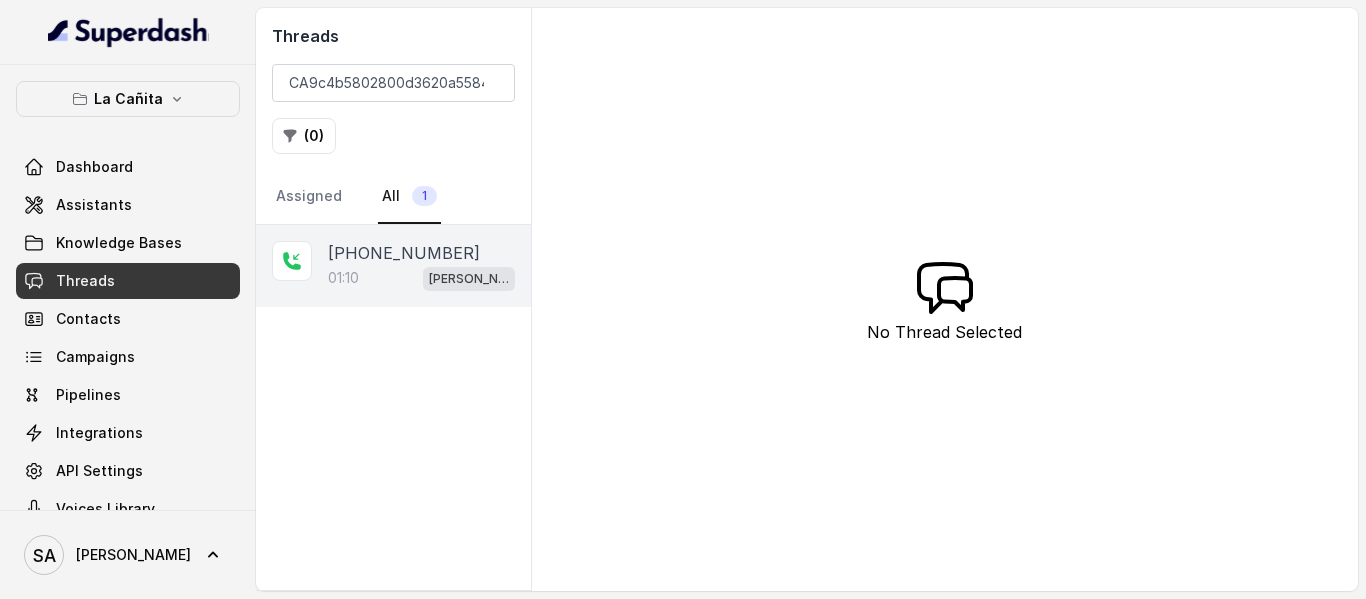 click on "[PHONE_NUMBER]" at bounding box center (404, 253) 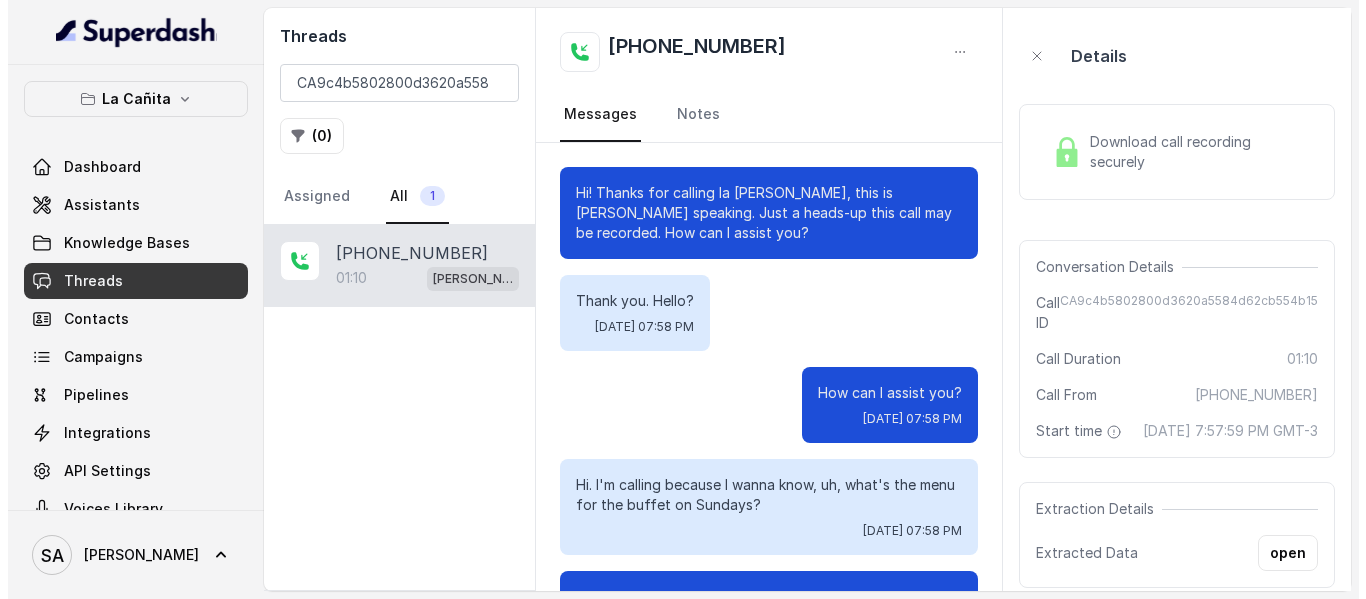 scroll, scrollTop: 1016, scrollLeft: 0, axis: vertical 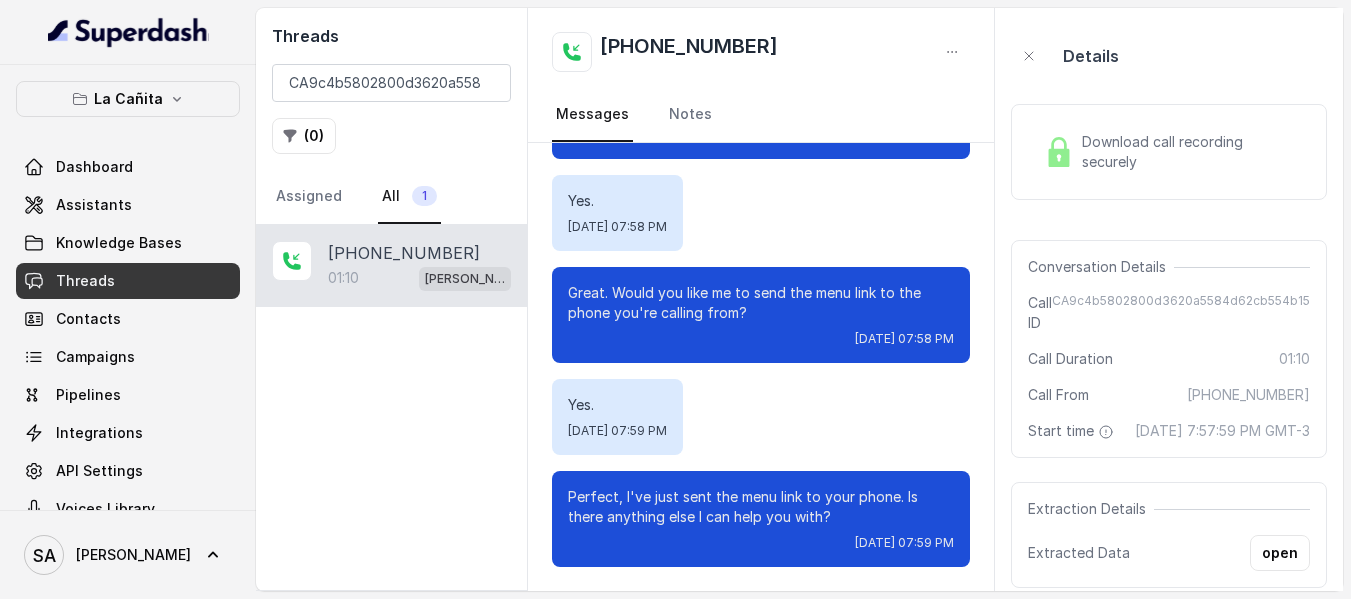 click on "Download call recording securely" at bounding box center [1169, 152] 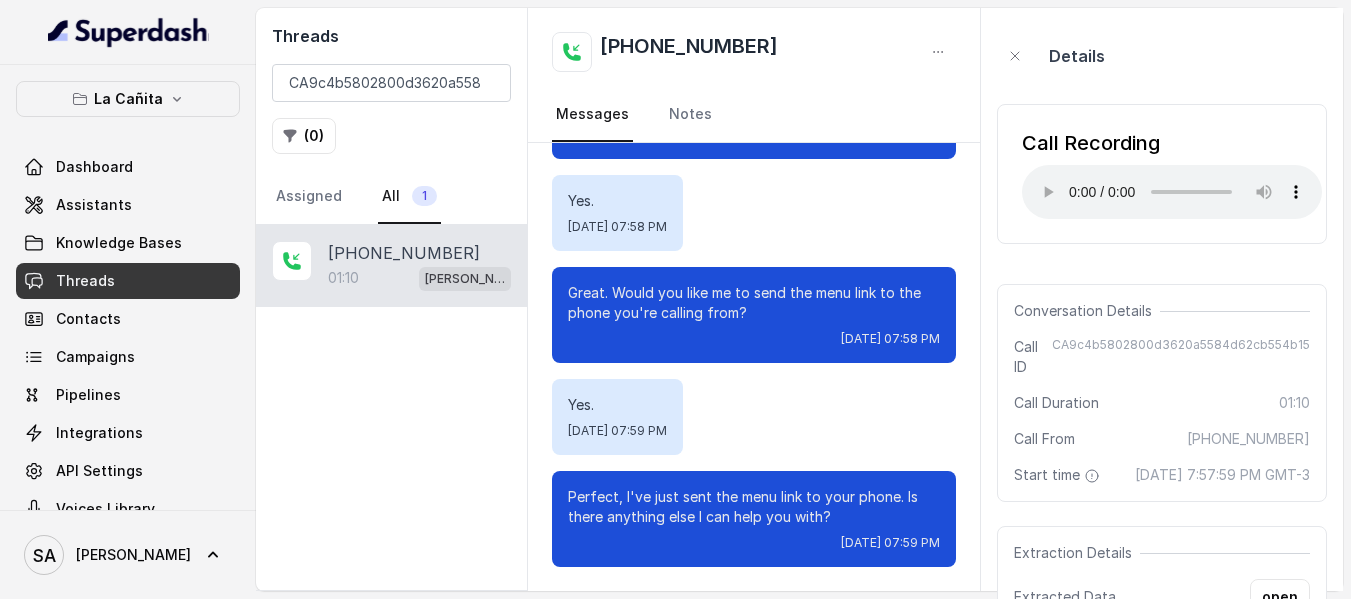 type 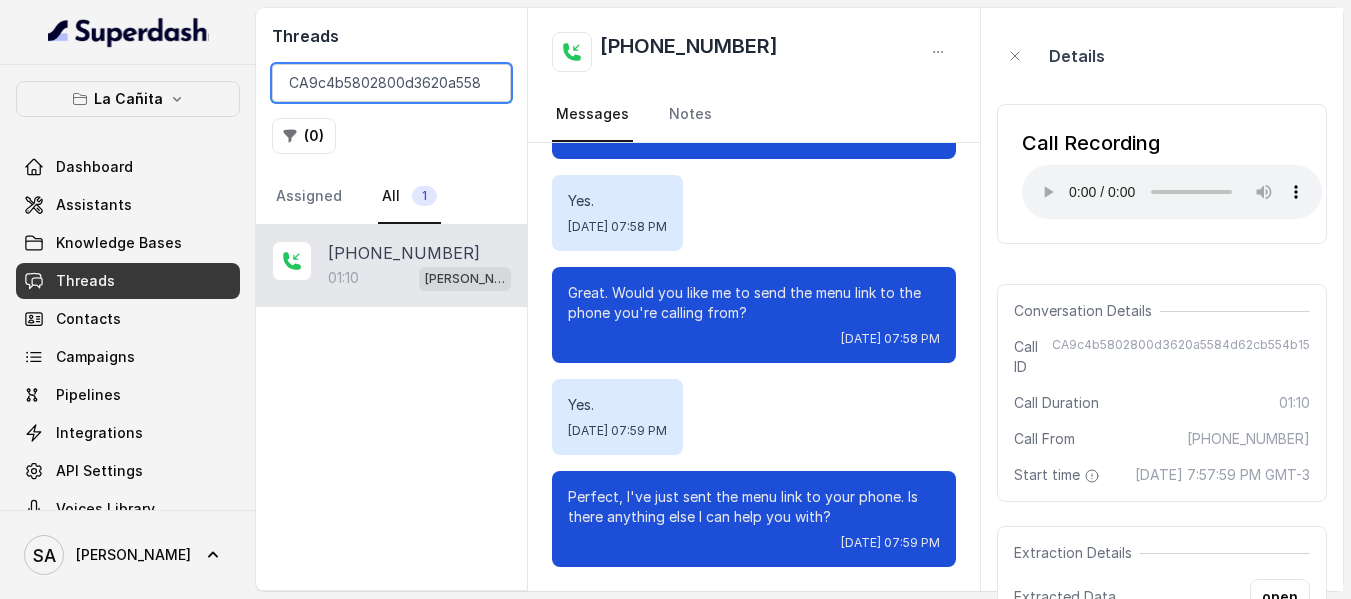 click on "CA9c4b5802800d3620a5584d62cb554b15" at bounding box center (391, 83) 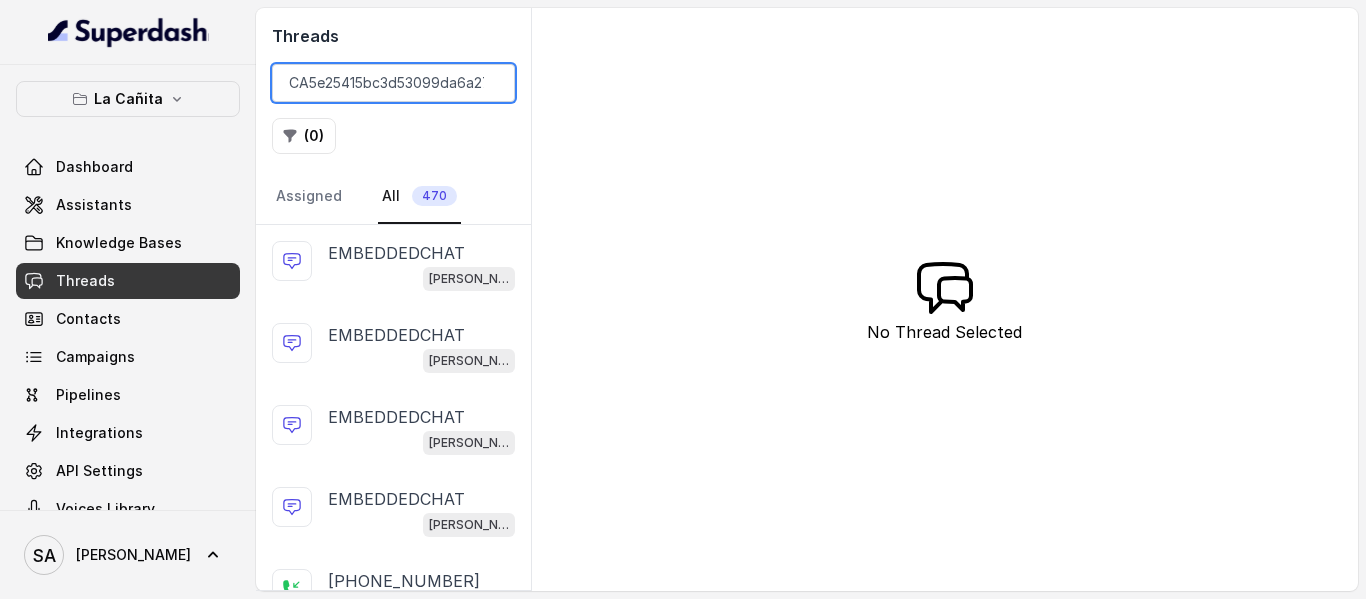 scroll, scrollTop: 0, scrollLeft: 84, axis: horizontal 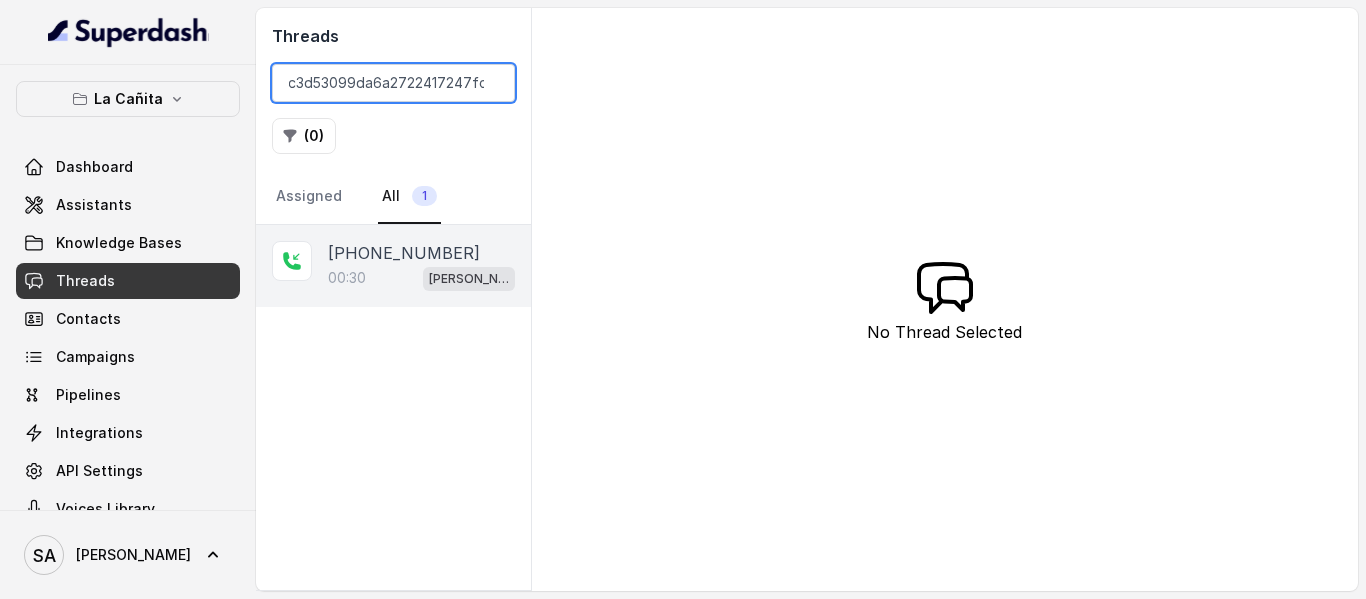 type on "CA5e25415bc3d53099da6a2722417247fc" 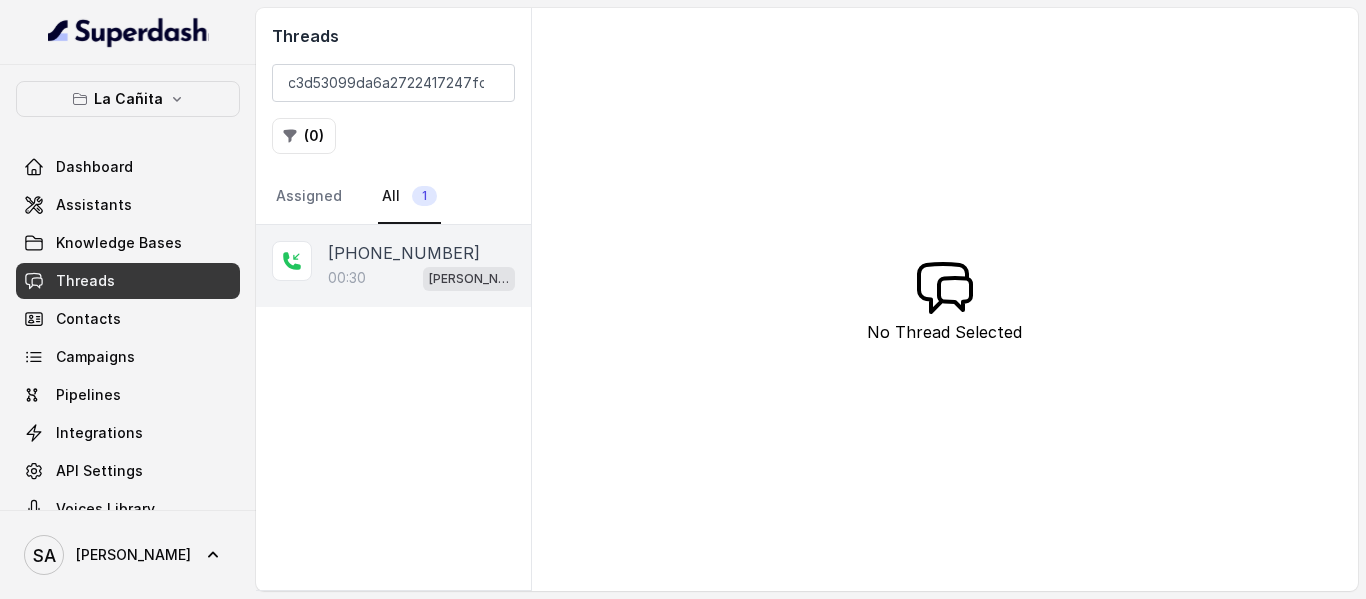 click on "[PHONE_NUMBER]" at bounding box center (404, 253) 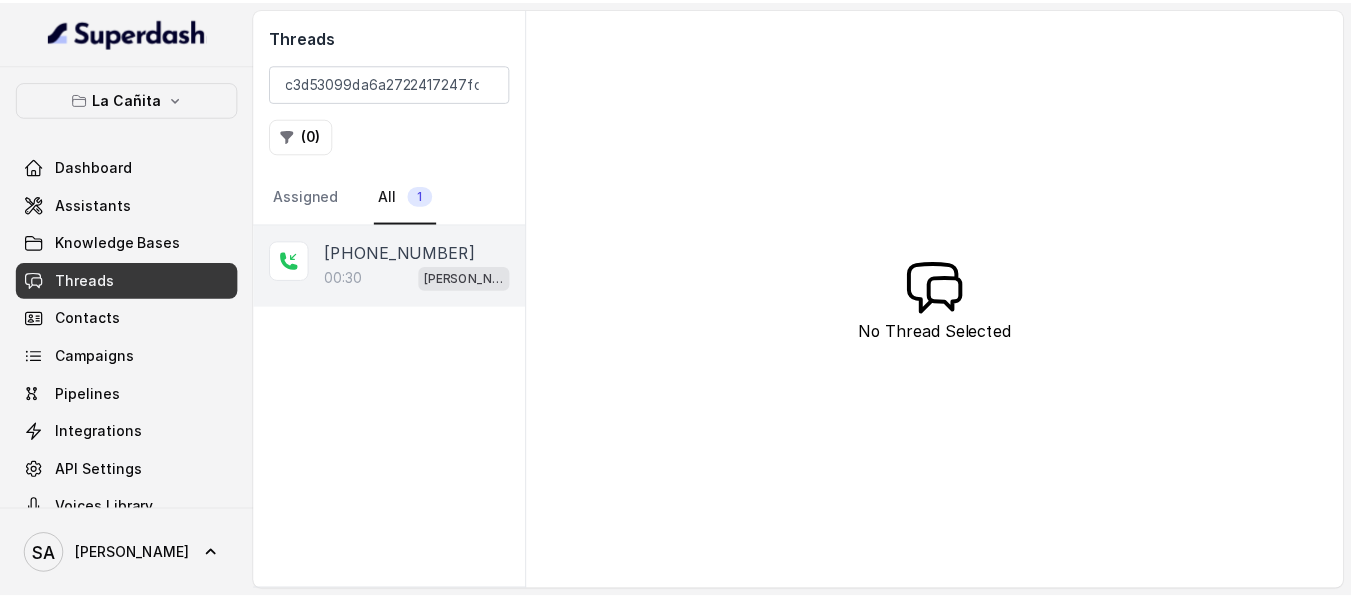 scroll, scrollTop: 0, scrollLeft: 0, axis: both 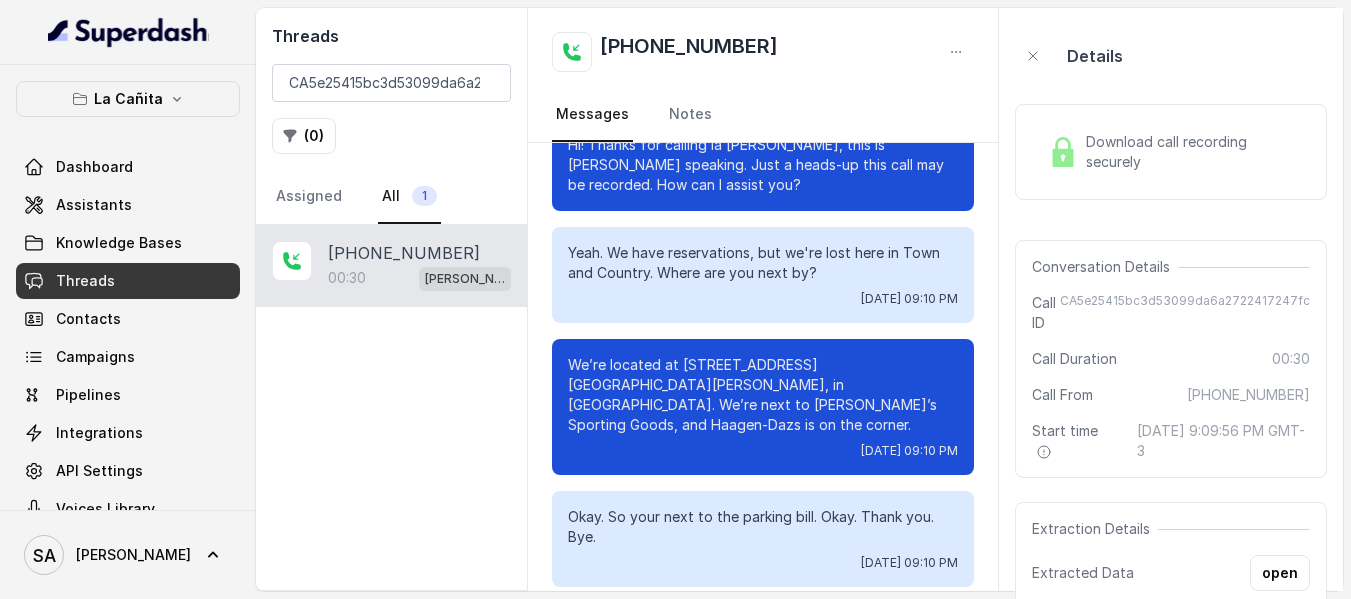 click on "Download call recording securely" at bounding box center [1194, 152] 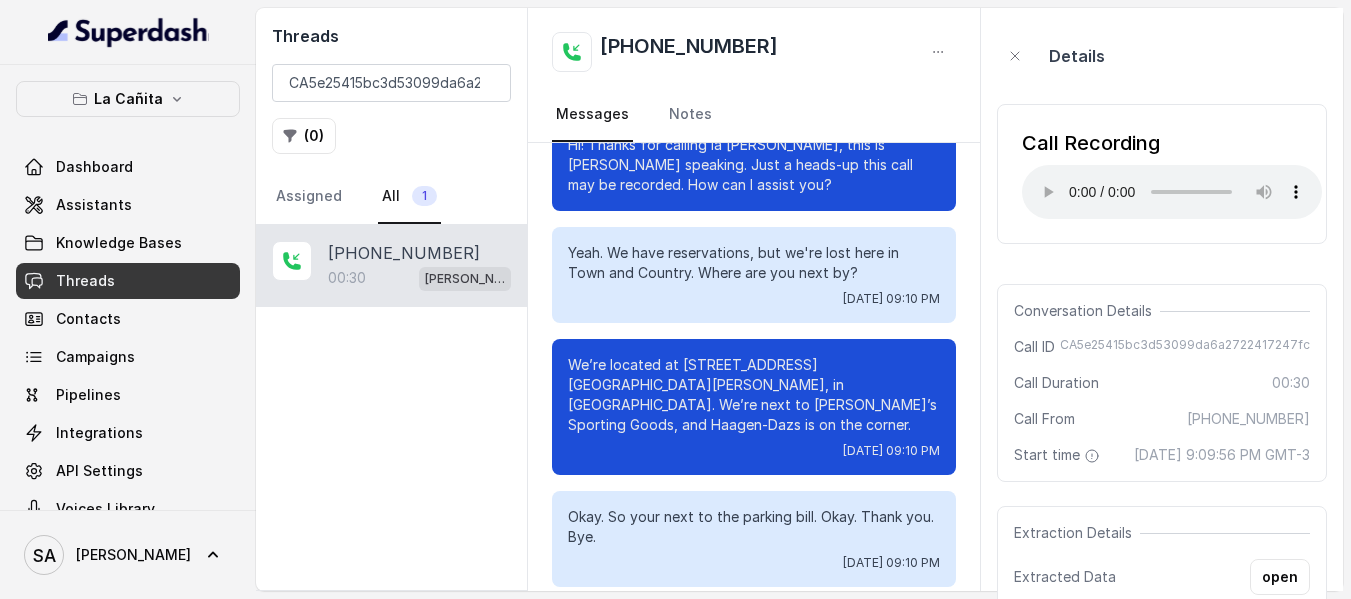click on "Call Recording Your browser does not support the audio element." at bounding box center [1162, 174] 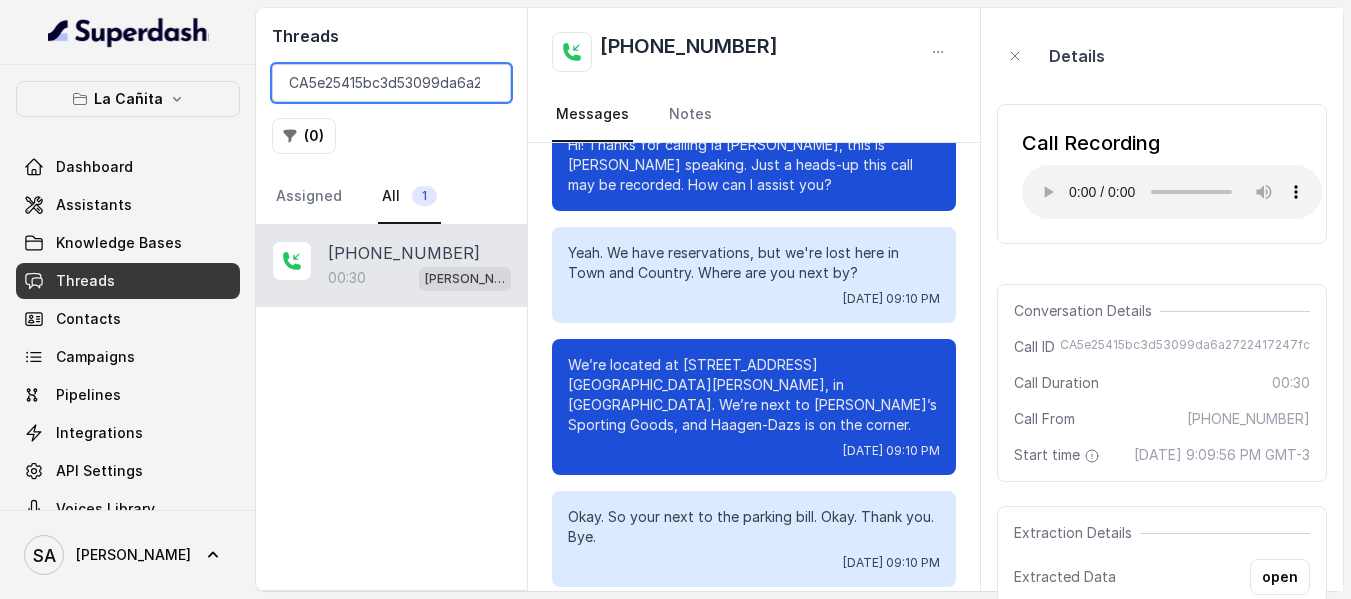 click on "CA5e25415bc3d53099da6a2722417247fc" at bounding box center [391, 83] 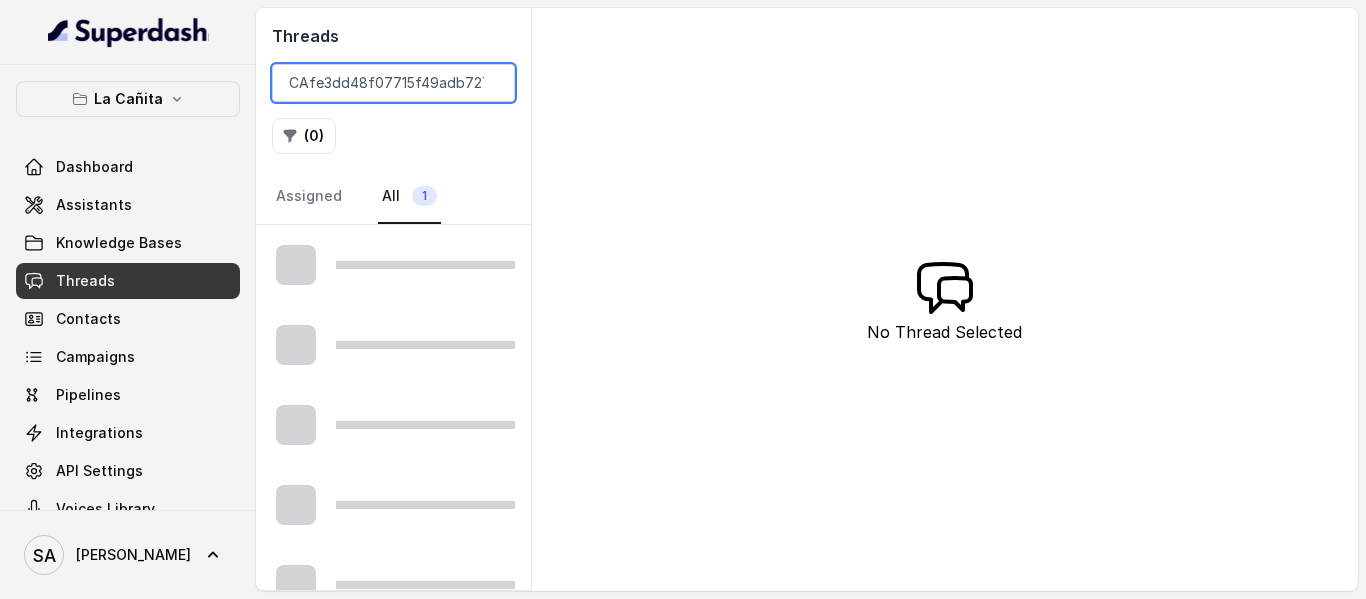 scroll, scrollTop: 0, scrollLeft: 83, axis: horizontal 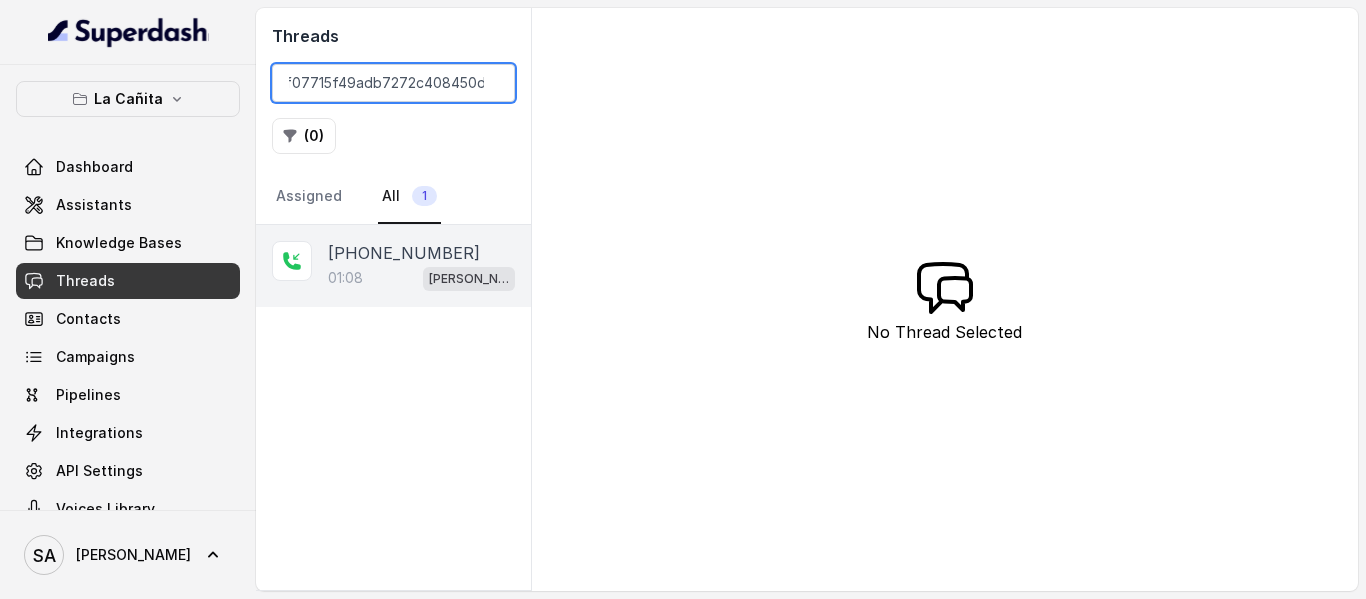 type on "CAfe3dd48f07715f49adb7272c408450d6" 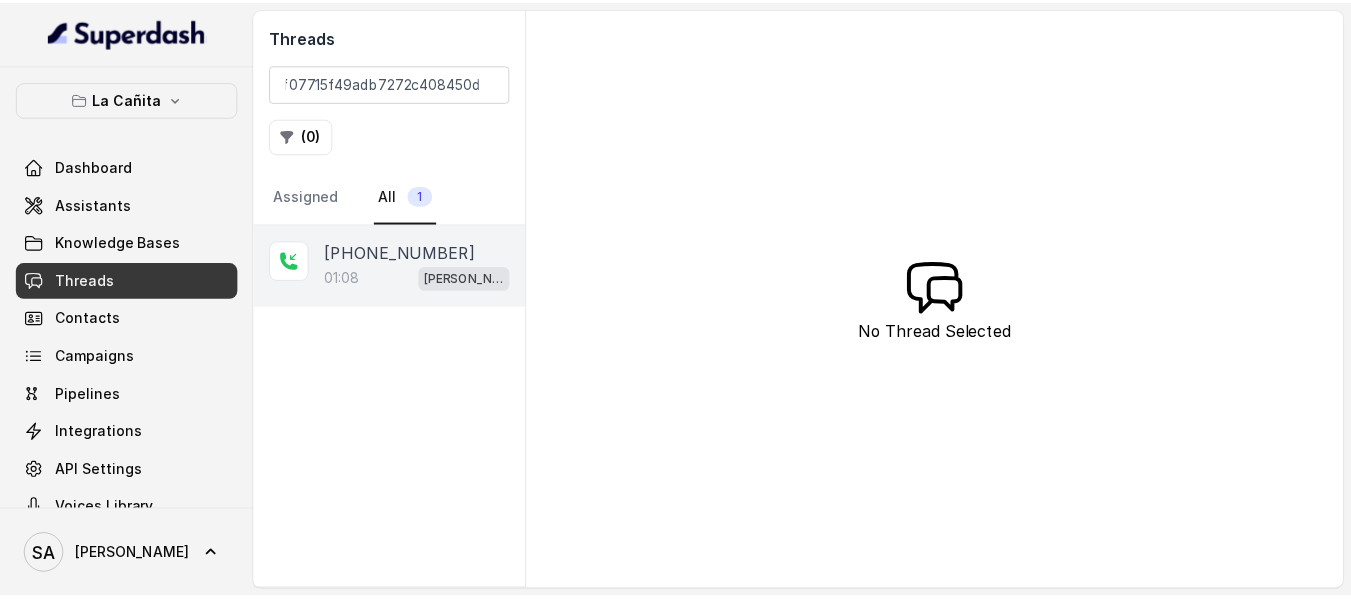 scroll, scrollTop: 0, scrollLeft: 0, axis: both 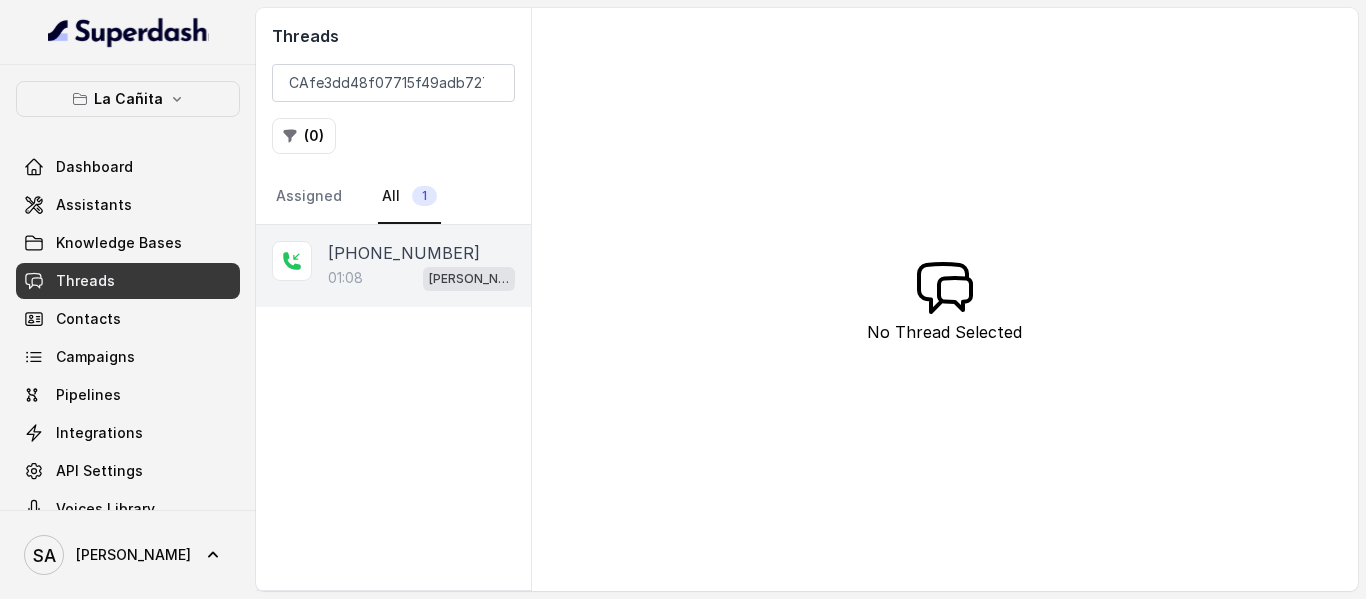 click on "01:08 [PERSON_NAME]" at bounding box center (421, 278) 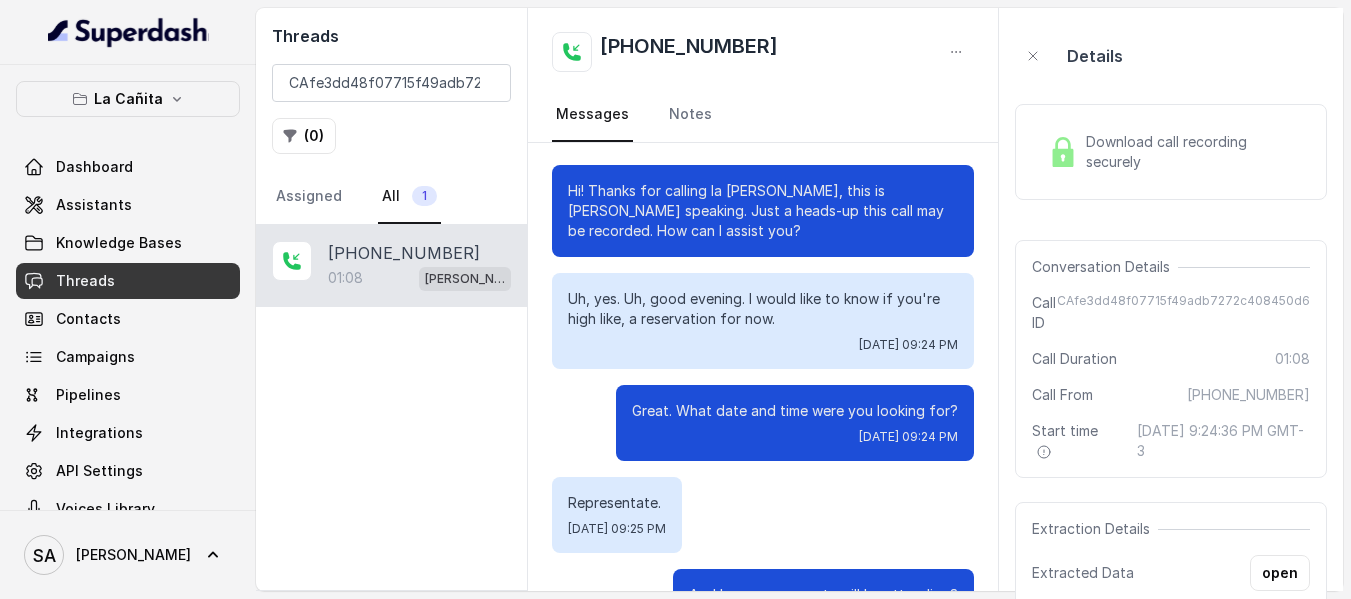 scroll, scrollTop: 0, scrollLeft: 0, axis: both 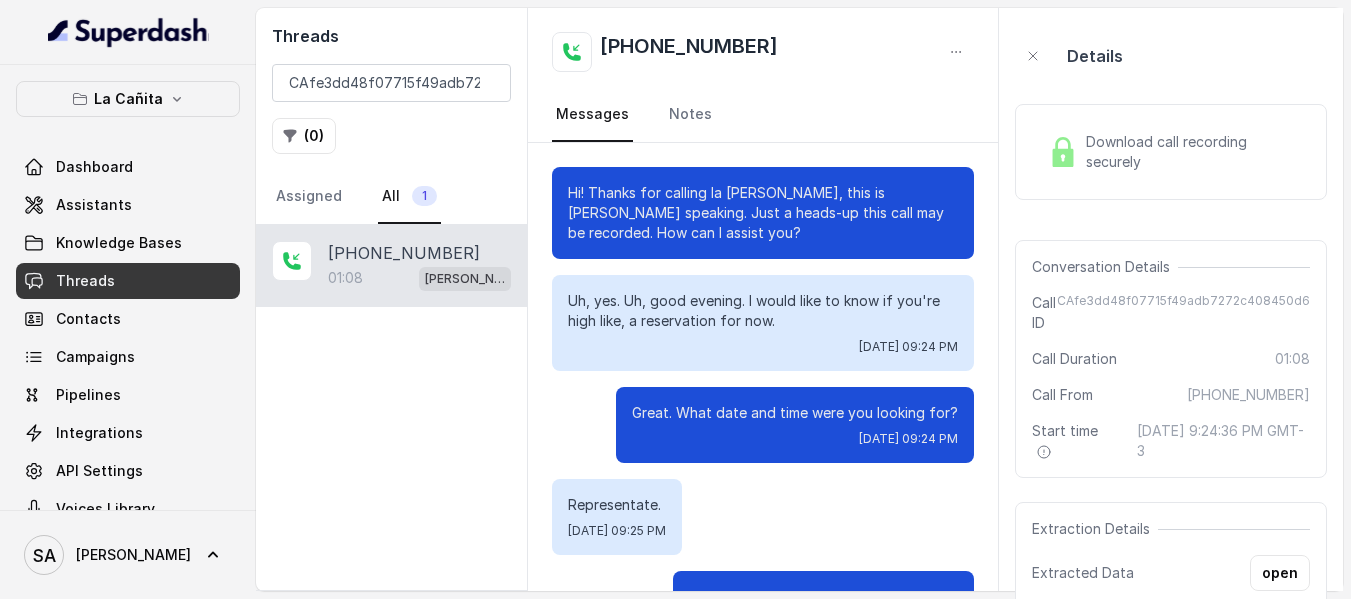 click on "Download call recording securely" at bounding box center (1194, 152) 